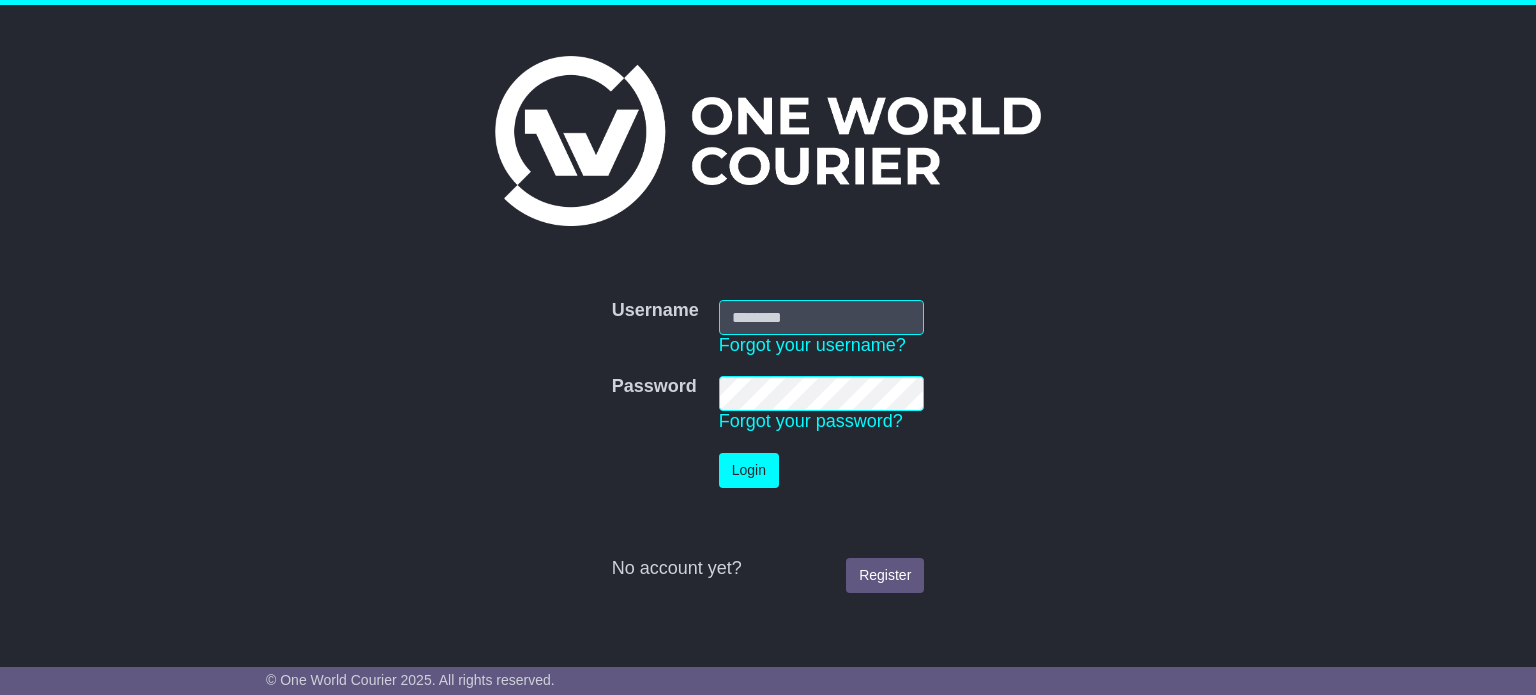 scroll, scrollTop: 0, scrollLeft: 0, axis: both 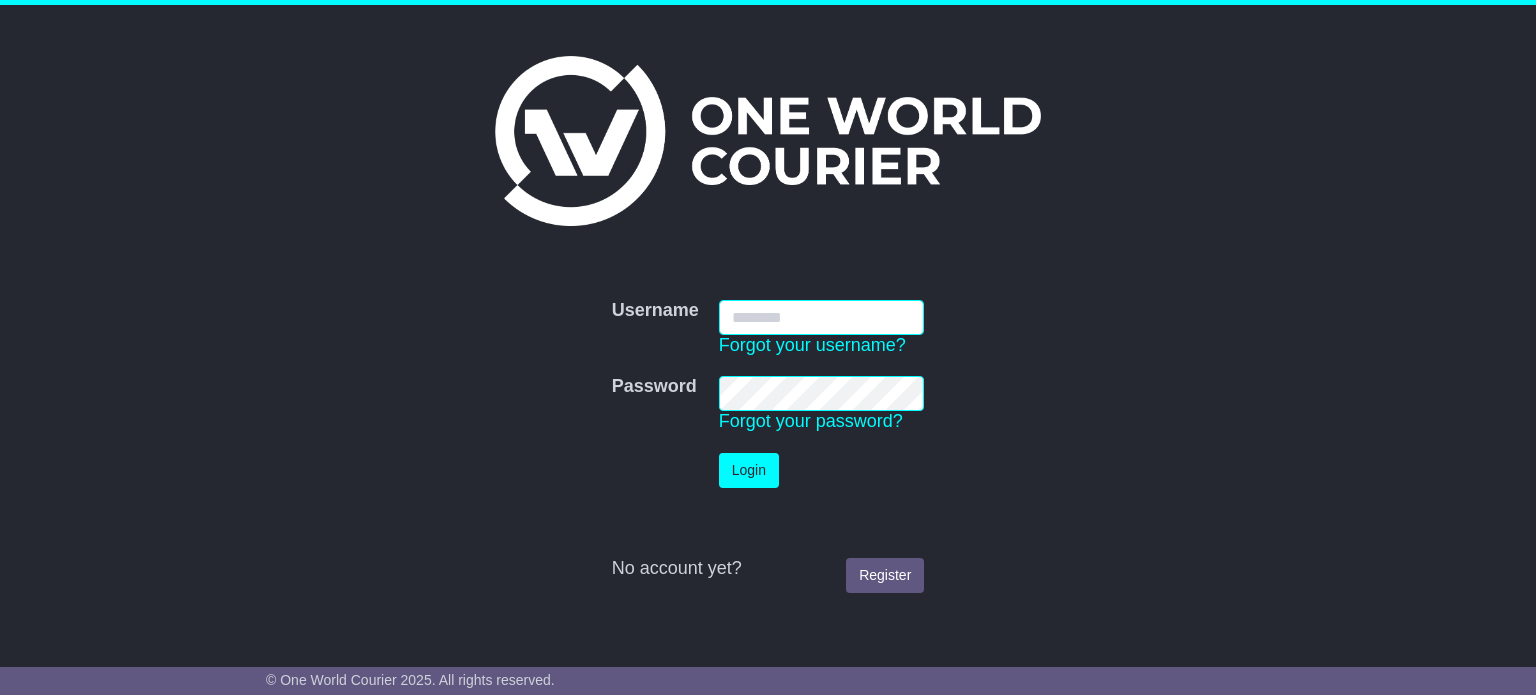 type on "**********" 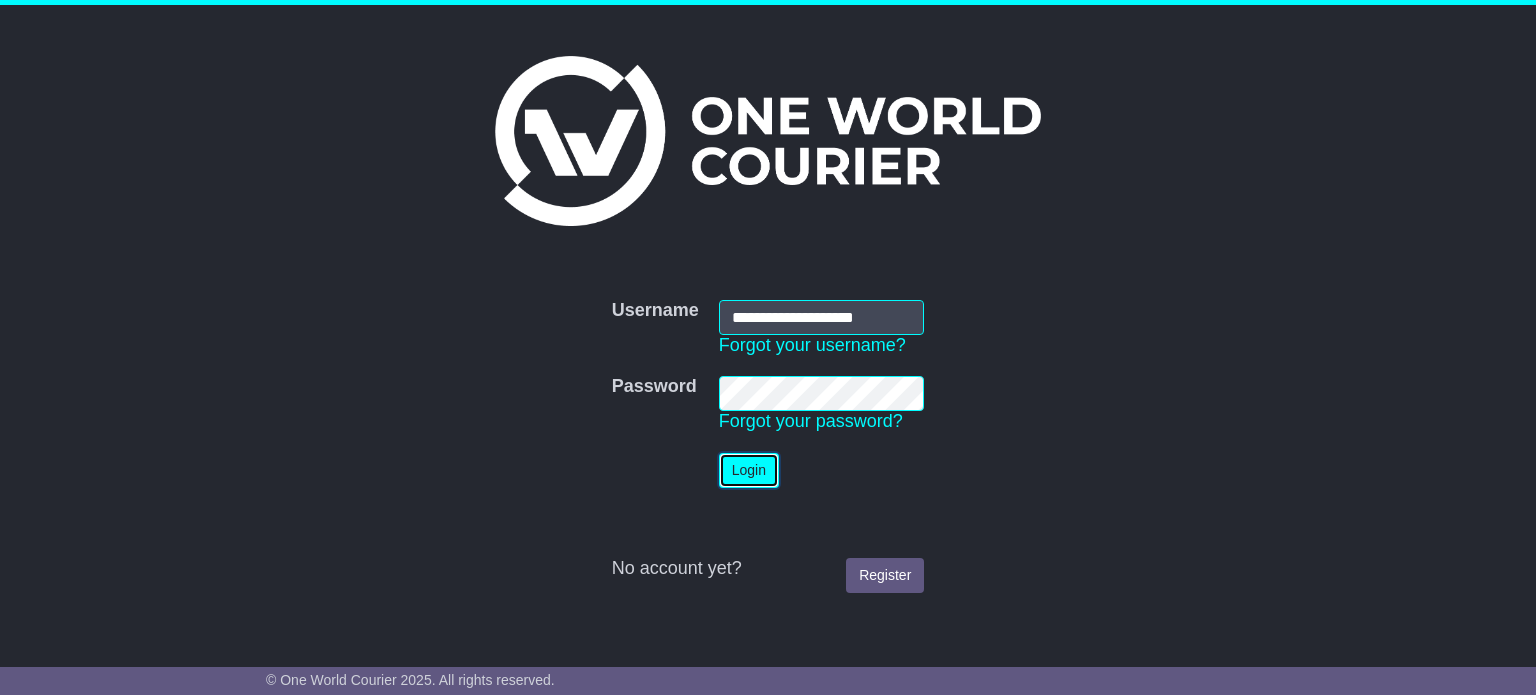 click on "Login" at bounding box center [749, 470] 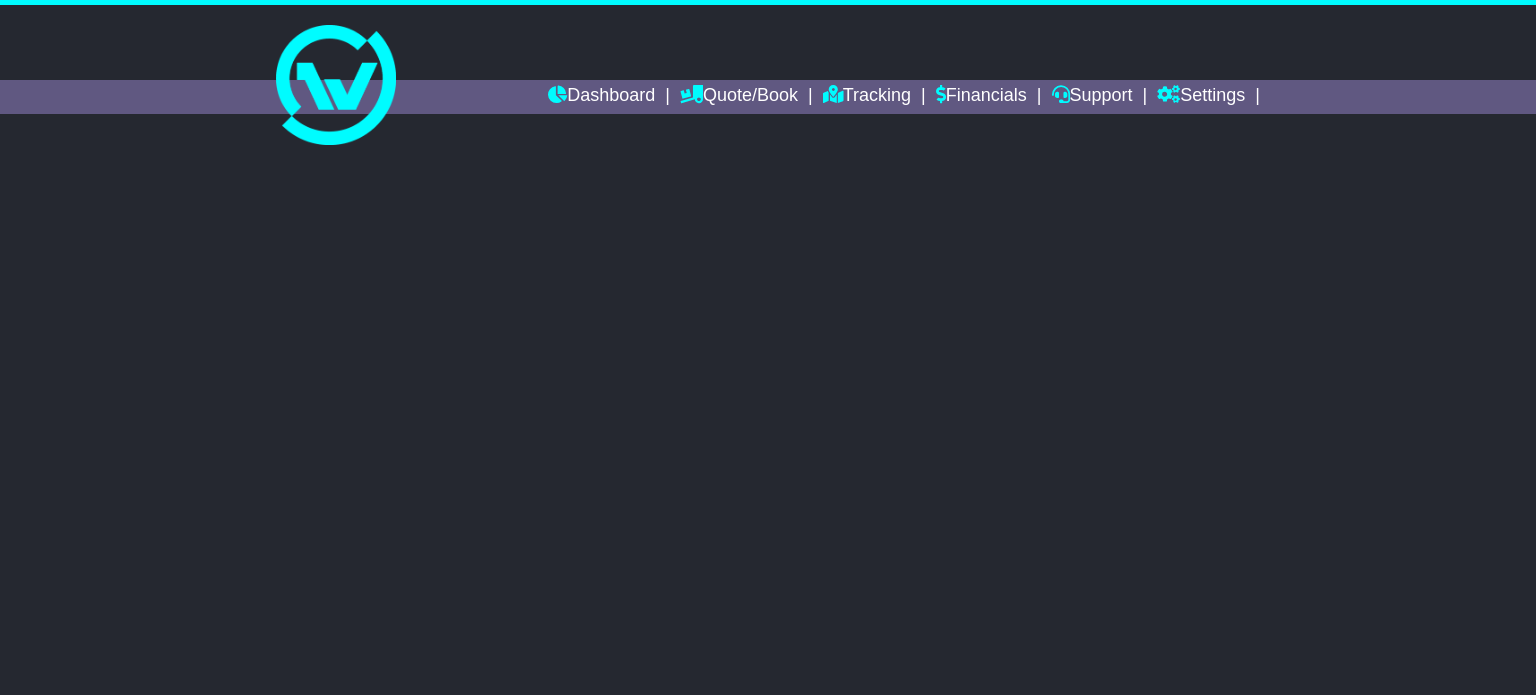 scroll, scrollTop: 0, scrollLeft: 0, axis: both 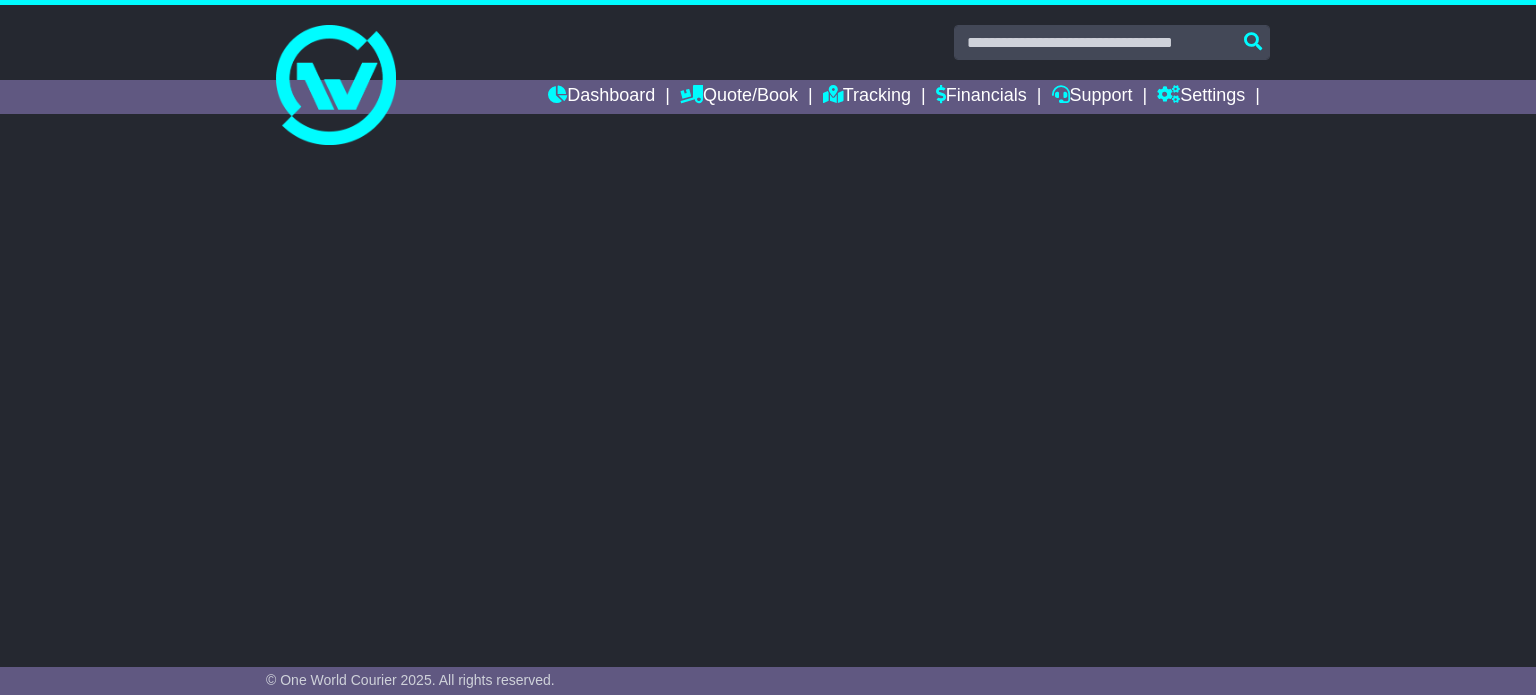 select on "**" 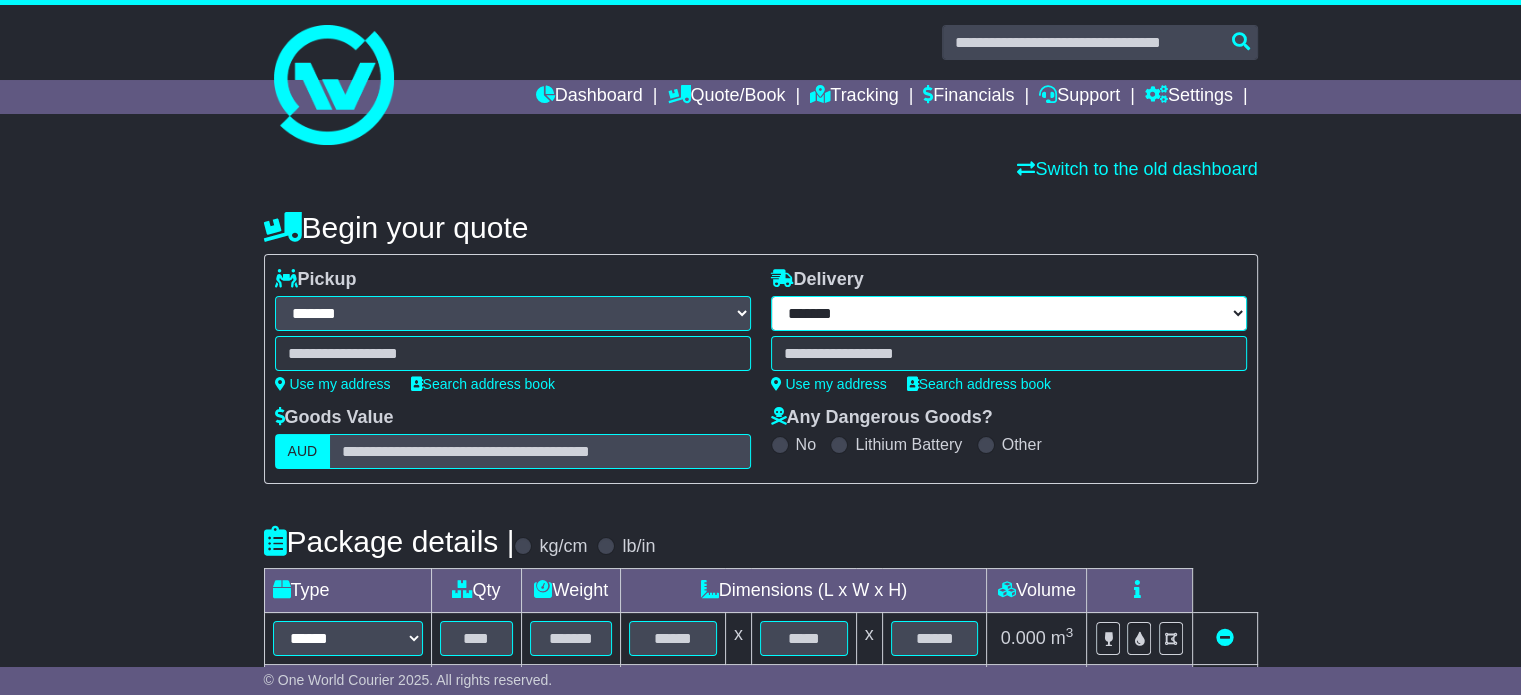 click on "**********" at bounding box center (1009, 313) 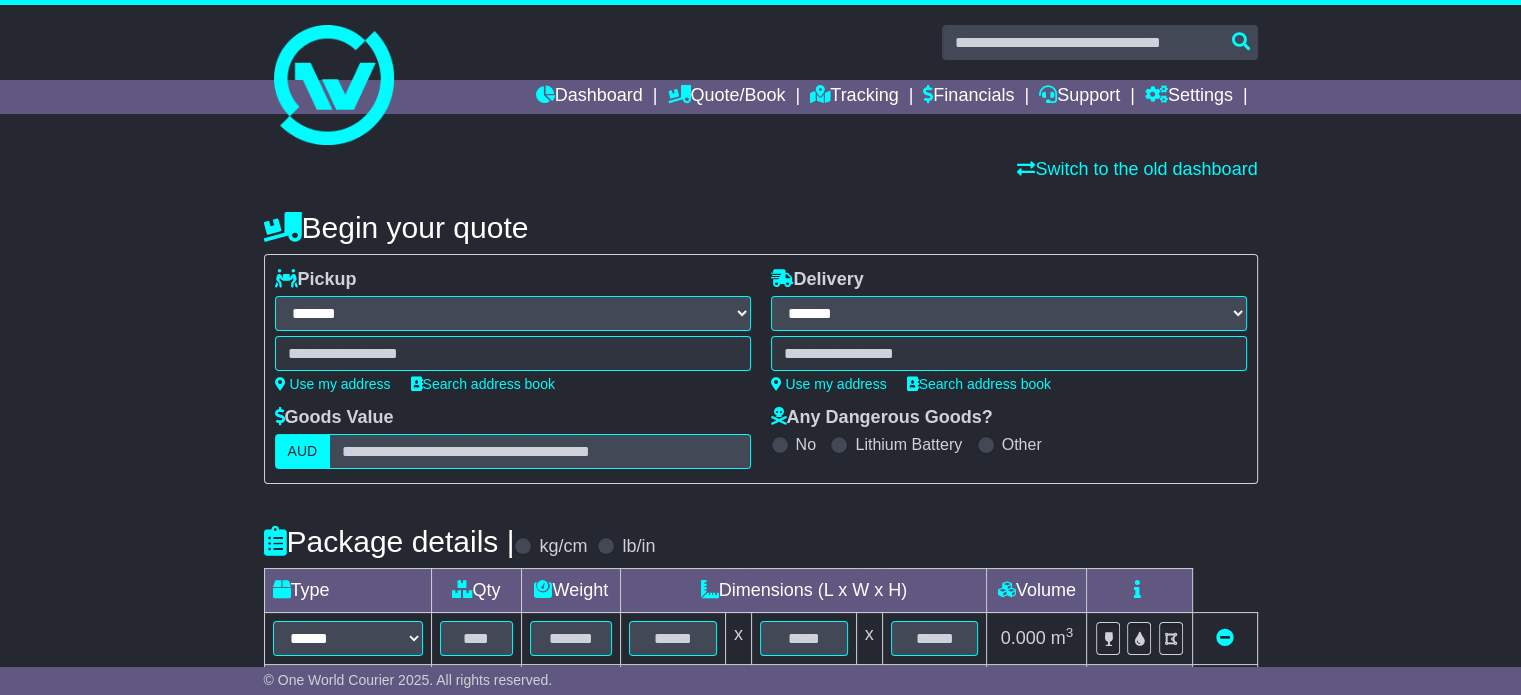 click on "**********" at bounding box center (1009, 313) 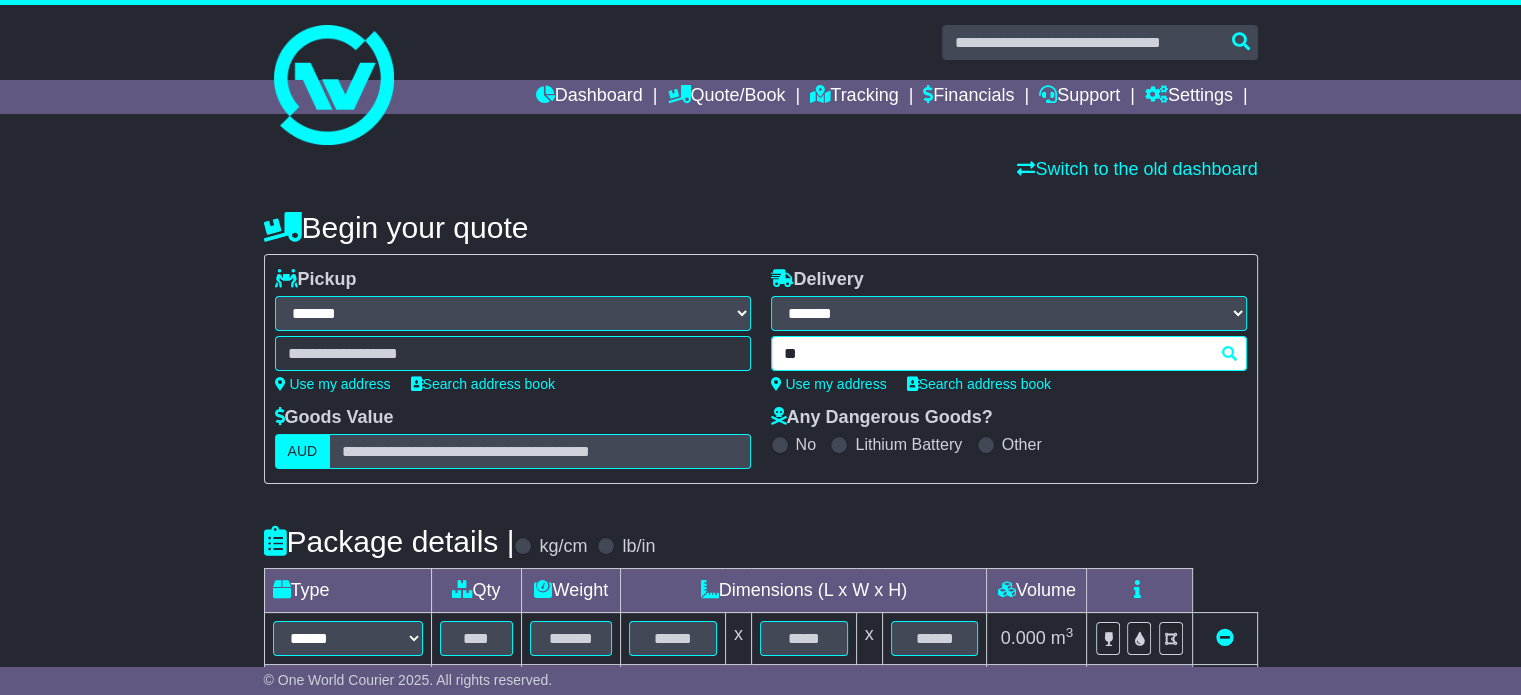 type on "***" 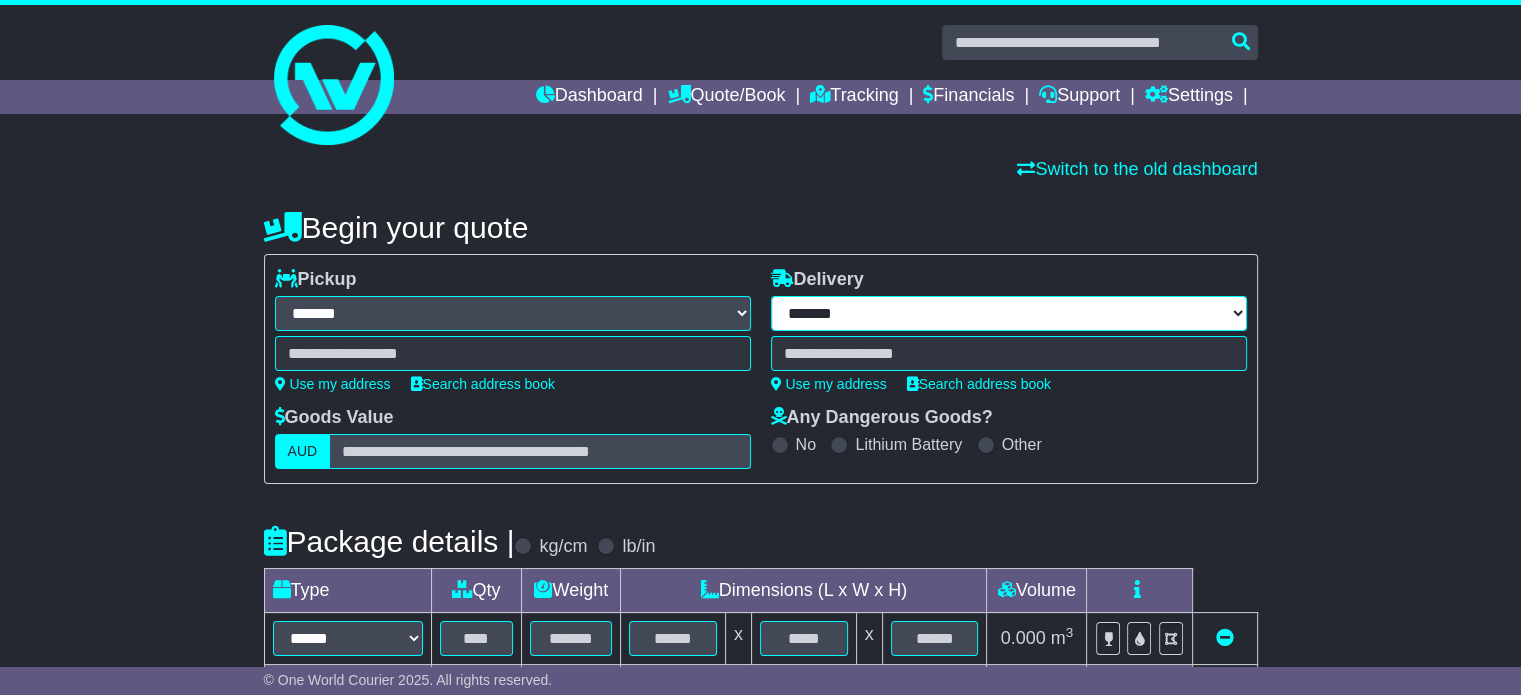click on "**********" at bounding box center (1009, 313) 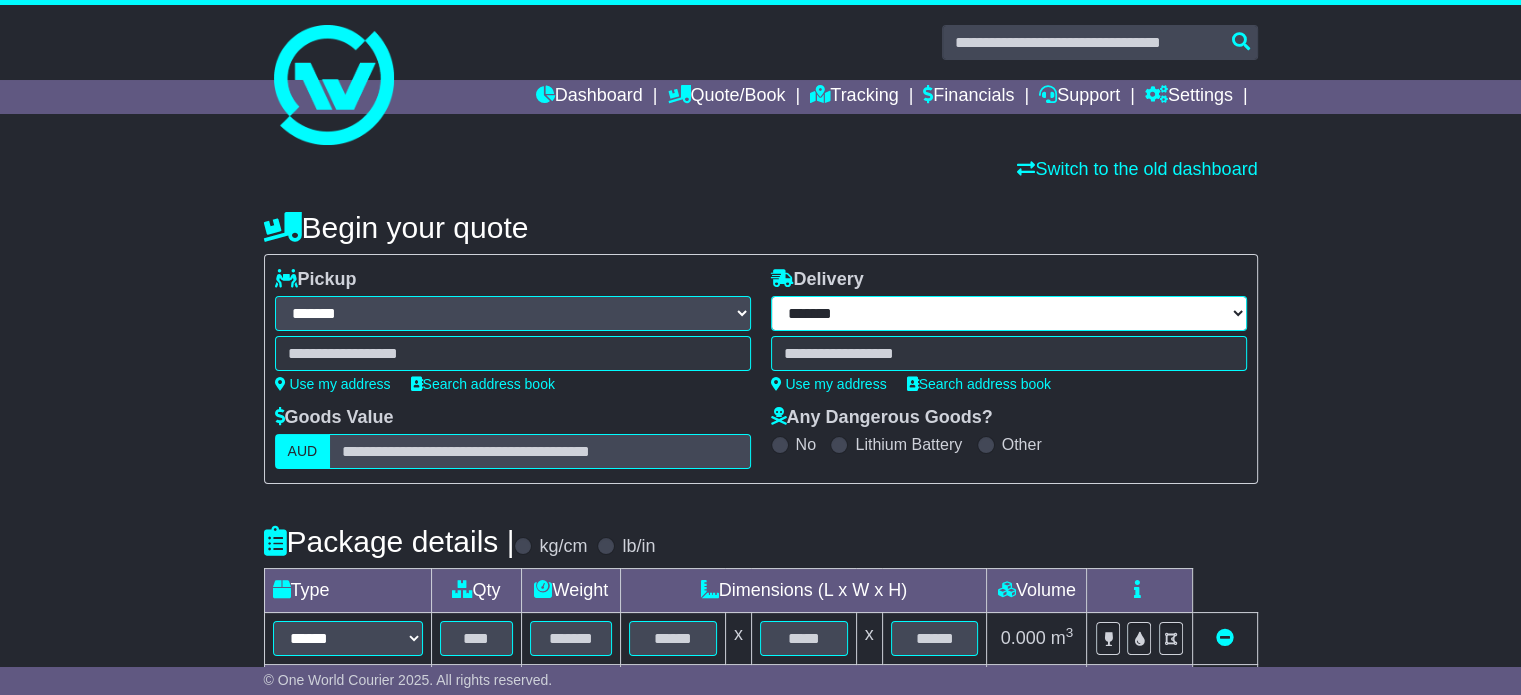 select on "***" 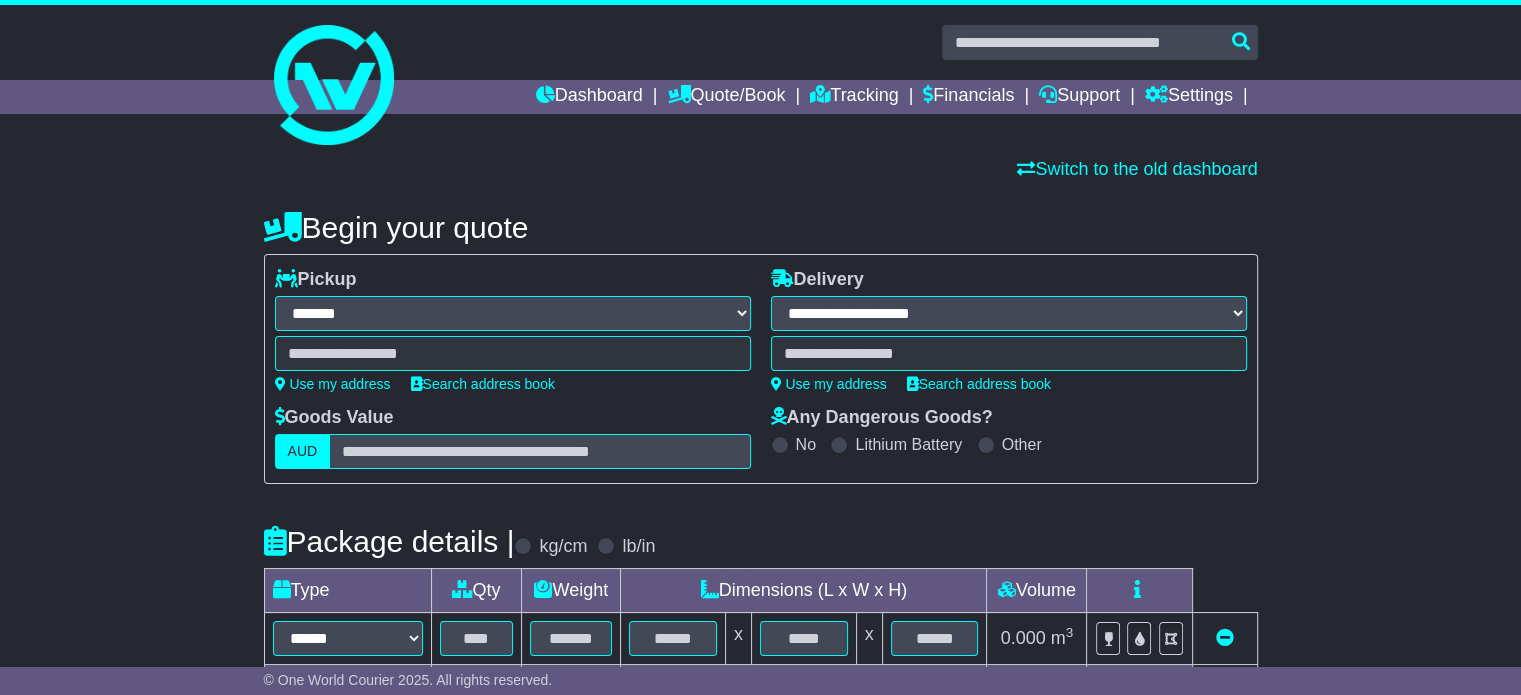 click on "**********" at bounding box center (1009, 313) 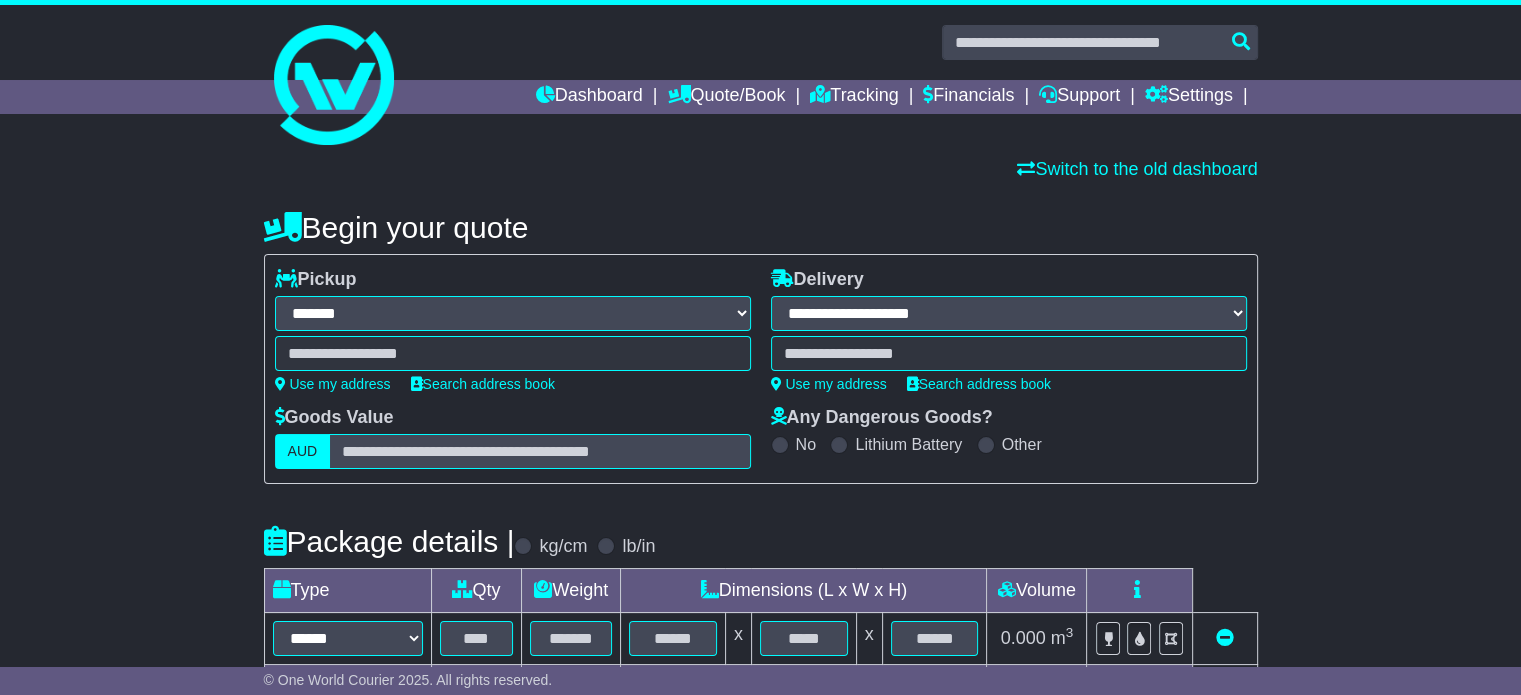 click on "Use my address
Search address book" at bounding box center (513, 384) 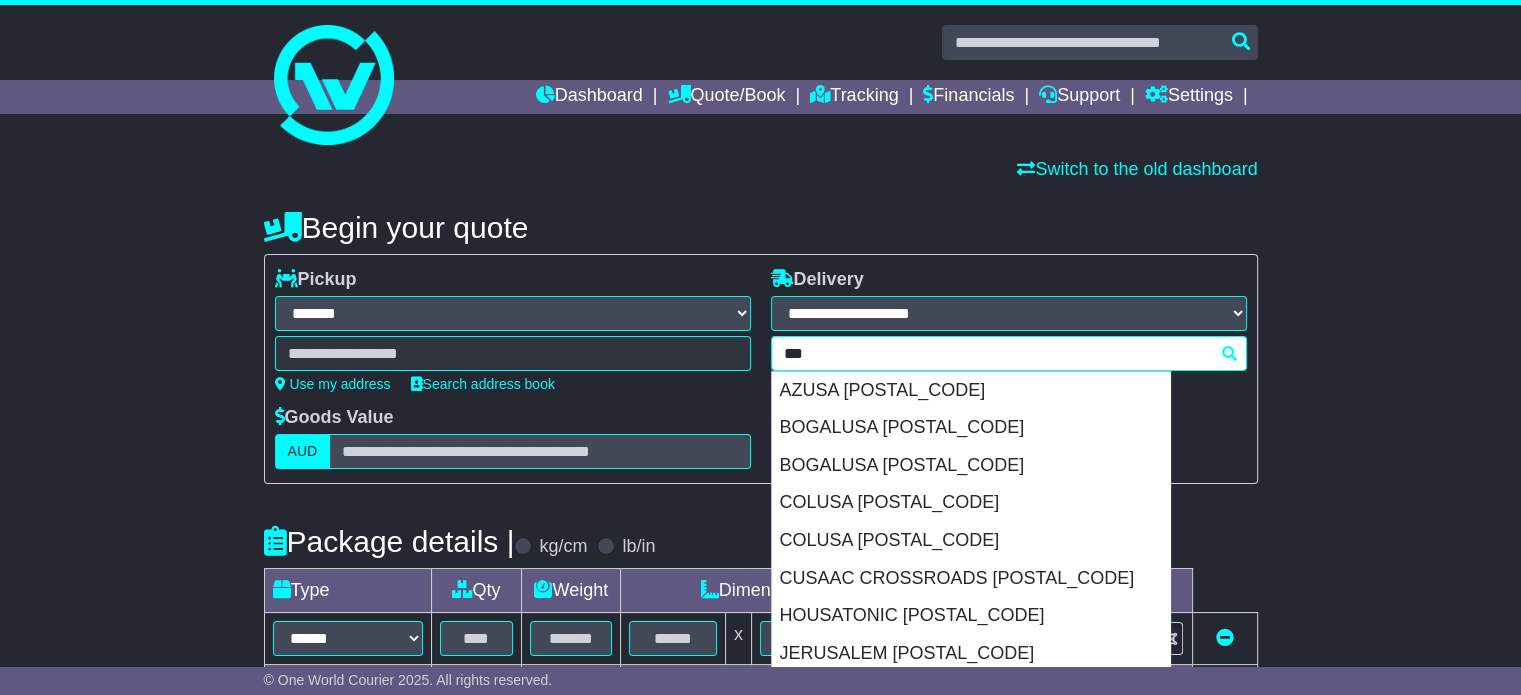 click on "*** usa [STATE] [POSTAL_CODE] [CITY] [POSTAL_CODE] [CITY] [POSTAL_CODE] [CITY] [POSTAL_CODE] [CITY] [POSTAL_CODE] [CITY] [POSTAL_CODE] [CITY] [POSTAL_CODE] [CITY] [POSTAL_CODE] [CITY] [POSTAL_CODE] [CITY] [POSTAL_CODE] [CITY] [POSTAL_CODE] [CITY] [POSTAL_CODE] [CITY] [POSTAL_CODE] [CITY] [POSTAL_CODE] - [POSTAL_CODE] [CITY] [POSTAL_CODE] [CITY] [POSTAL_CODE] - [POSTAL_CODE] [CITY] [POSTAL_CODE] [CITY] [POSTAL_CODE] [CITY] [POSTAL_CODE] [CITY] [POSTAL_CODE] [CITY] [POSTAL_CODE] [CITY] [POSTAL_CODE] - [POSTAL_CODE] [CITY] [POSTAL_CODE] - [POSTAL_CODE] [CITY] [POSTAL_CODE] [CITY] [POSTAL_CODE]" at bounding box center (1009, 353) 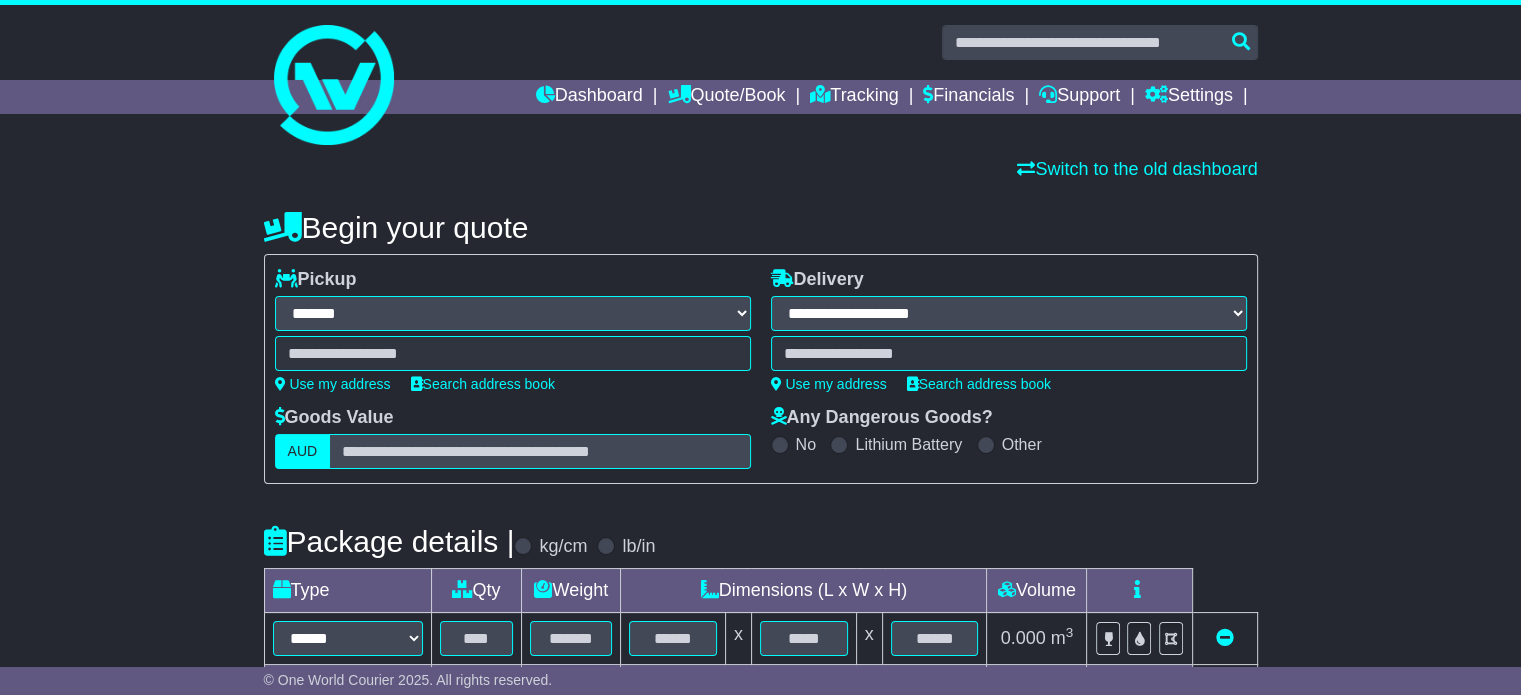 drag, startPoint x: 976, startPoint y: 366, endPoint x: 968, endPoint y: 358, distance: 11.313708 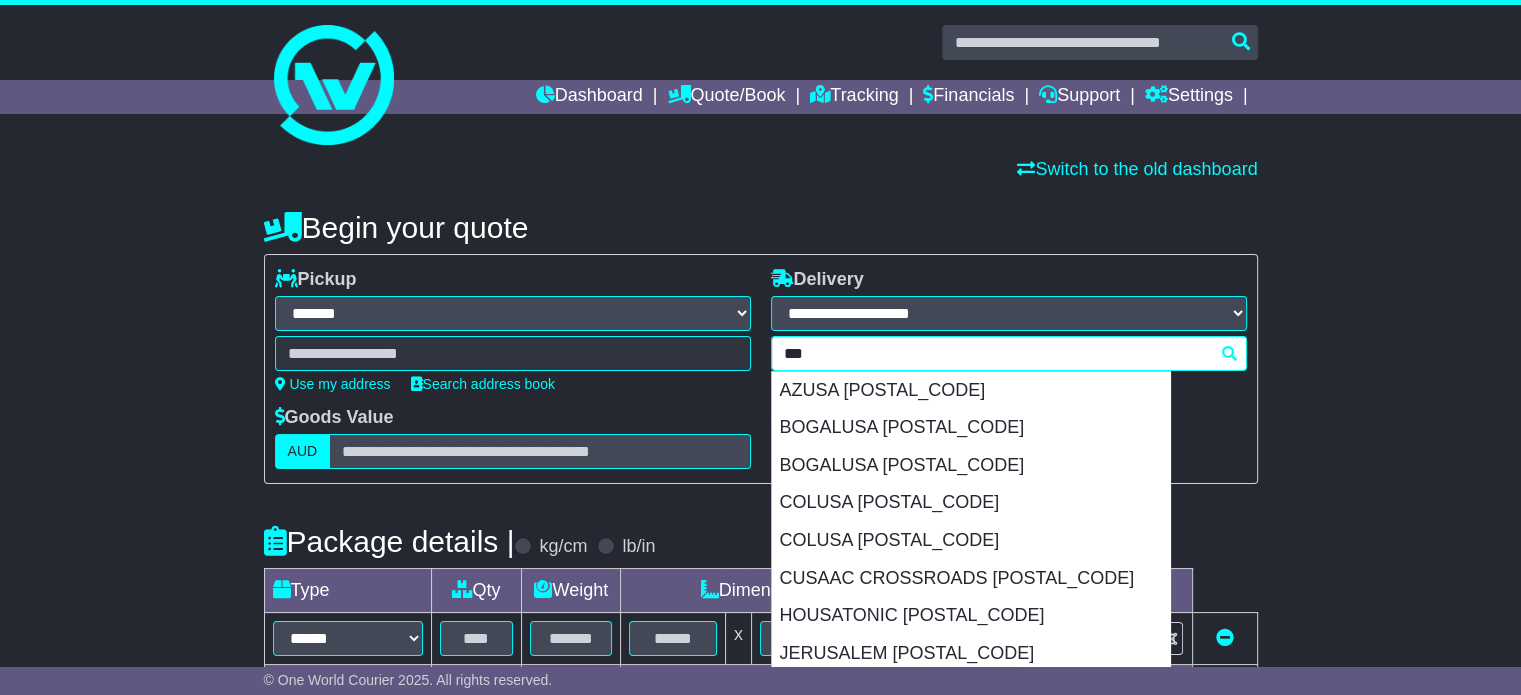 drag, startPoint x: 967, startPoint y: 357, endPoint x: 472, endPoint y: 321, distance: 496.30737 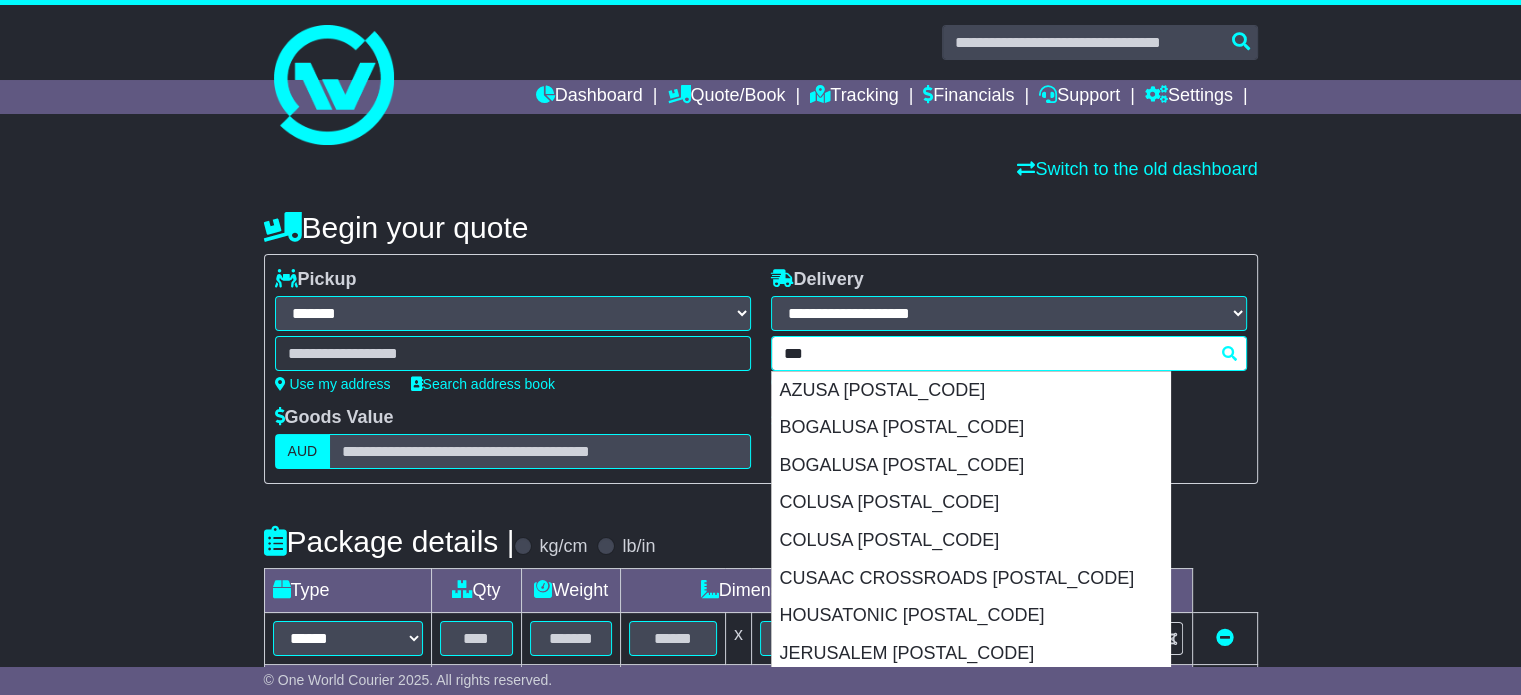 click on "**********" at bounding box center [761, 369] 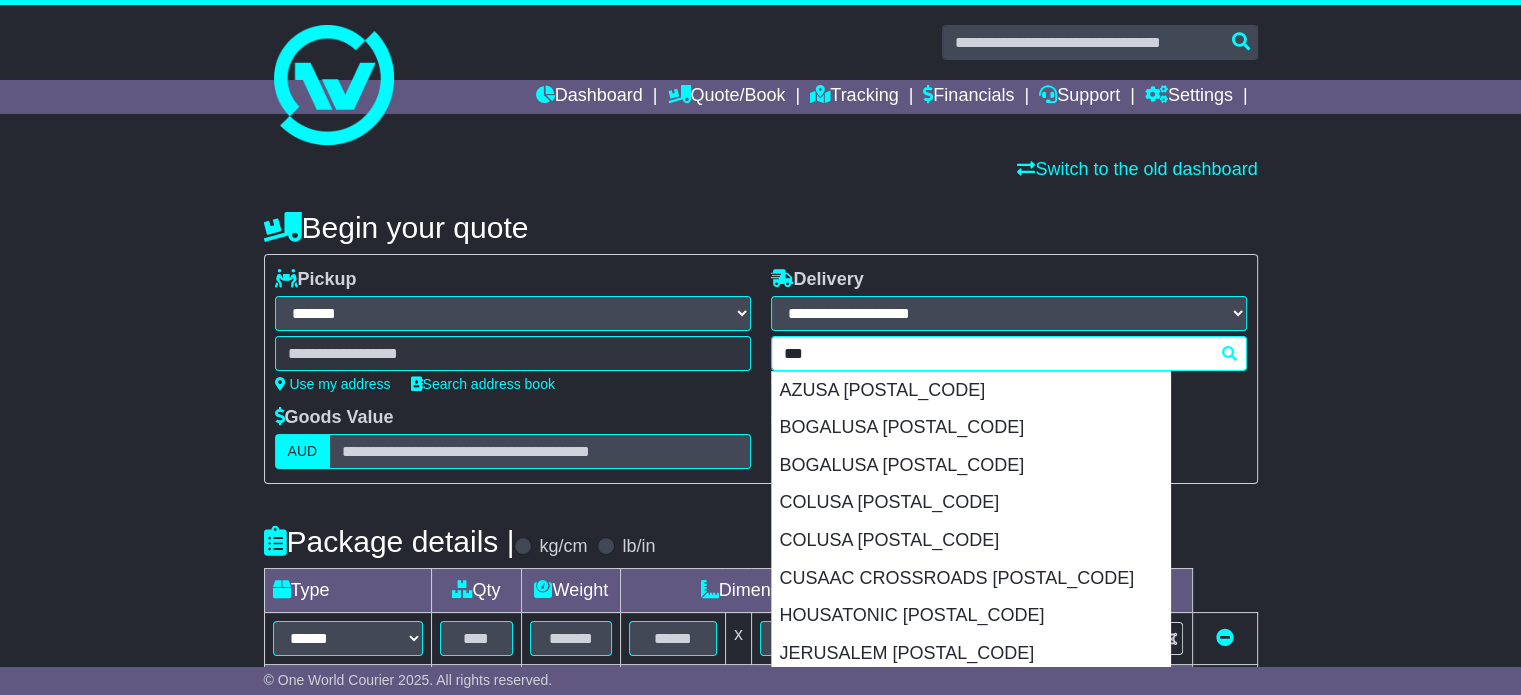 type on "*****" 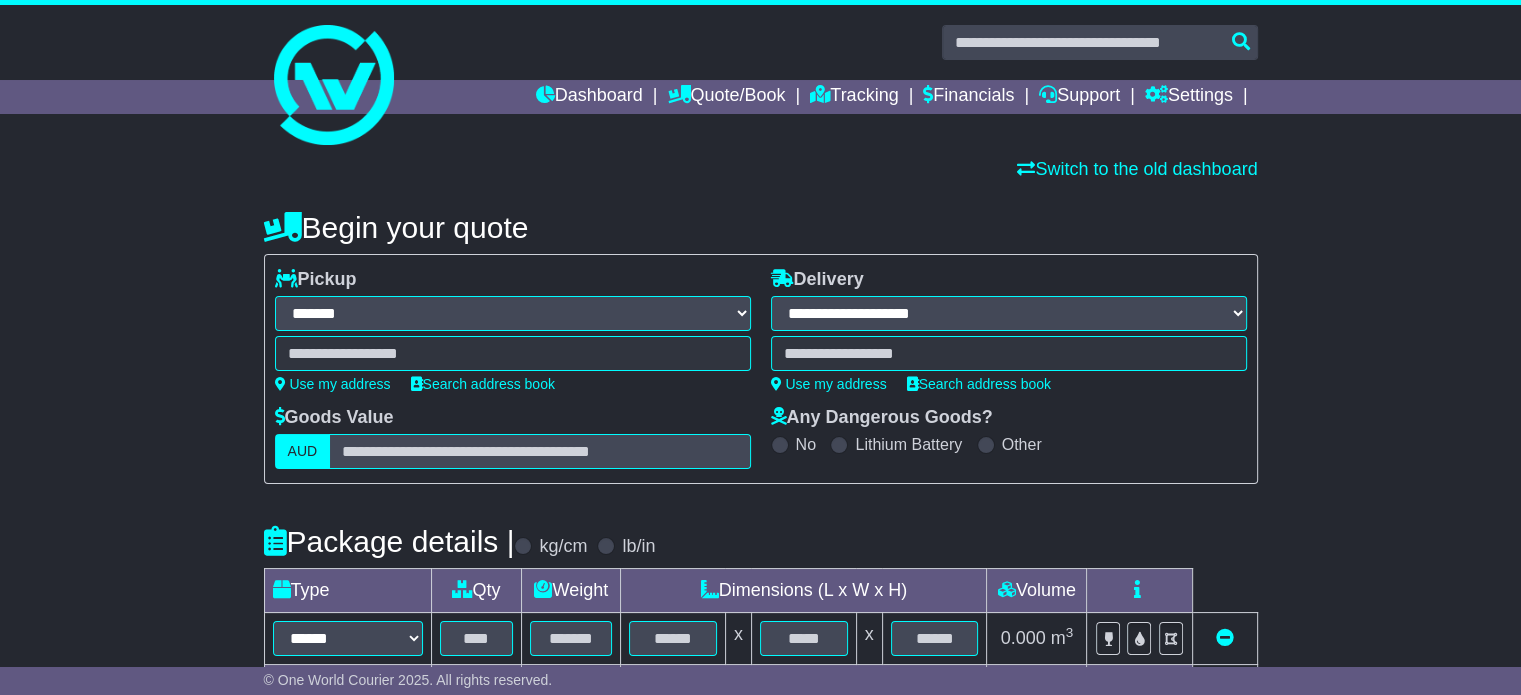 click on "***** [POSTAL_CODE] [CITY] [POSTAL_CODE] - [POSTAL_CODE]" at bounding box center [1009, 353] 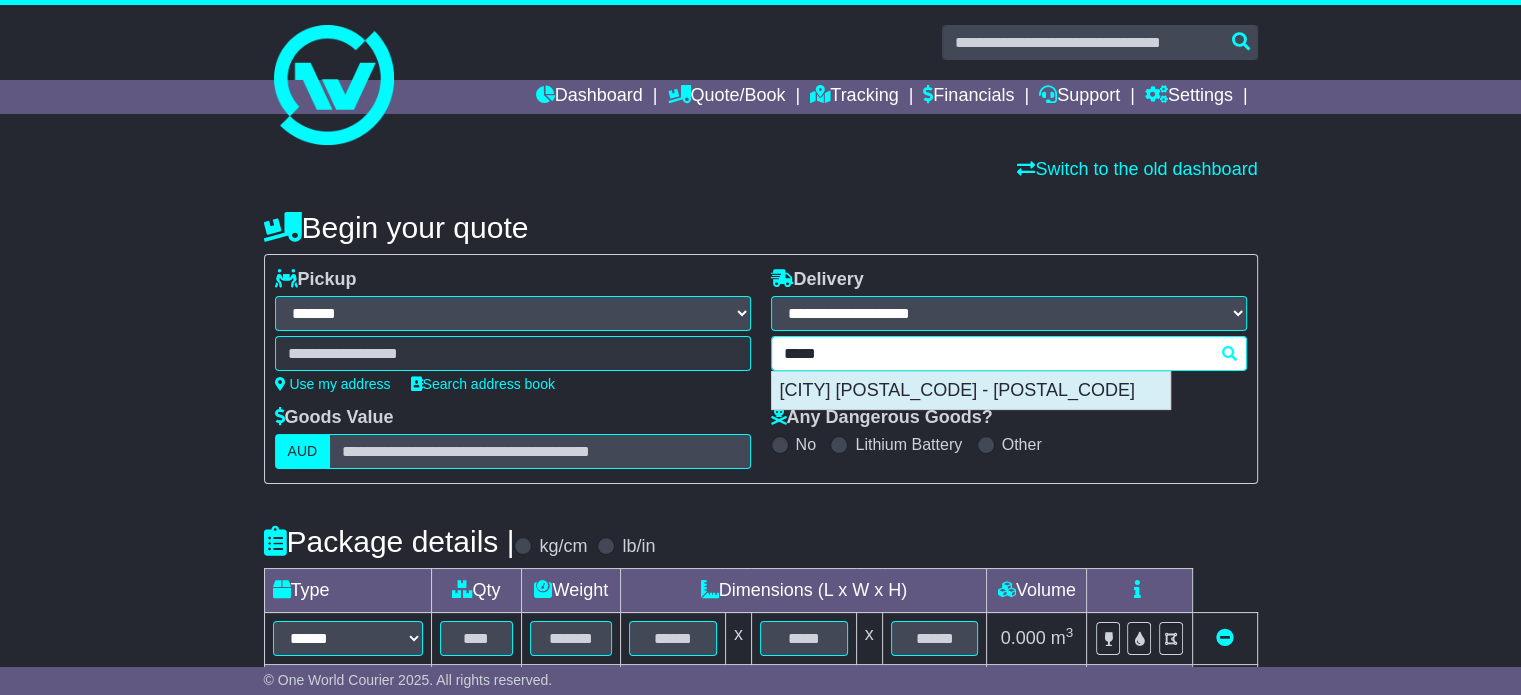 click on "[CITY] [POSTAL_CODE] - [POSTAL_CODE]" at bounding box center (971, 391) 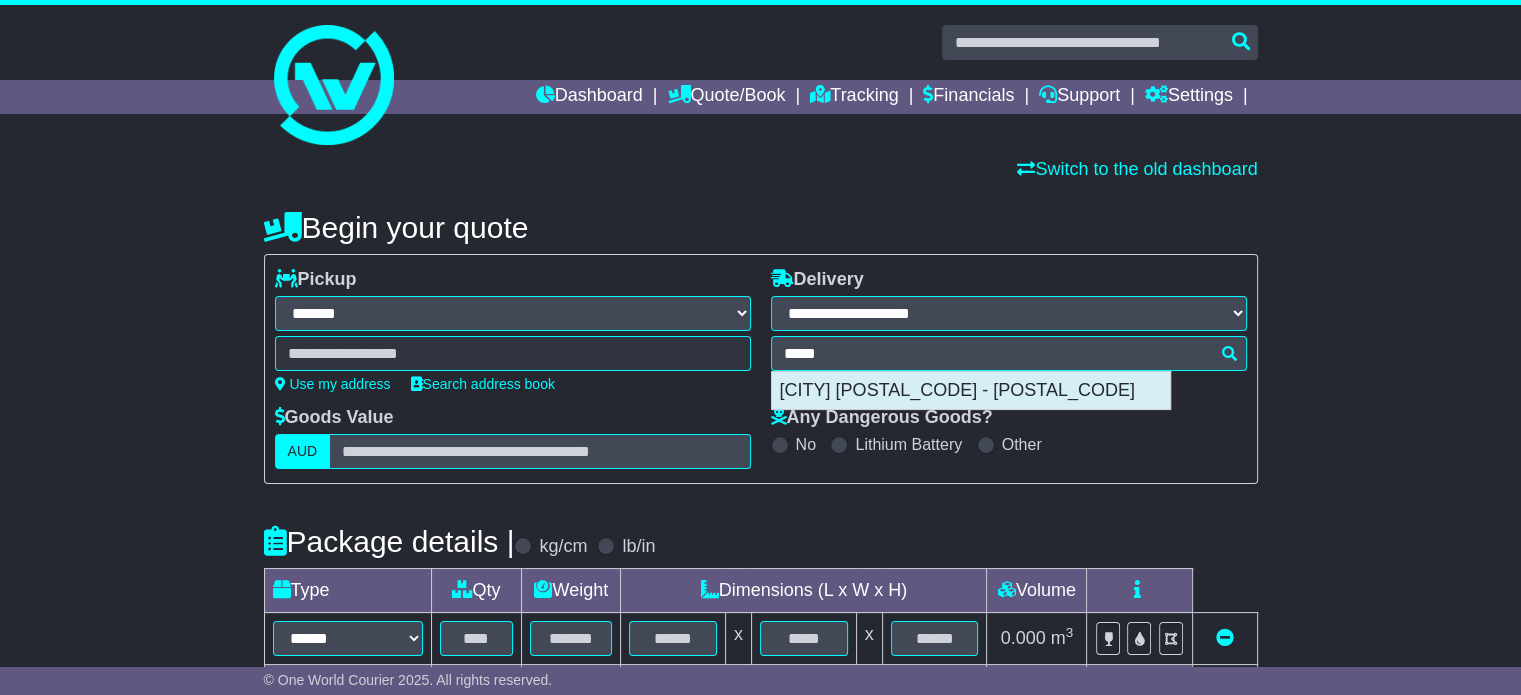 type on "**********" 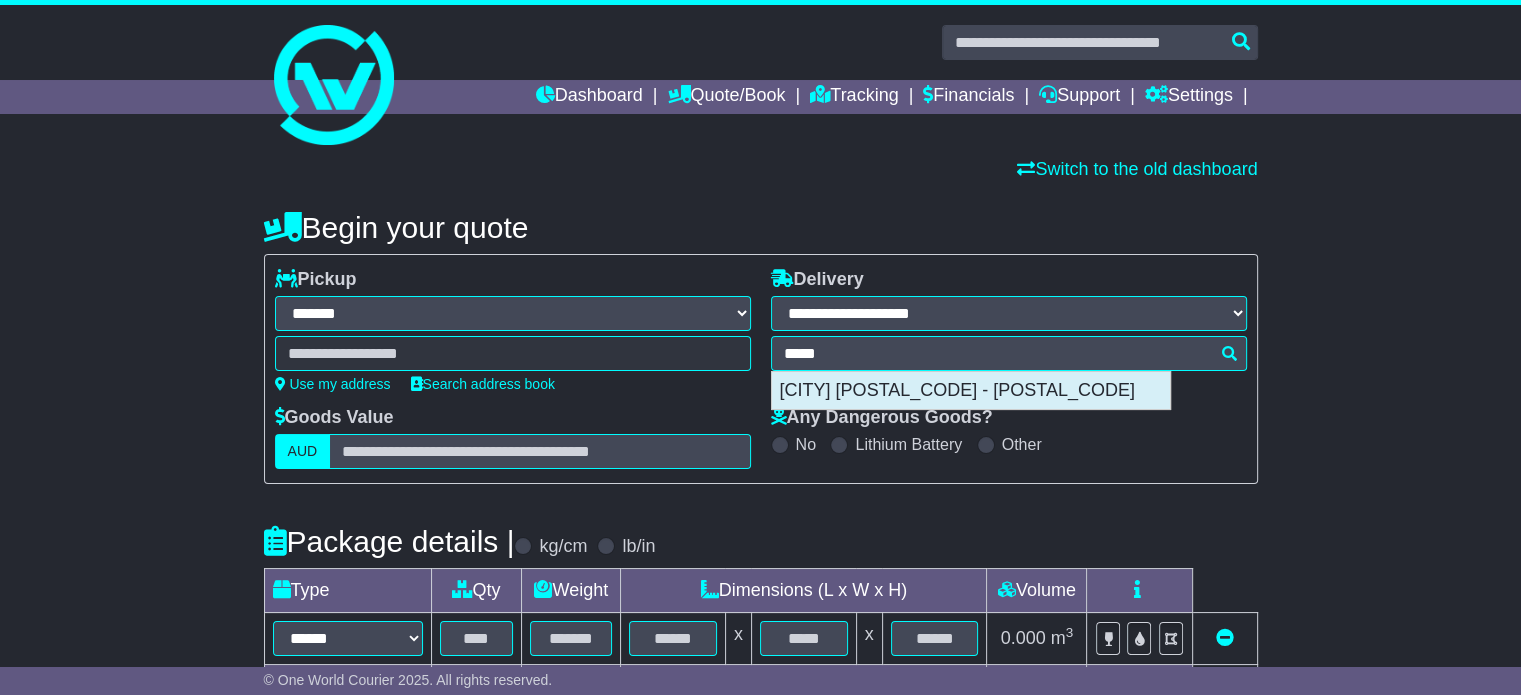 select on "*****" 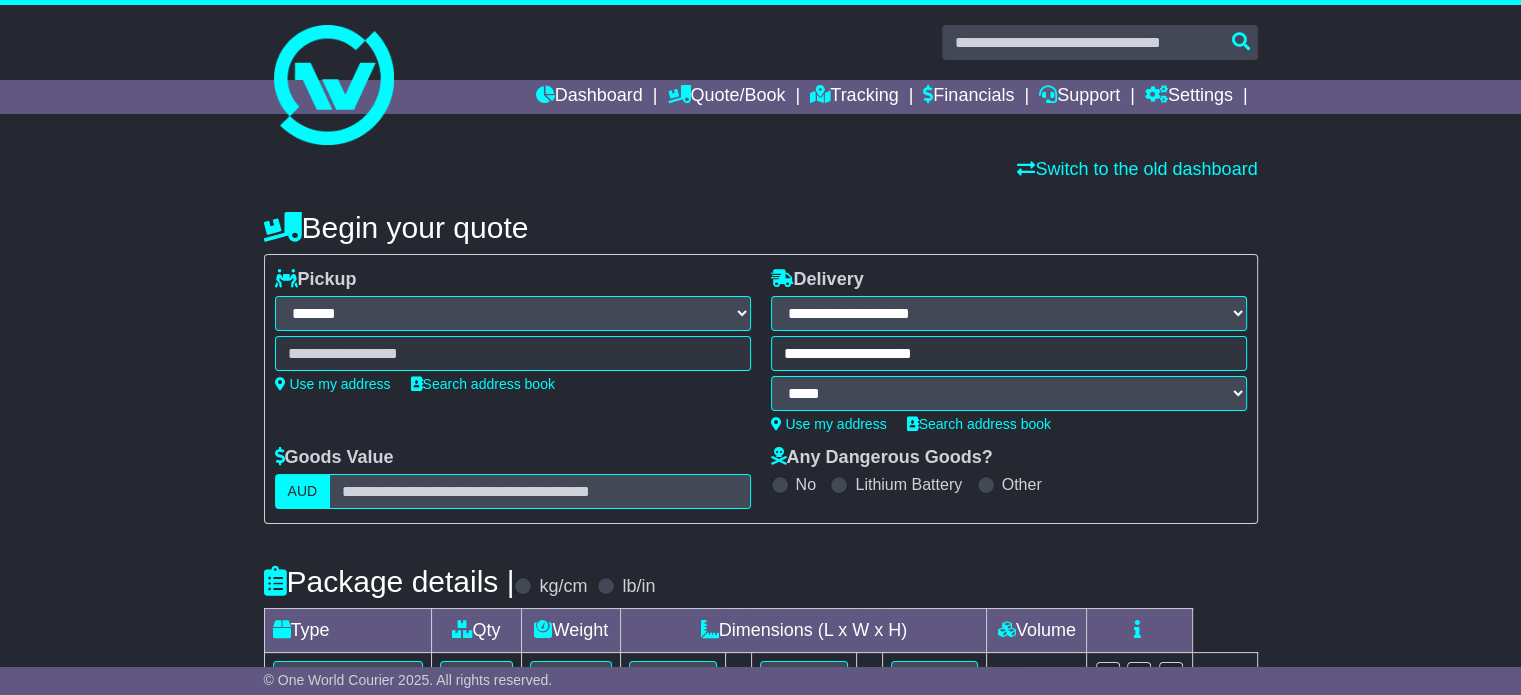 type on "**********" 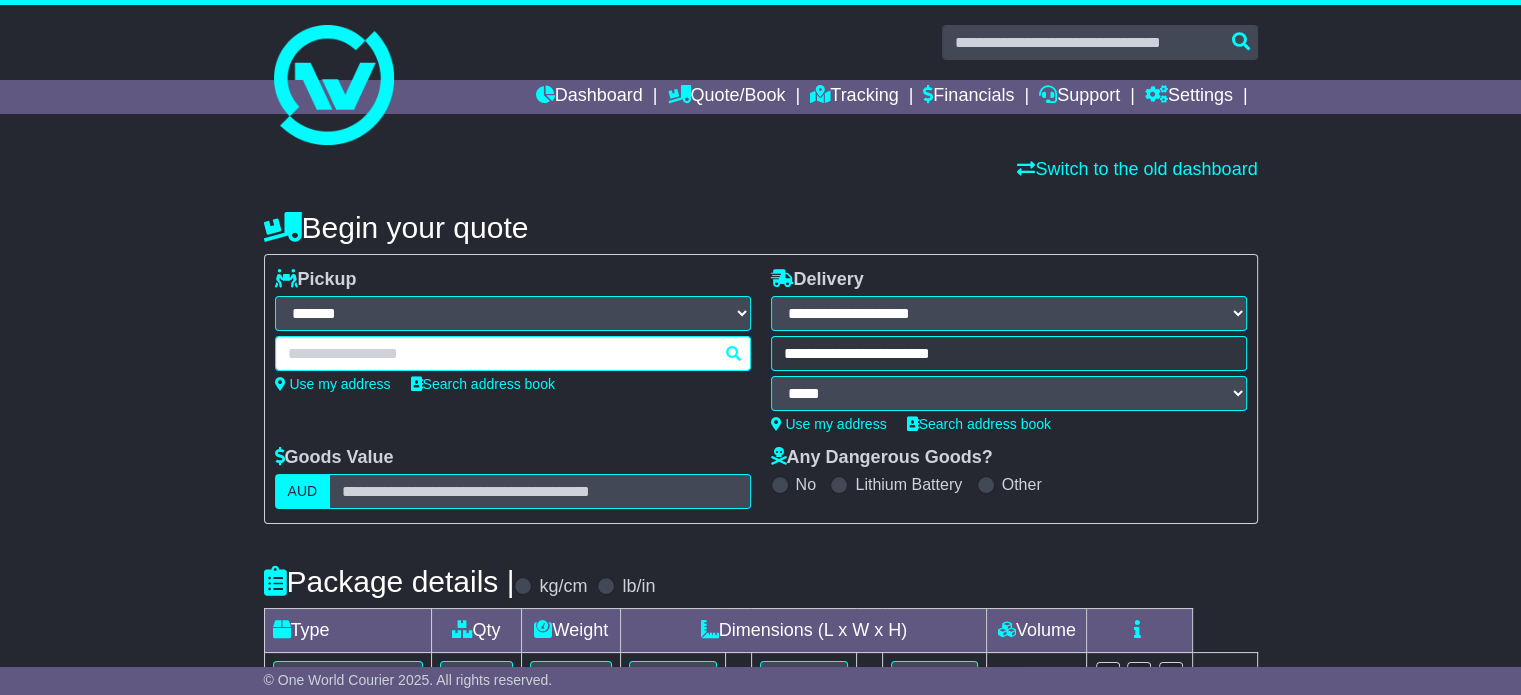 click at bounding box center [513, 353] 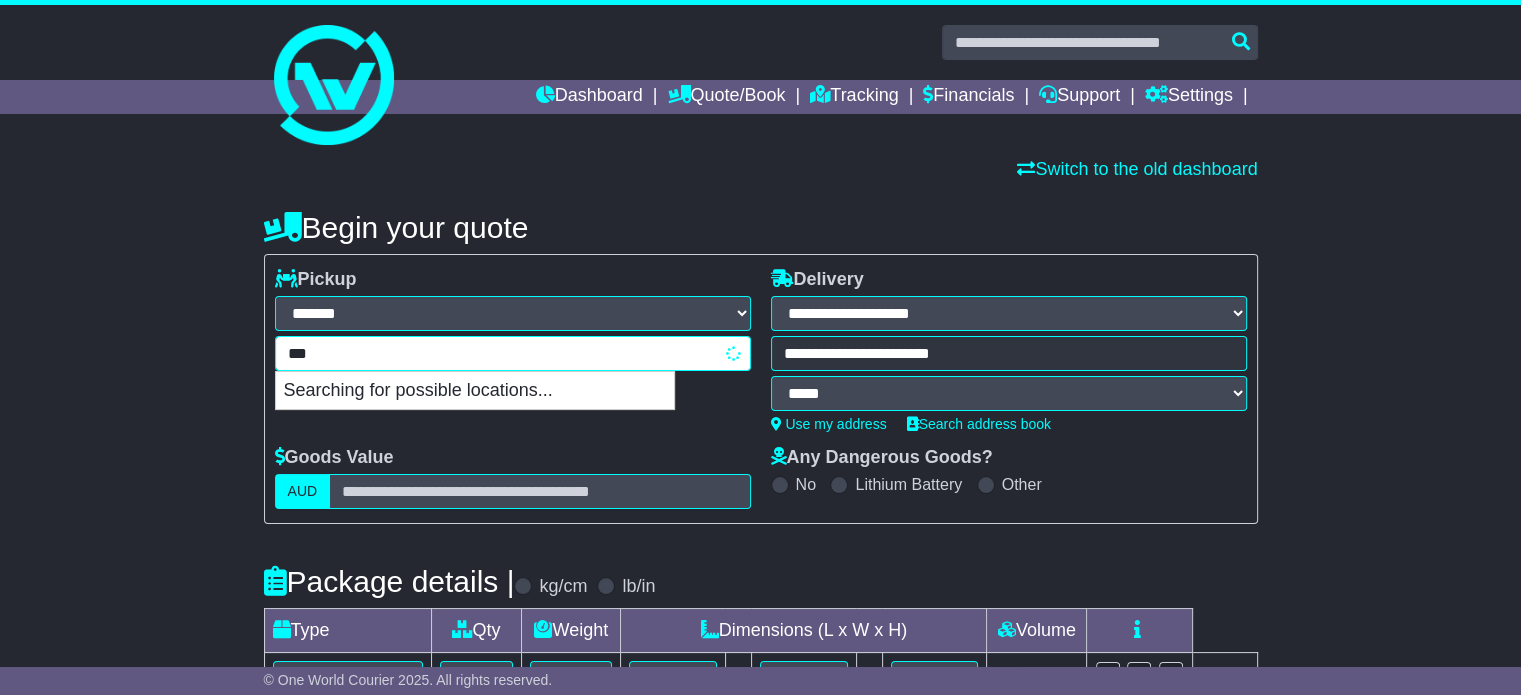 type on "****" 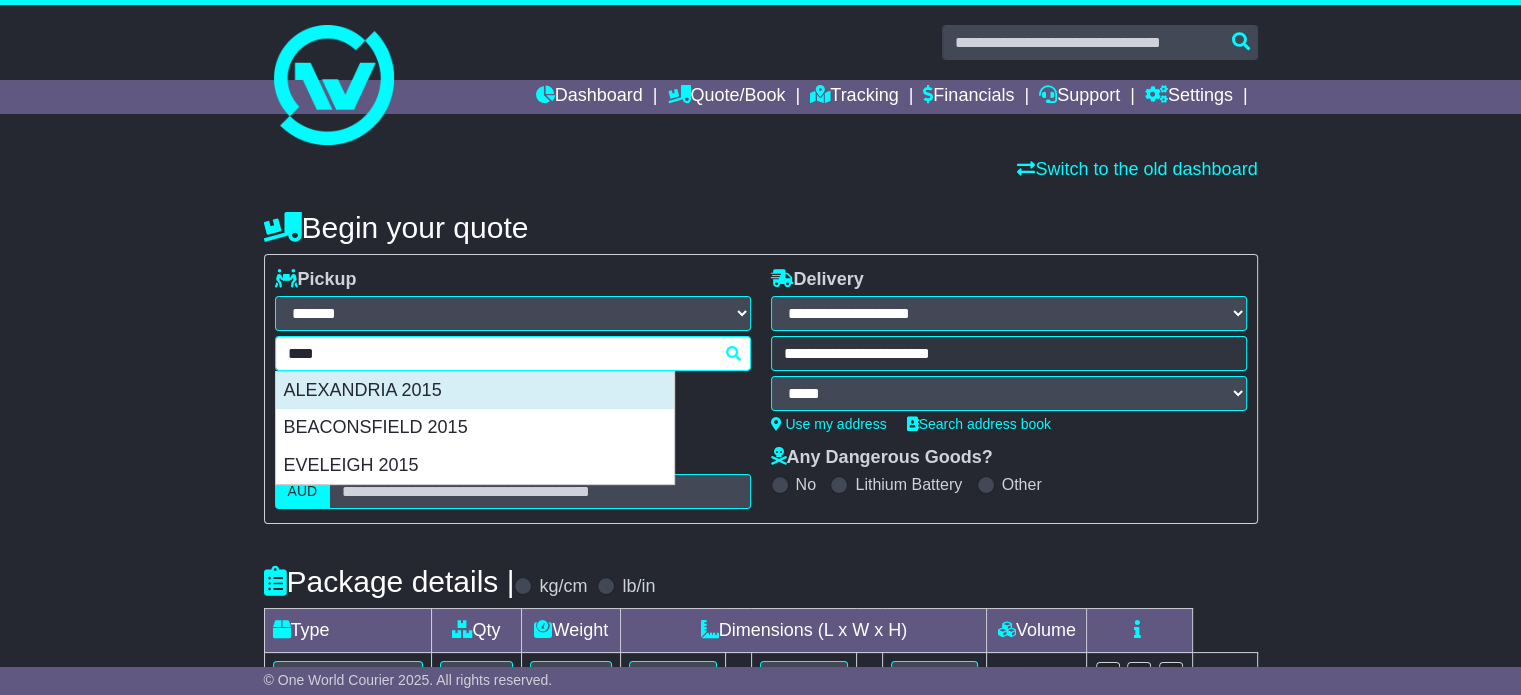 click on "ALEXANDRIA 2015" at bounding box center [475, 391] 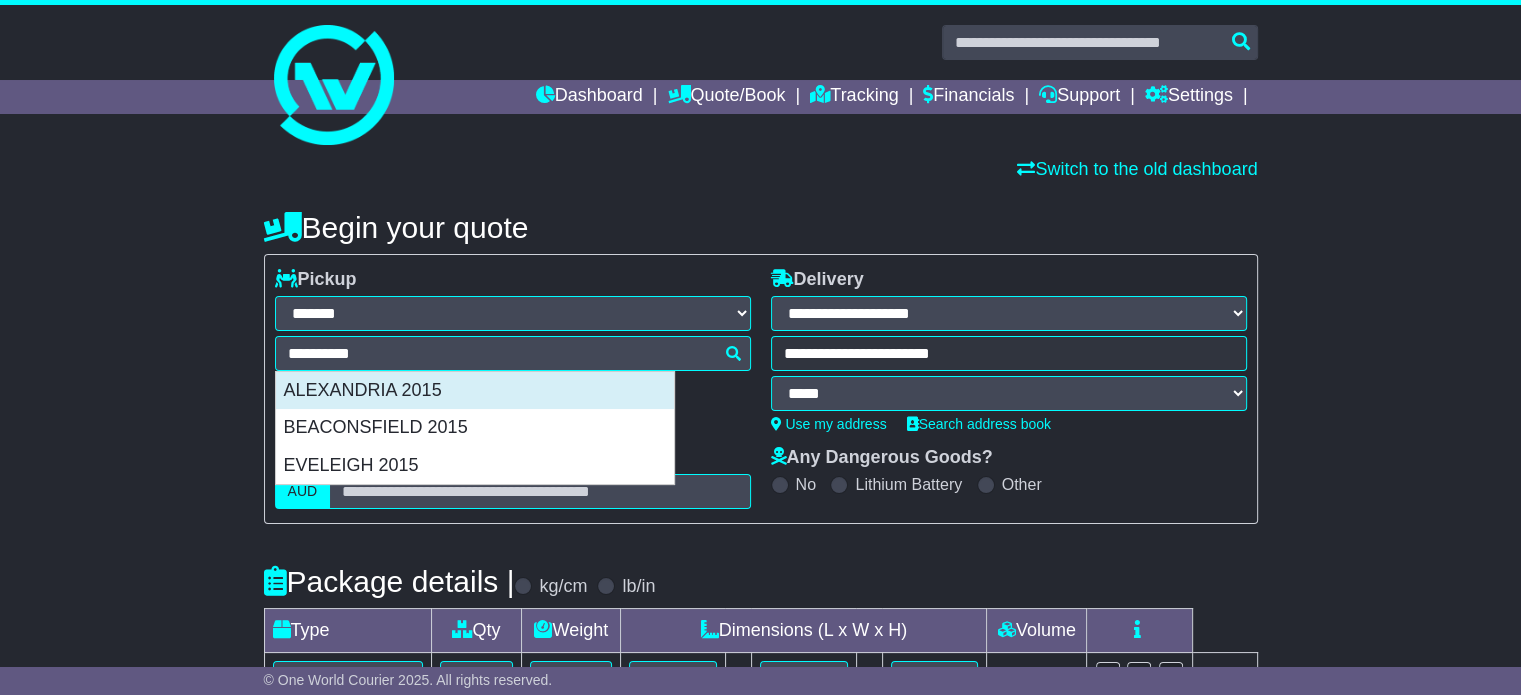 type on "**********" 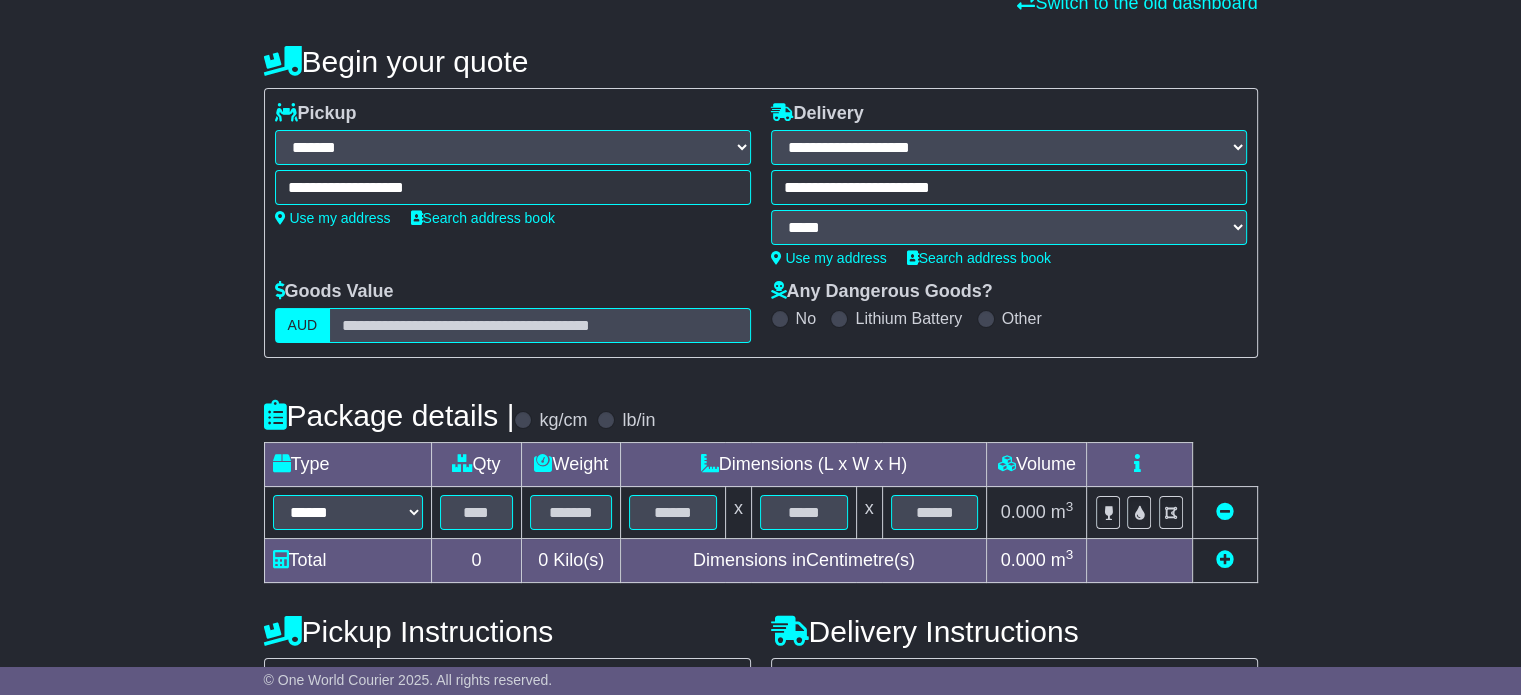 scroll, scrollTop: 200, scrollLeft: 0, axis: vertical 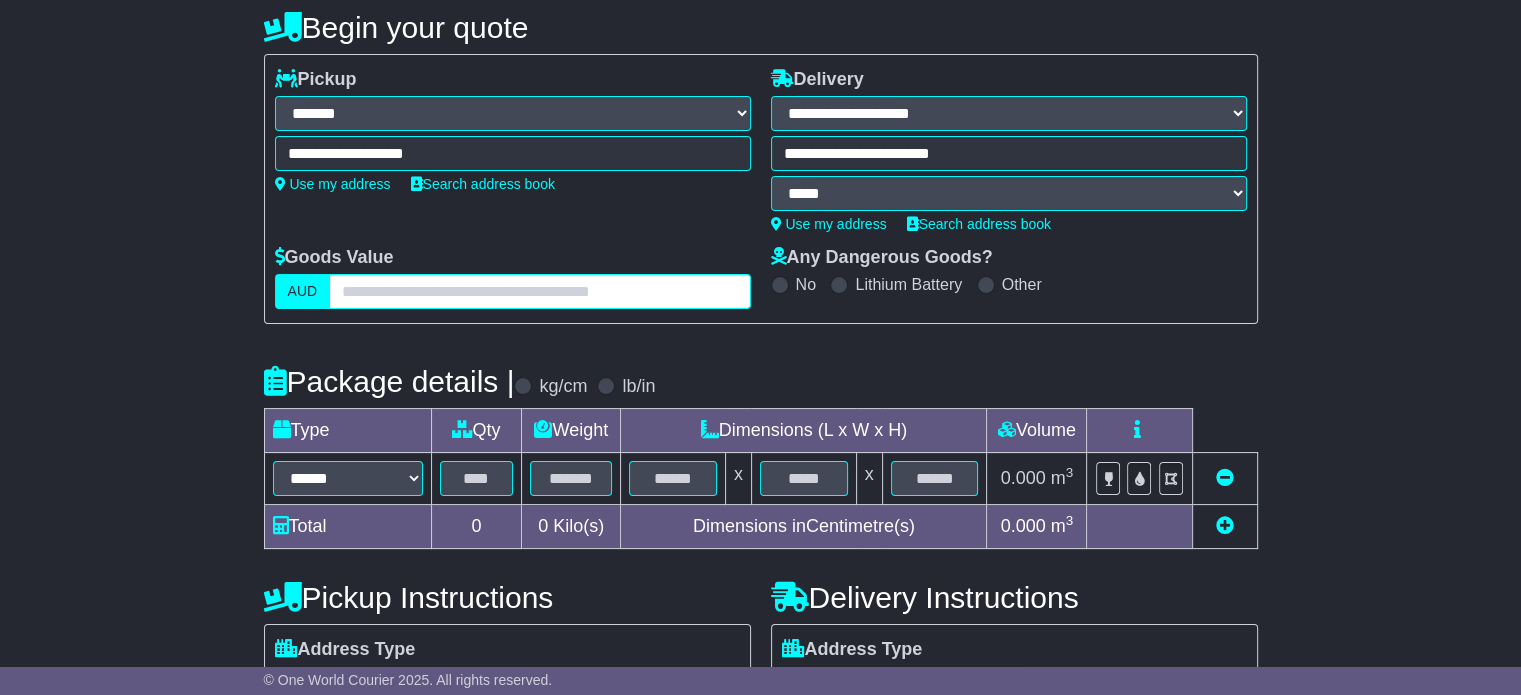 click at bounding box center (539, 291) 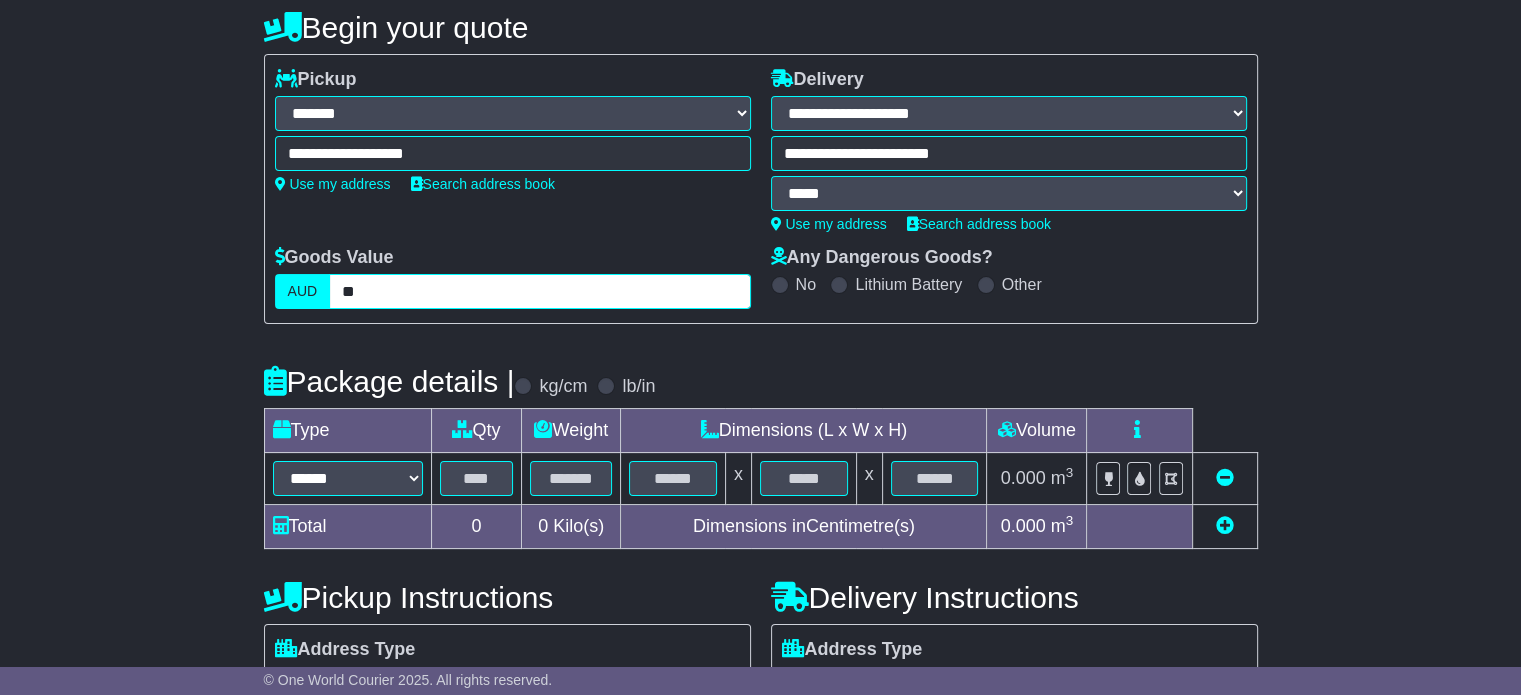 drag, startPoint x: 361, startPoint y: 288, endPoint x: 329, endPoint y: 288, distance: 32 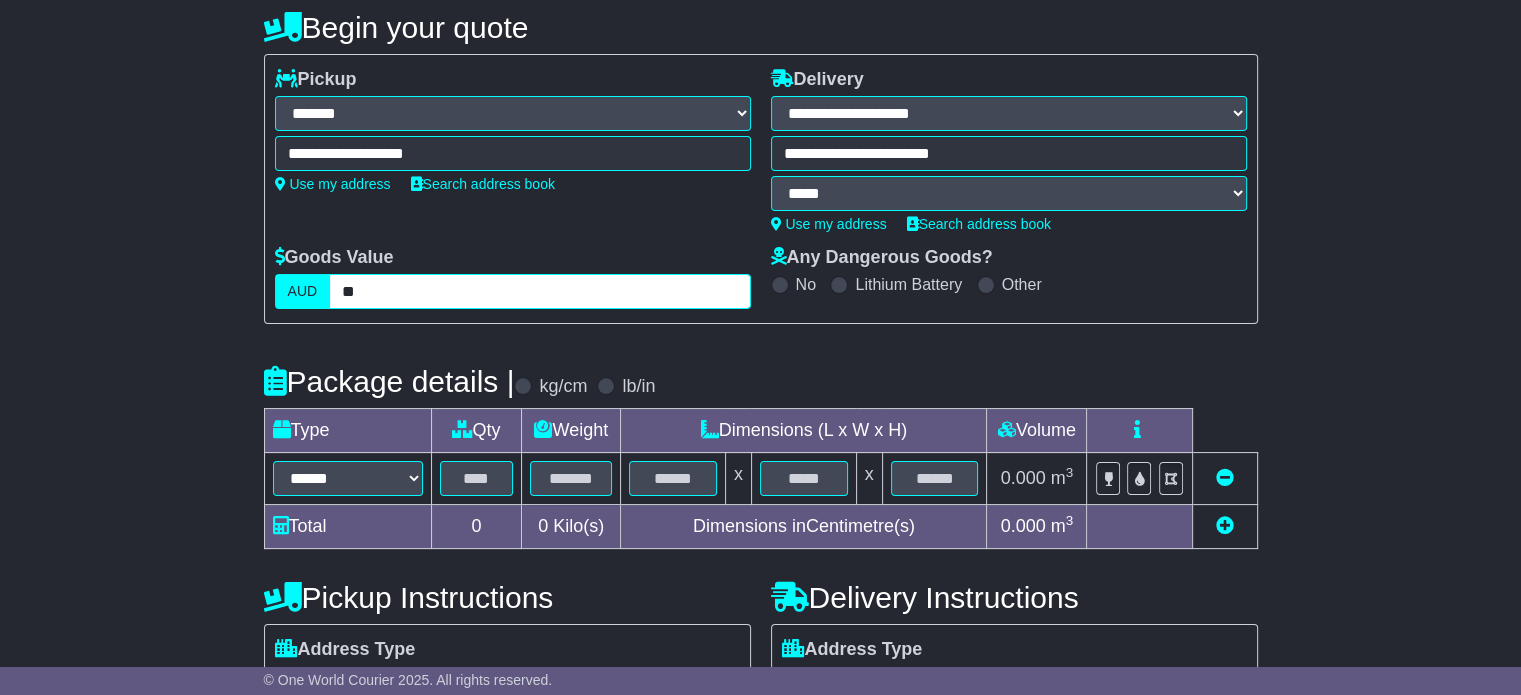 paste on "*****" 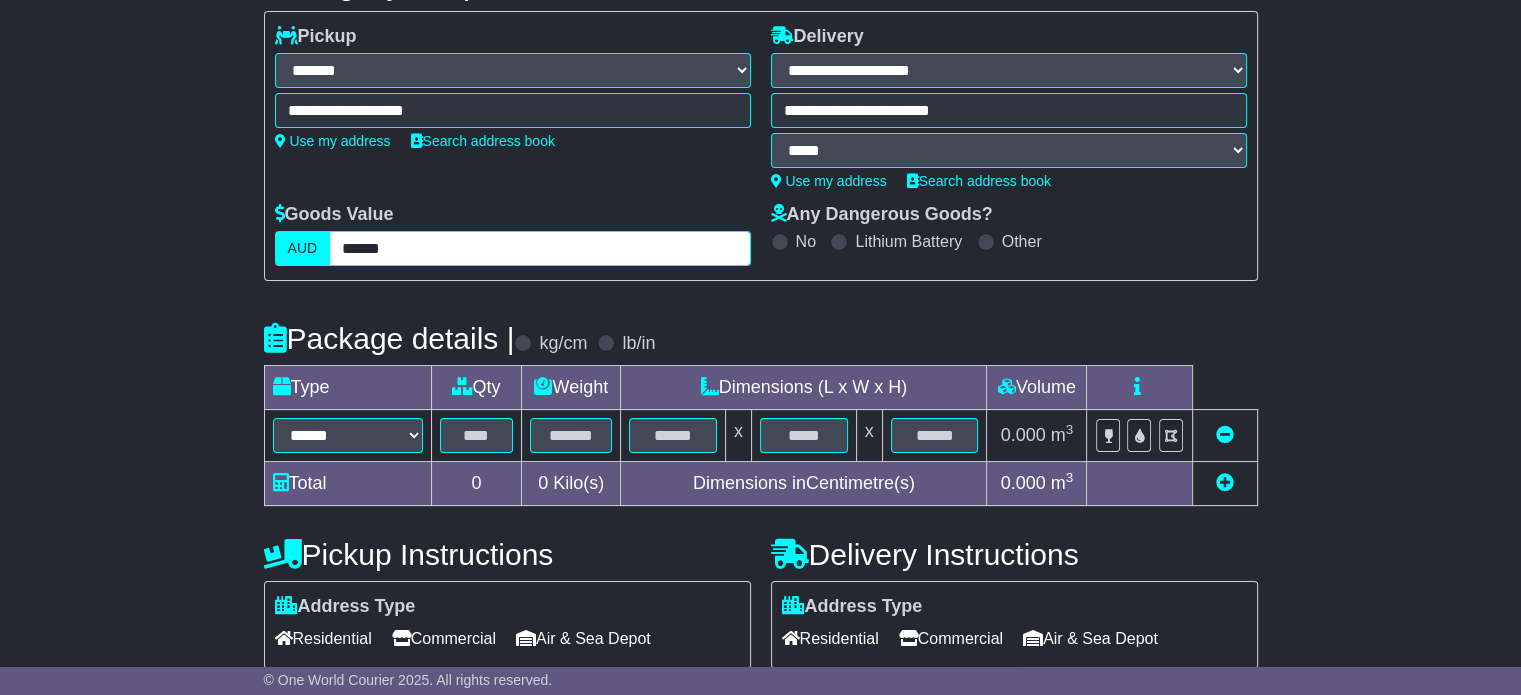 scroll, scrollTop: 300, scrollLeft: 0, axis: vertical 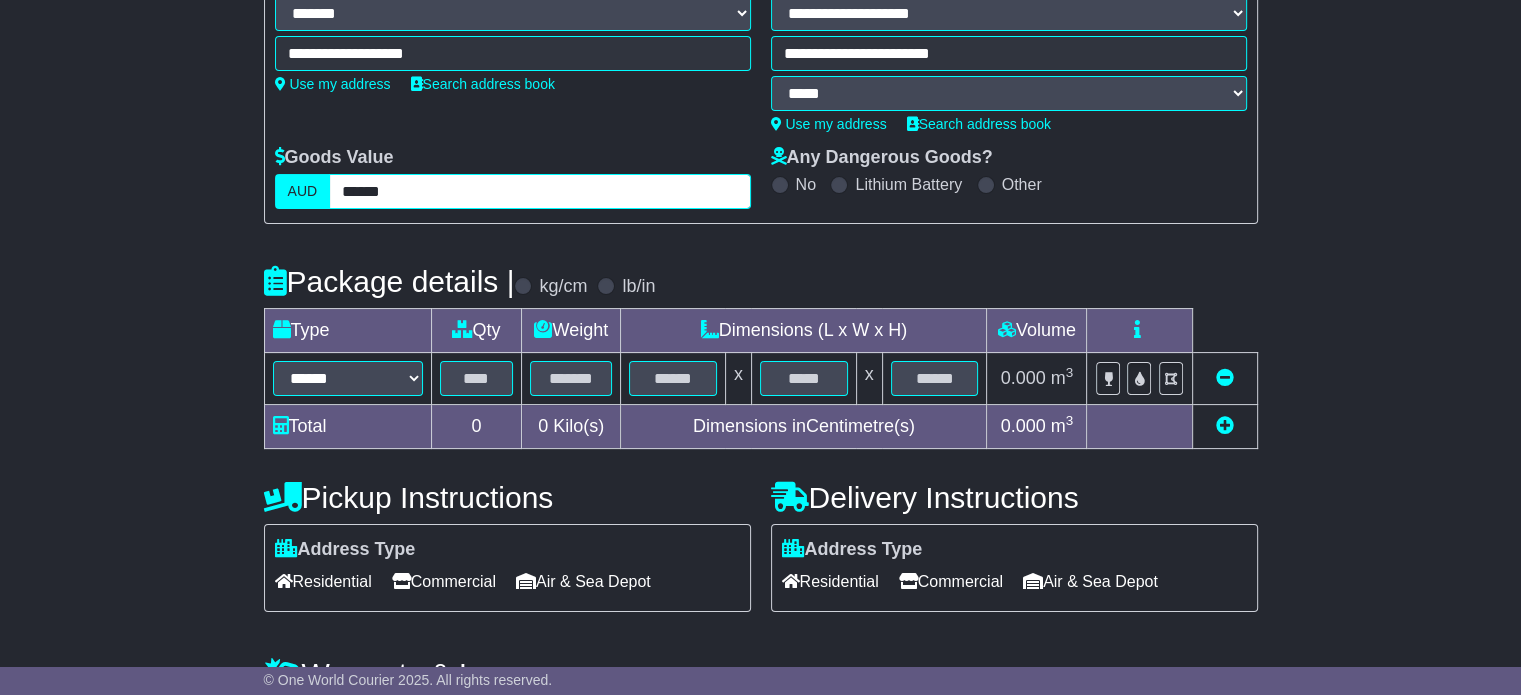 type on "******" 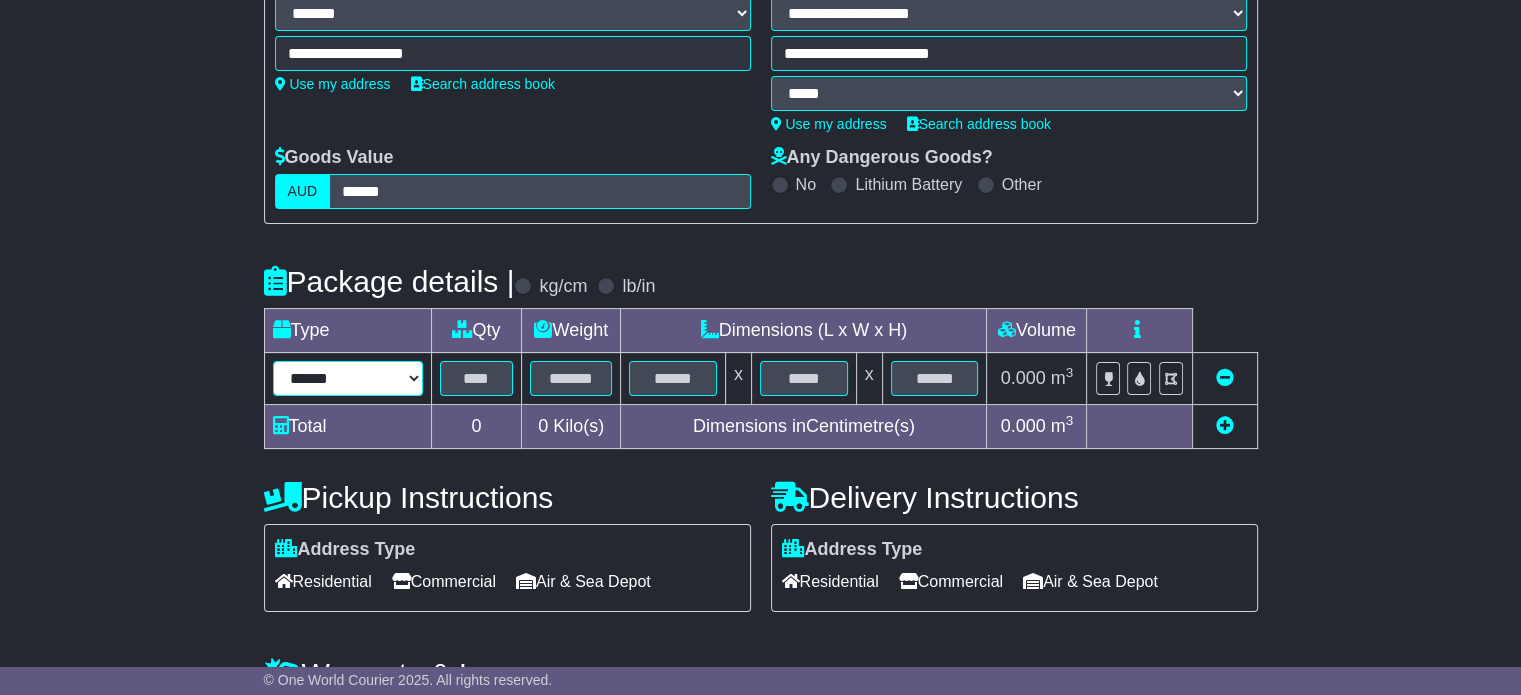 click on "****** ****** *** ******** ***** **** **** ****** *** *******" at bounding box center (348, 378) 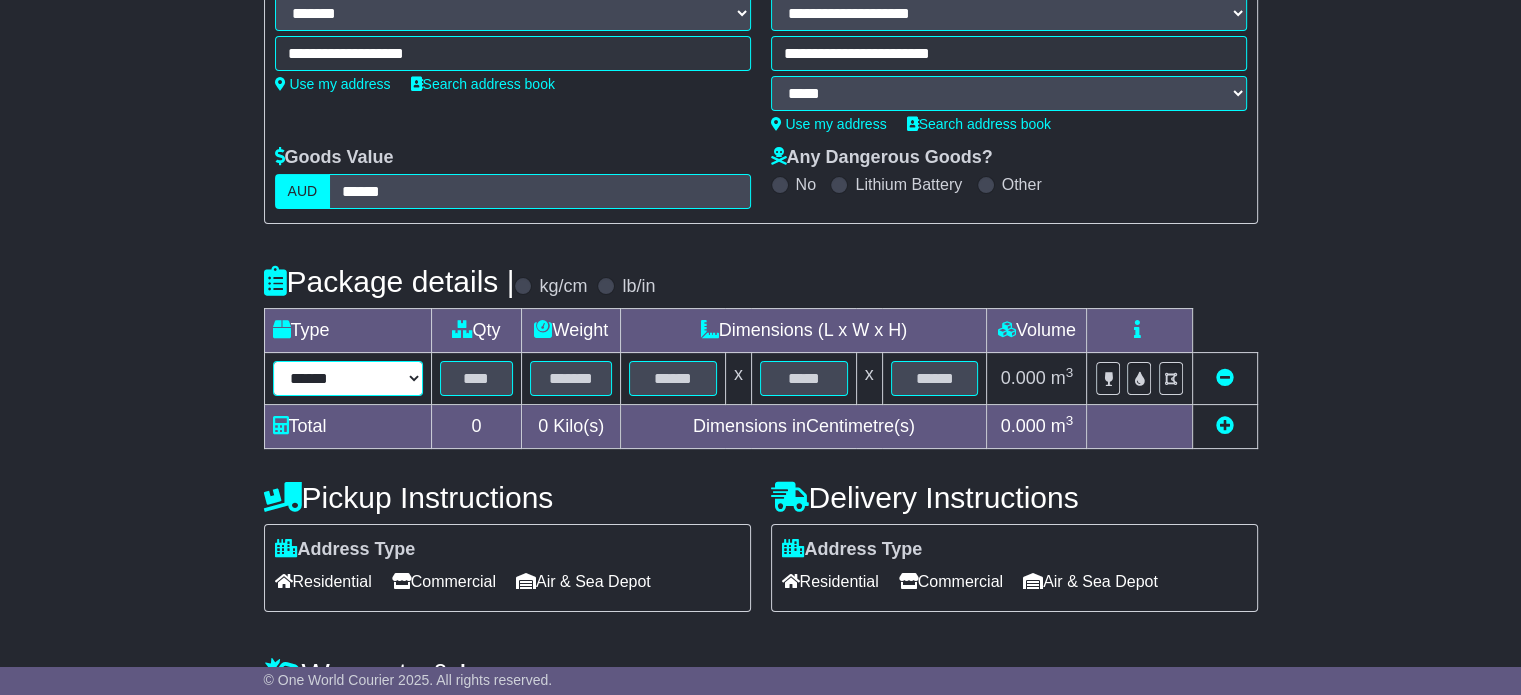 select on "*****" 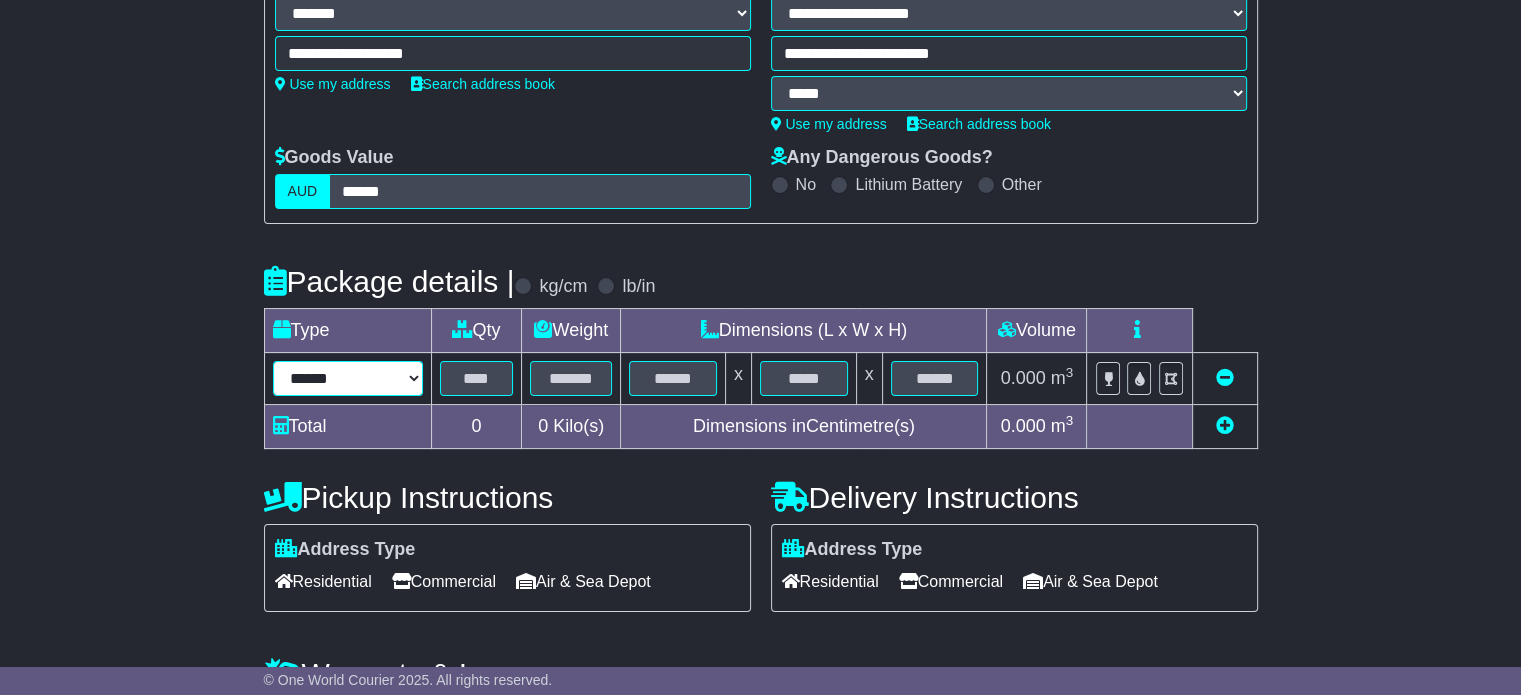 click on "****** ****** *** ******** ***** **** **** ****** *** *******" at bounding box center [348, 378] 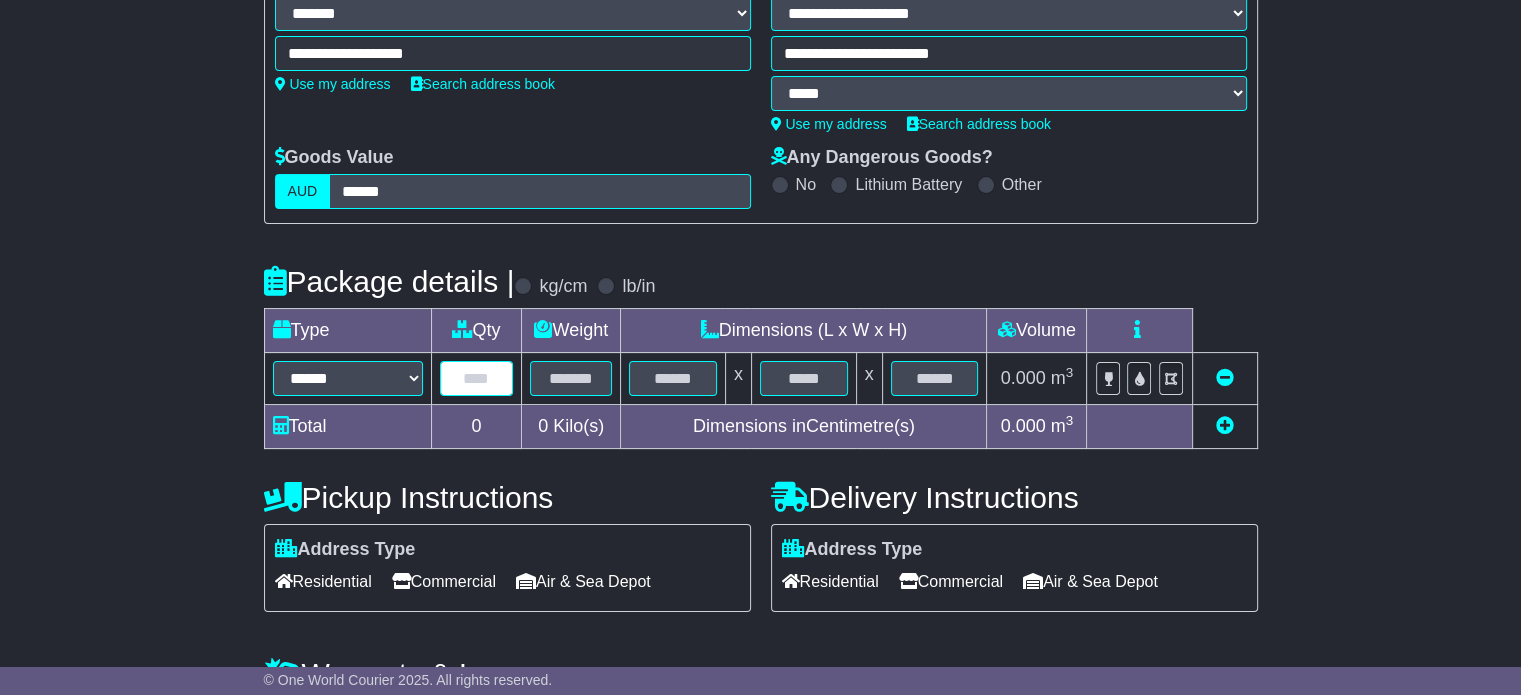 click at bounding box center [477, 378] 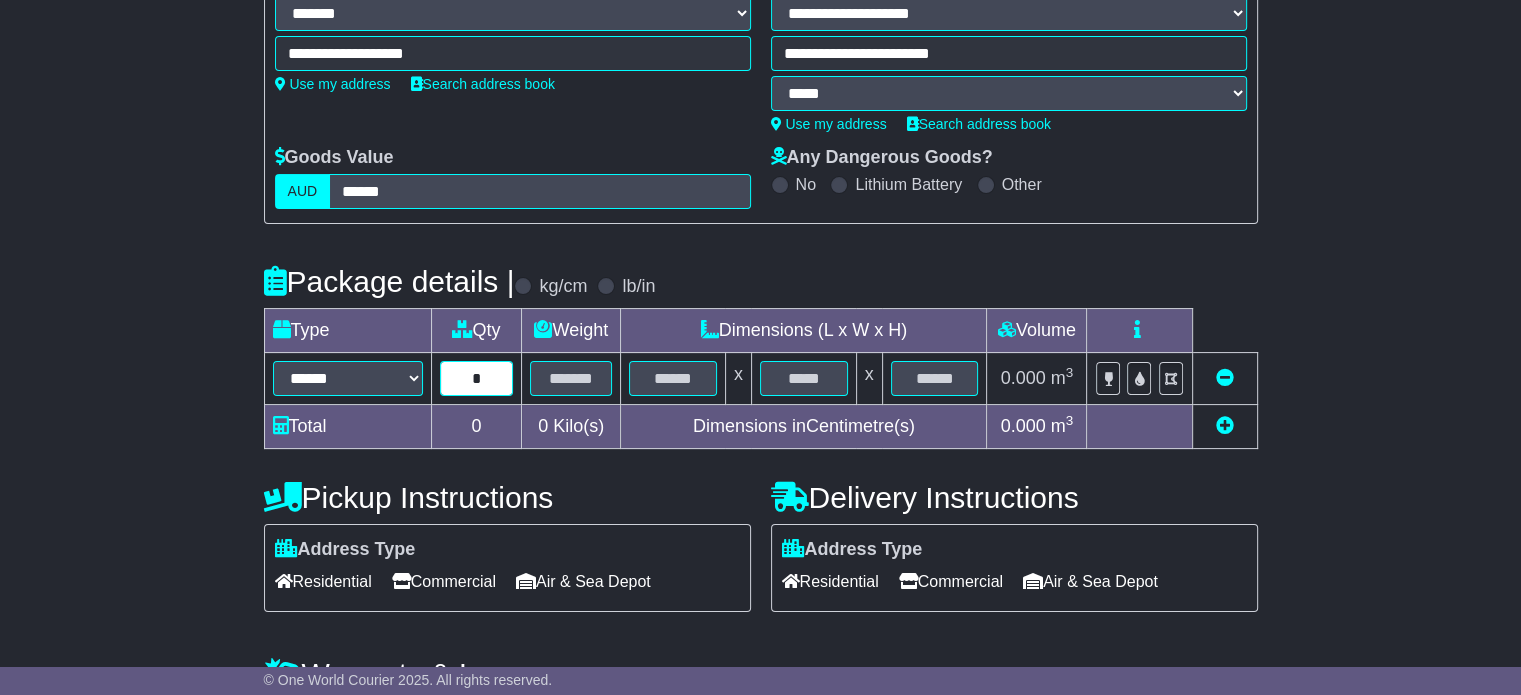 type on "*" 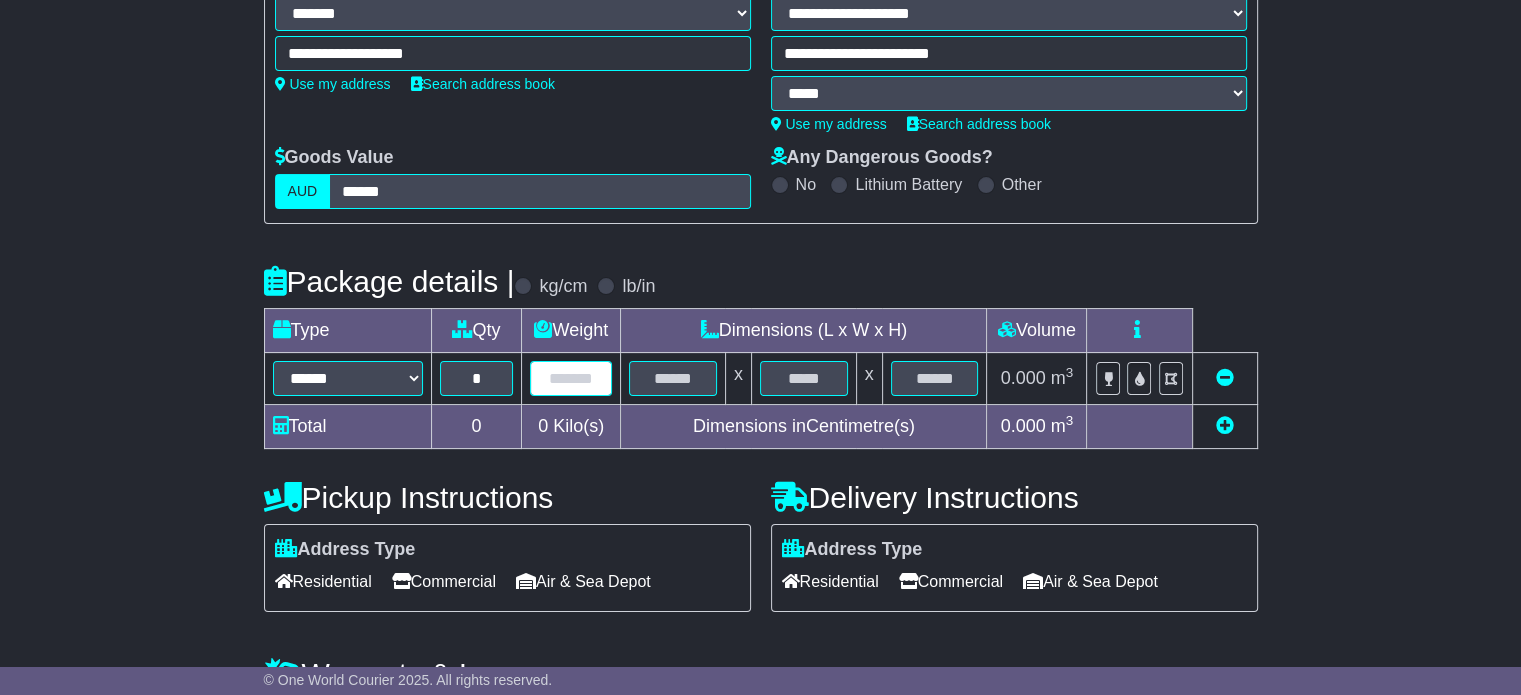 drag, startPoint x: 587, startPoint y: 391, endPoint x: 574, endPoint y: 392, distance: 13.038404 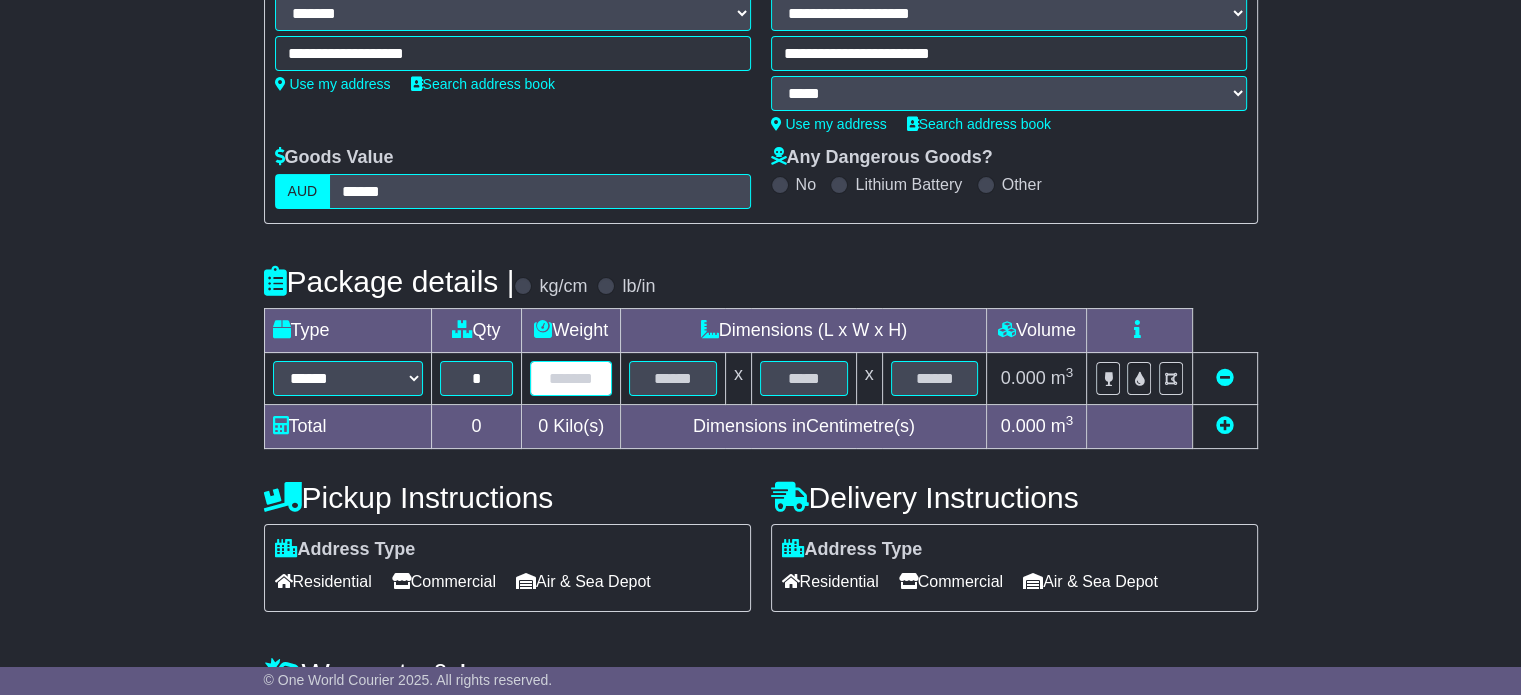 click at bounding box center (571, 378) 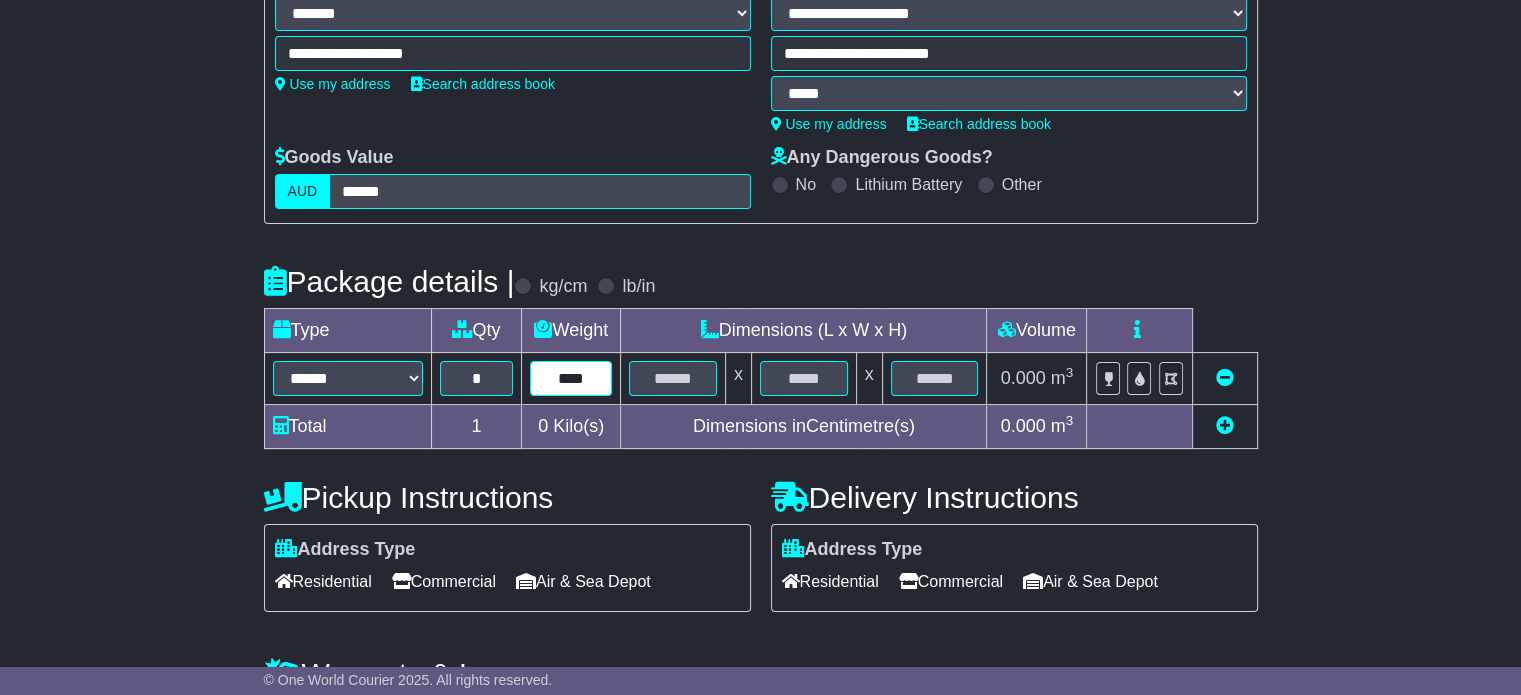 type on "****" 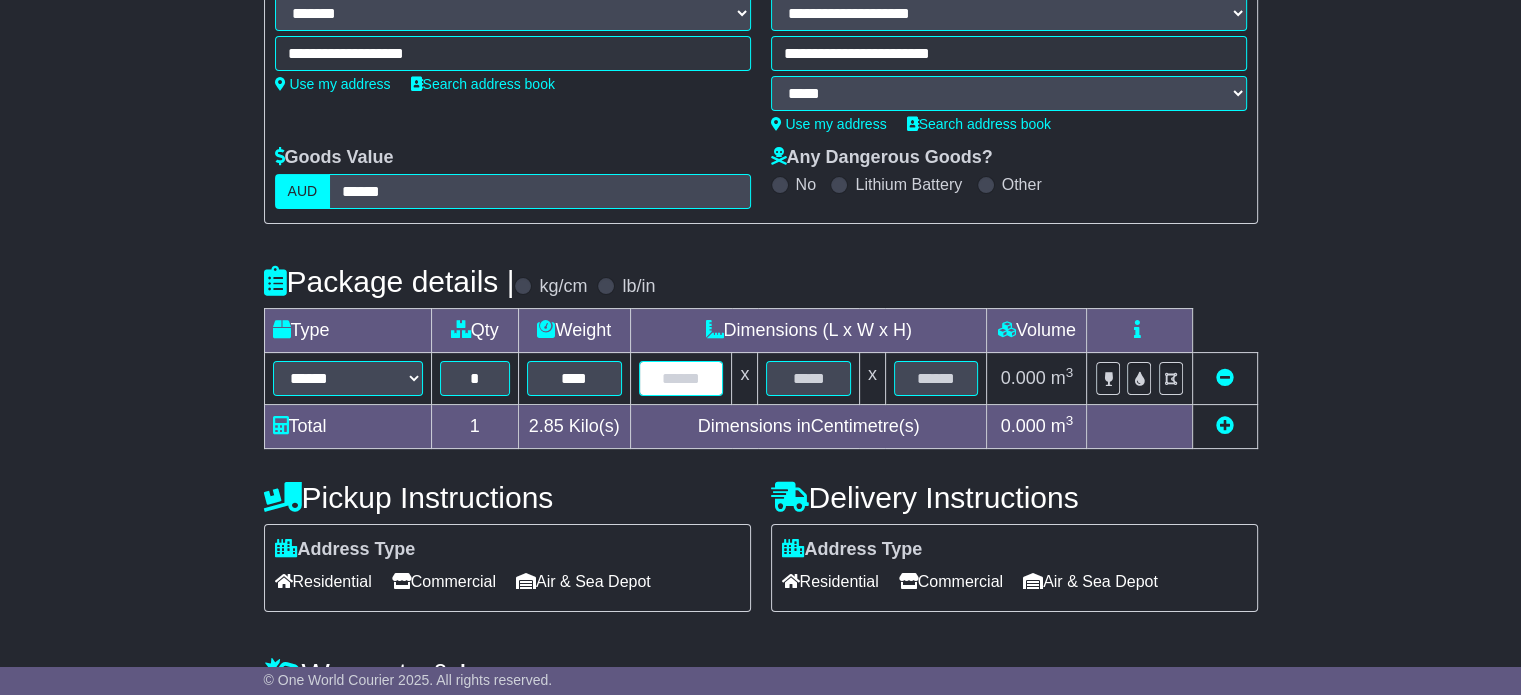 click at bounding box center (681, 378) 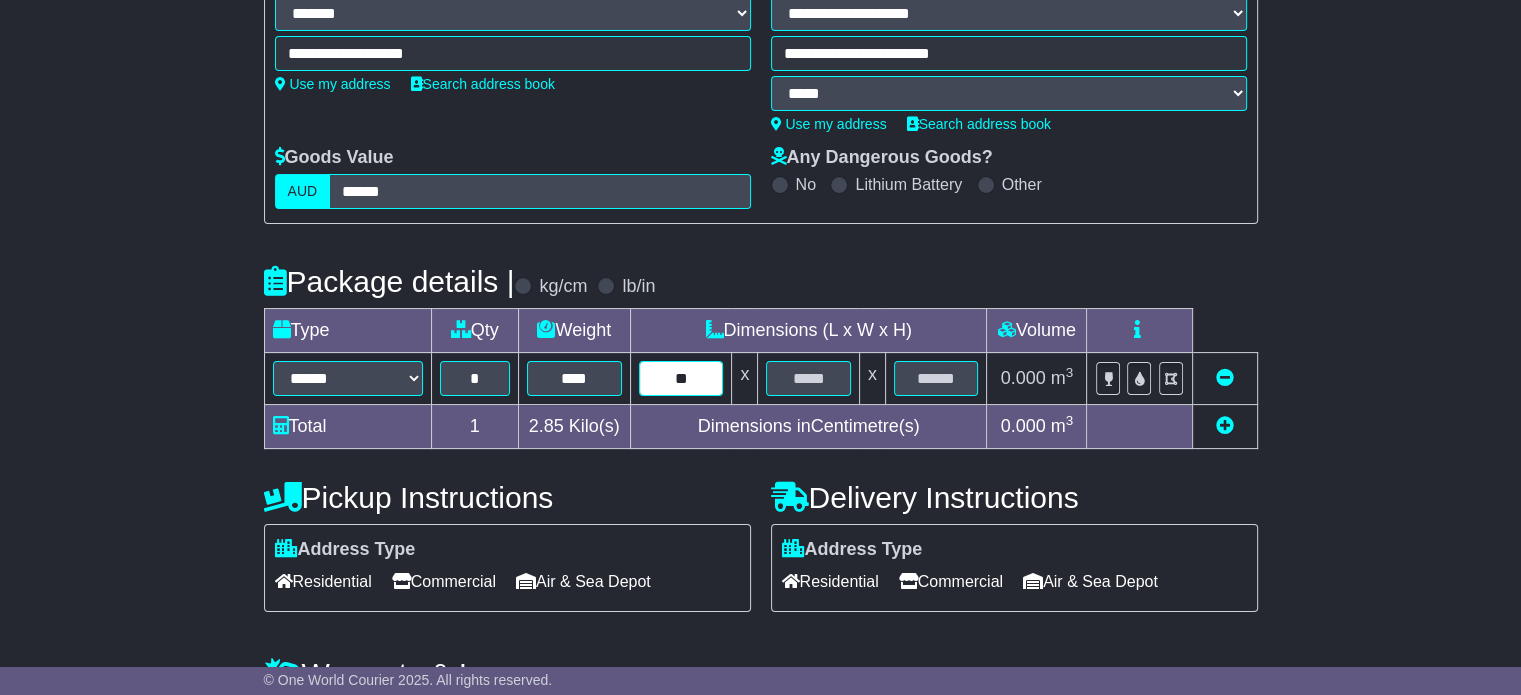 type on "**" 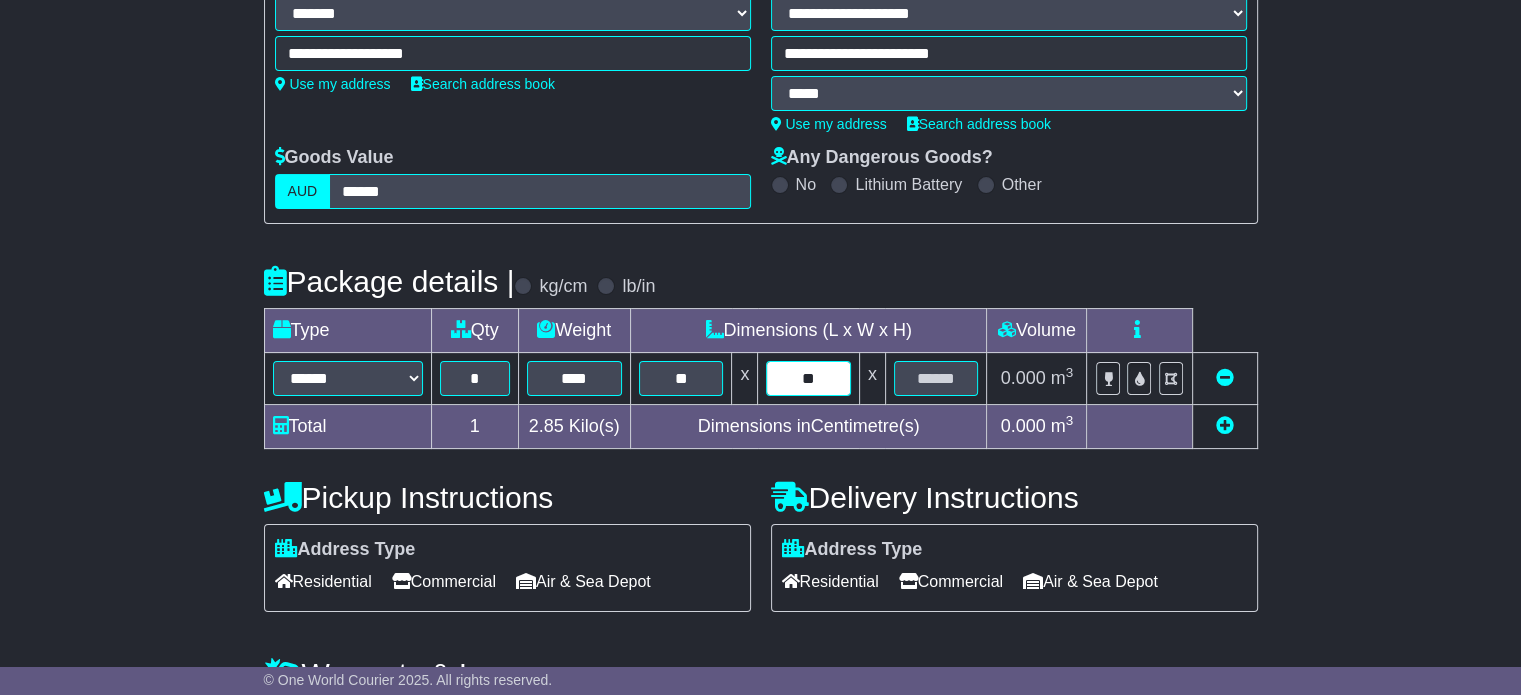 type on "**" 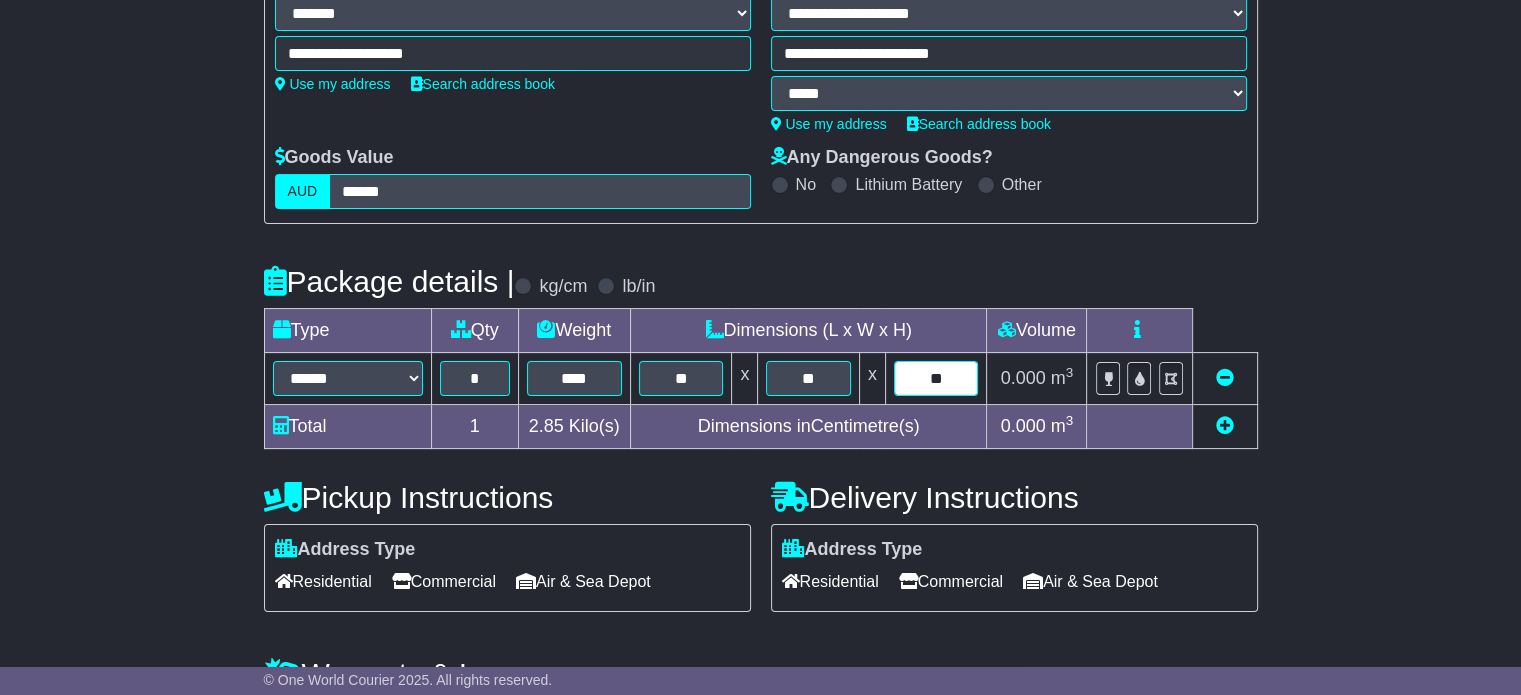 type on "**" 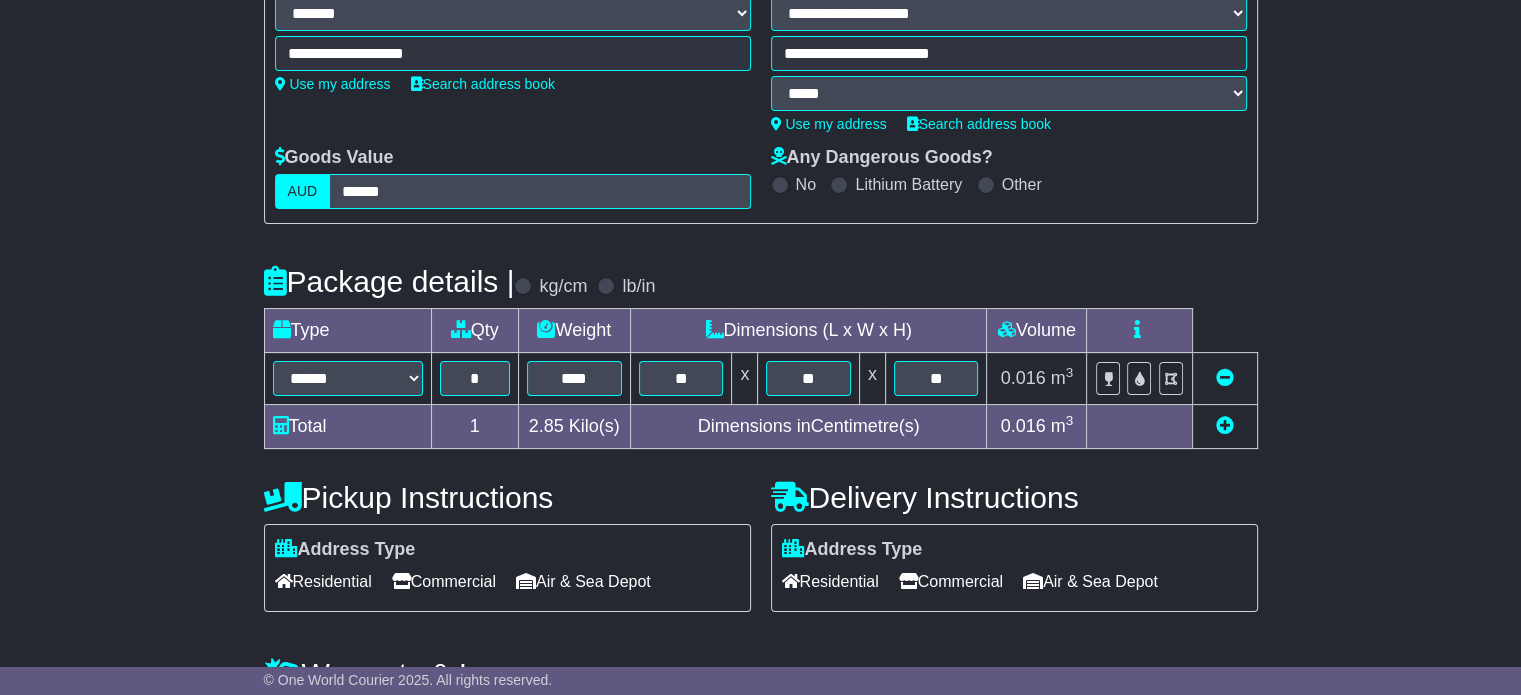 click on "**********" at bounding box center (760, 453) 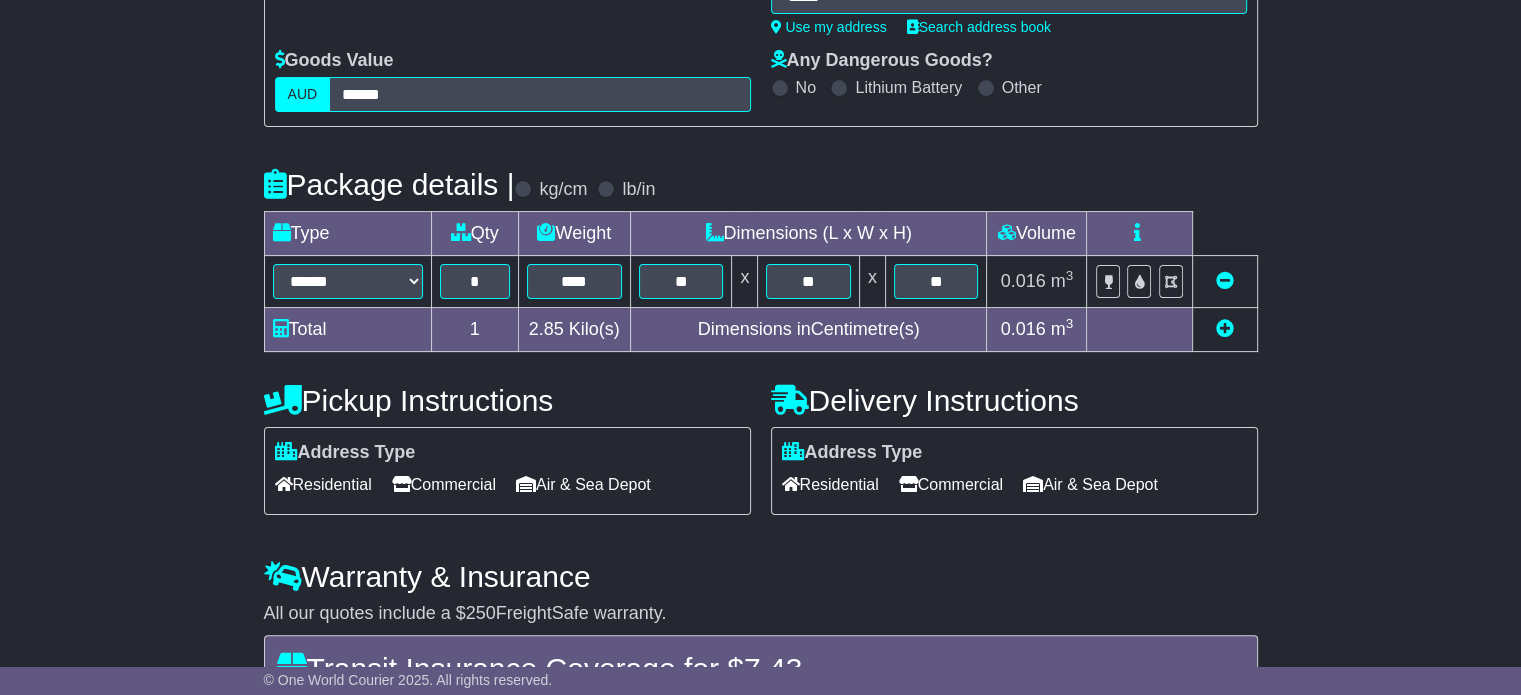 scroll, scrollTop: 400, scrollLeft: 0, axis: vertical 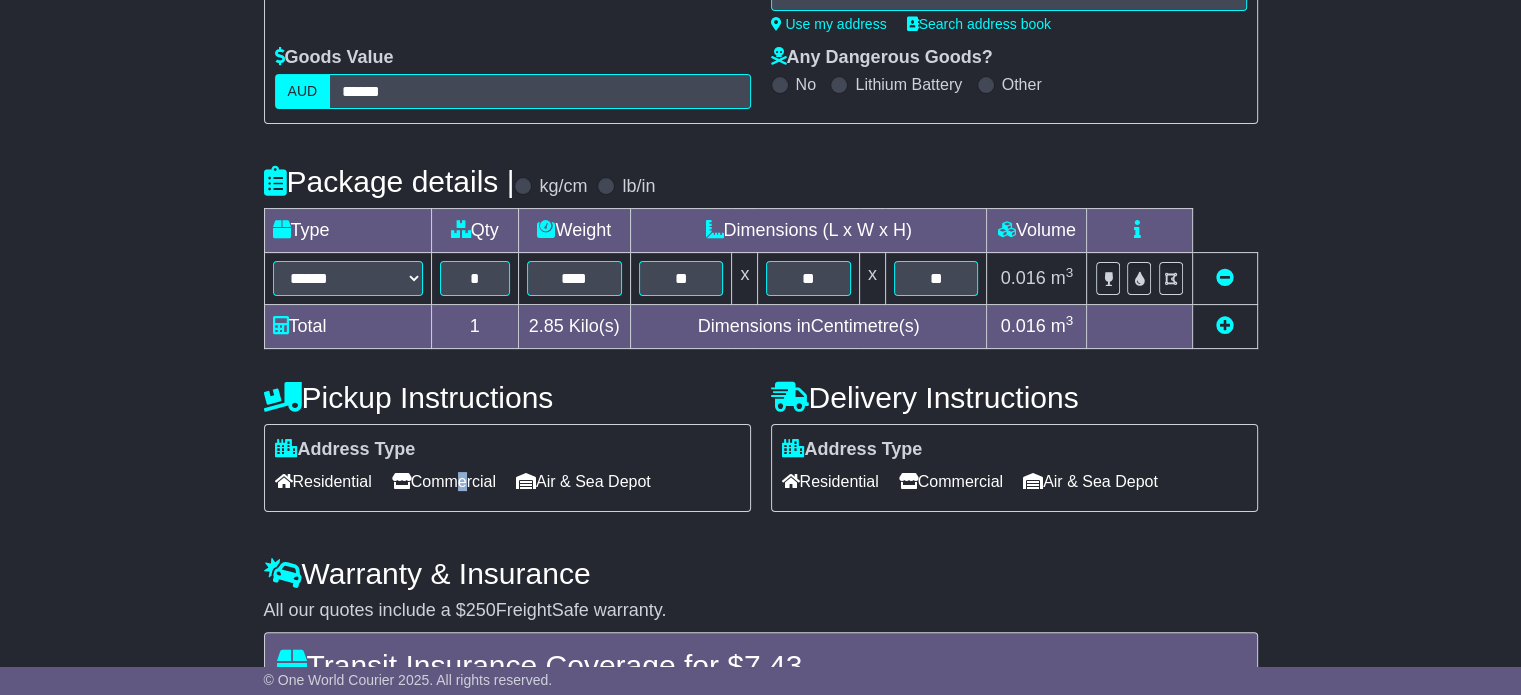 click on "Commercial" at bounding box center [444, 481] 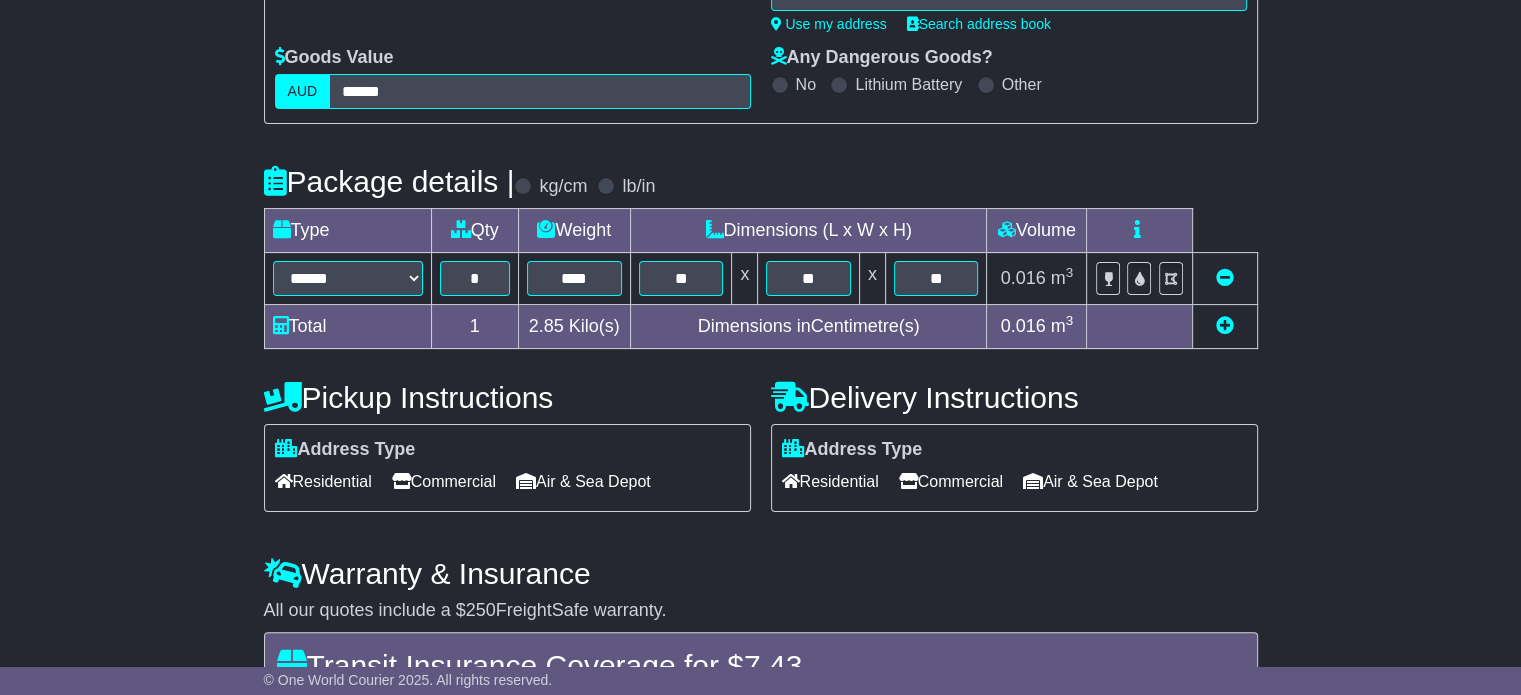 click on "Commercial" at bounding box center (951, 481) 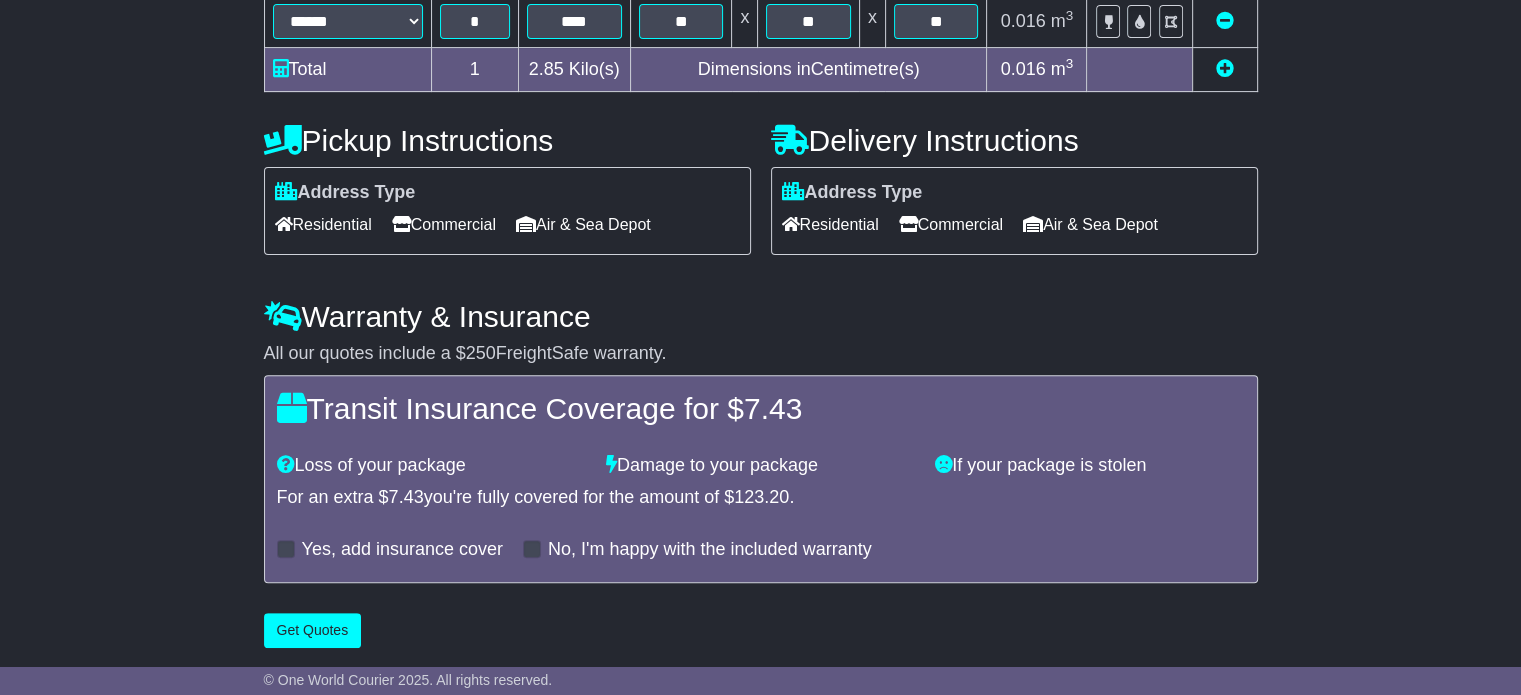 scroll, scrollTop: 659, scrollLeft: 0, axis: vertical 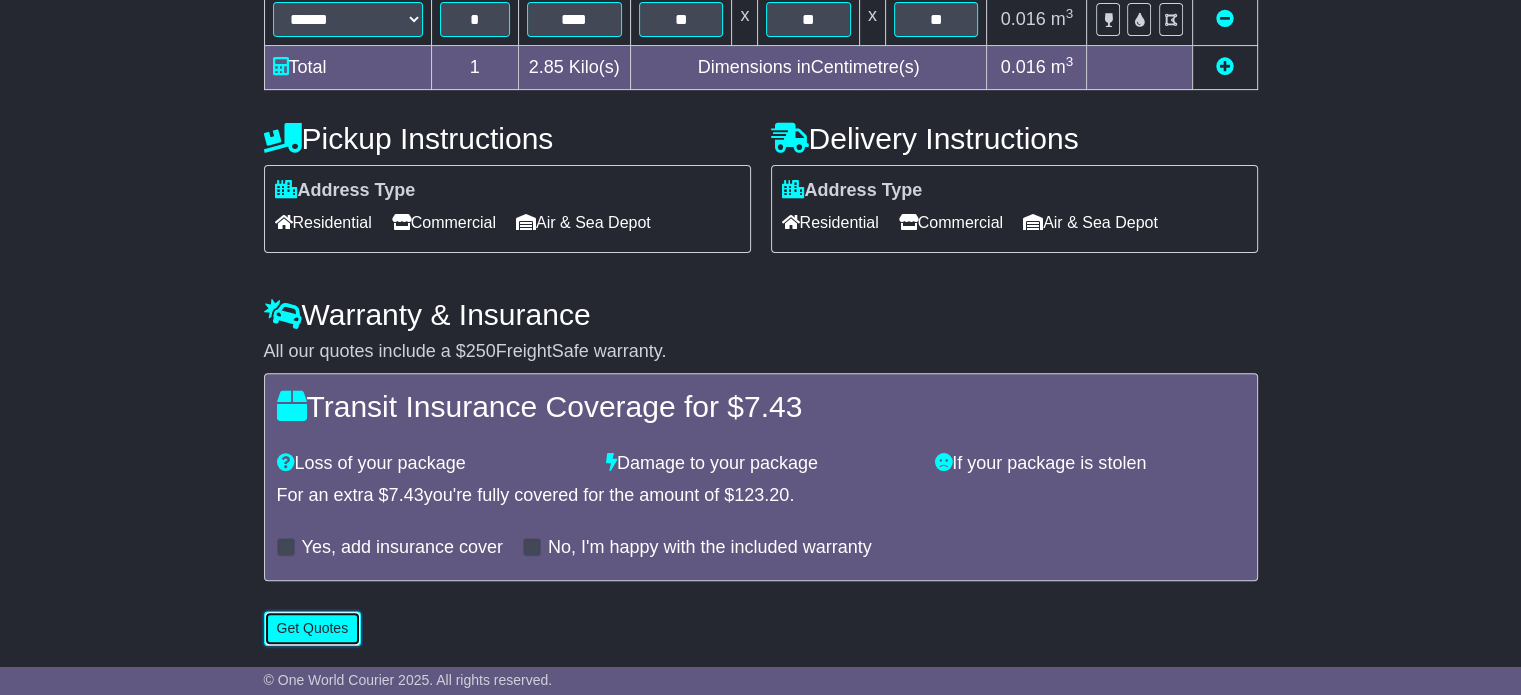 click on "Get Quotes" at bounding box center (313, 628) 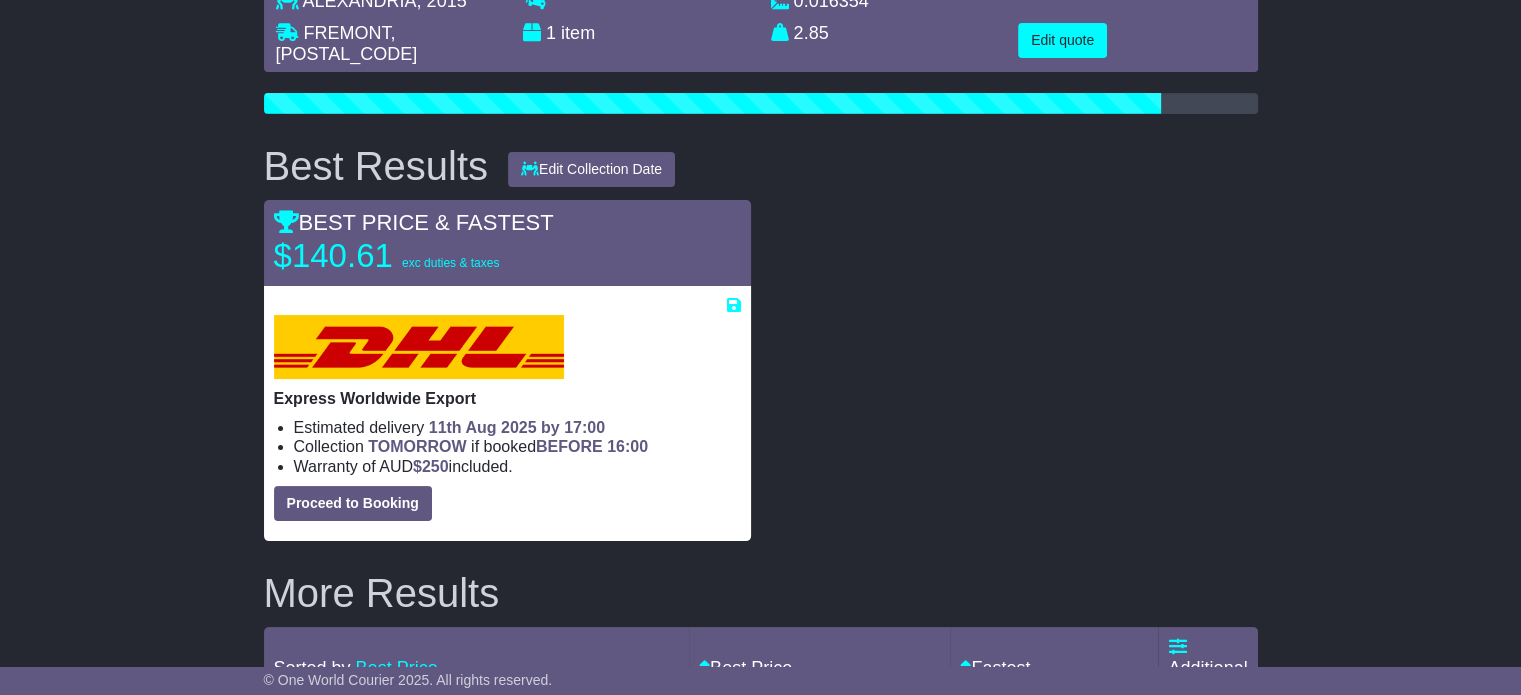 scroll, scrollTop: 200, scrollLeft: 0, axis: vertical 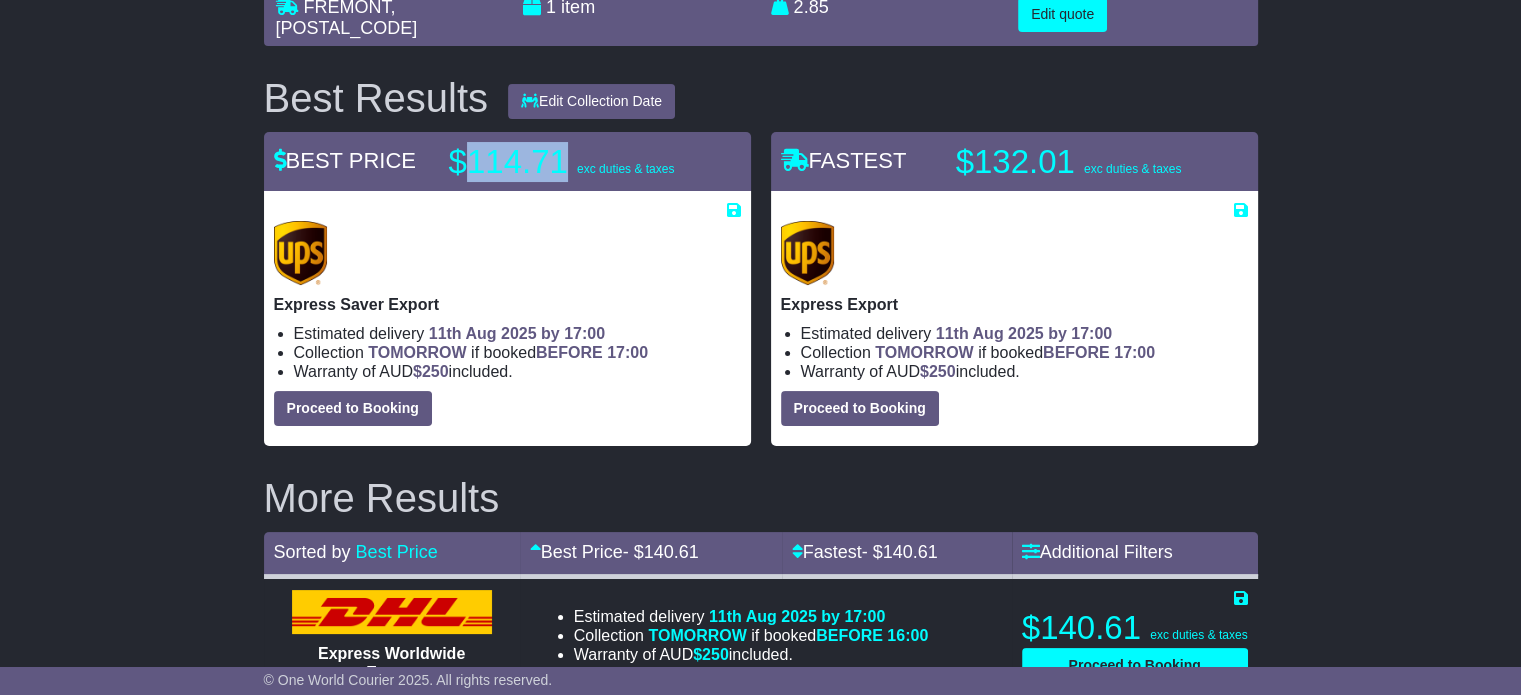 drag, startPoint x: 568, startPoint y: 152, endPoint x: 464, endPoint y: 142, distance: 104.47966 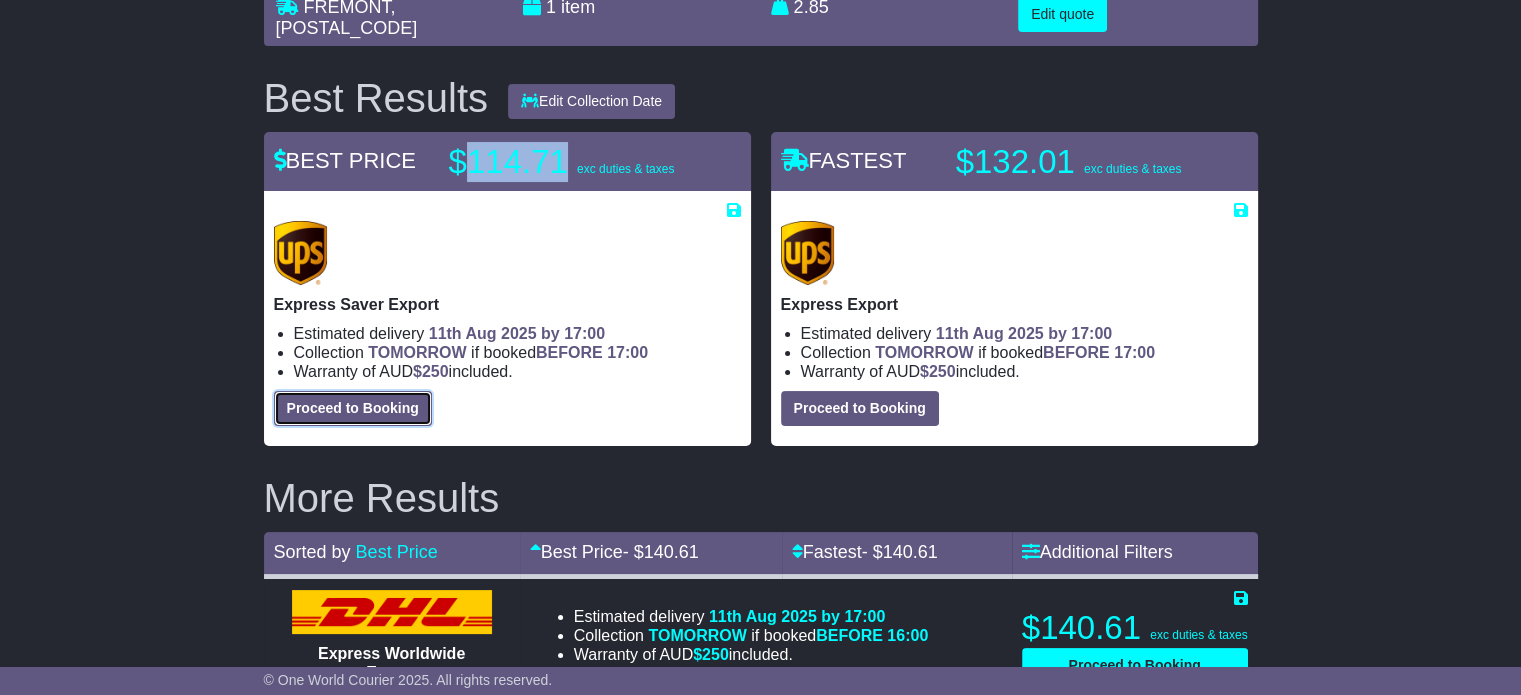 click on "Proceed to Booking" at bounding box center (353, 408) 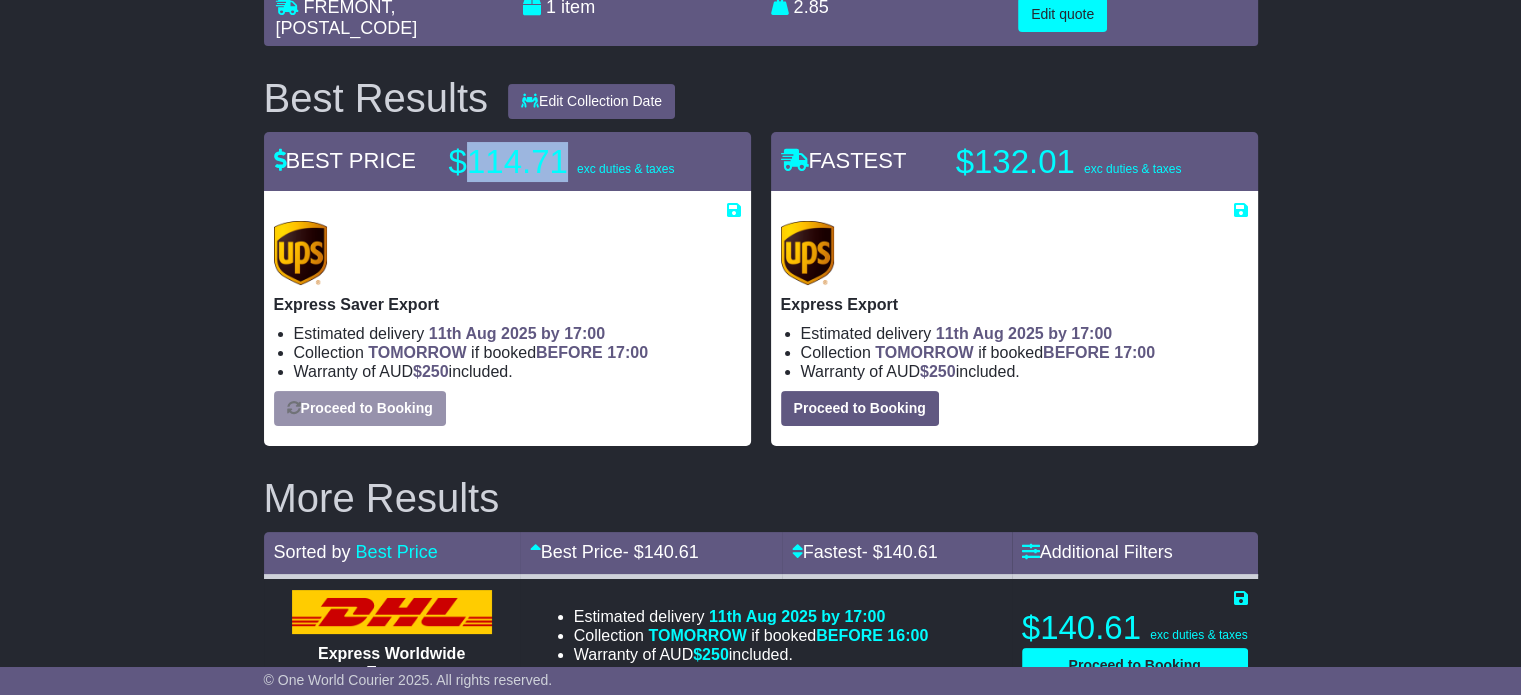select on "***" 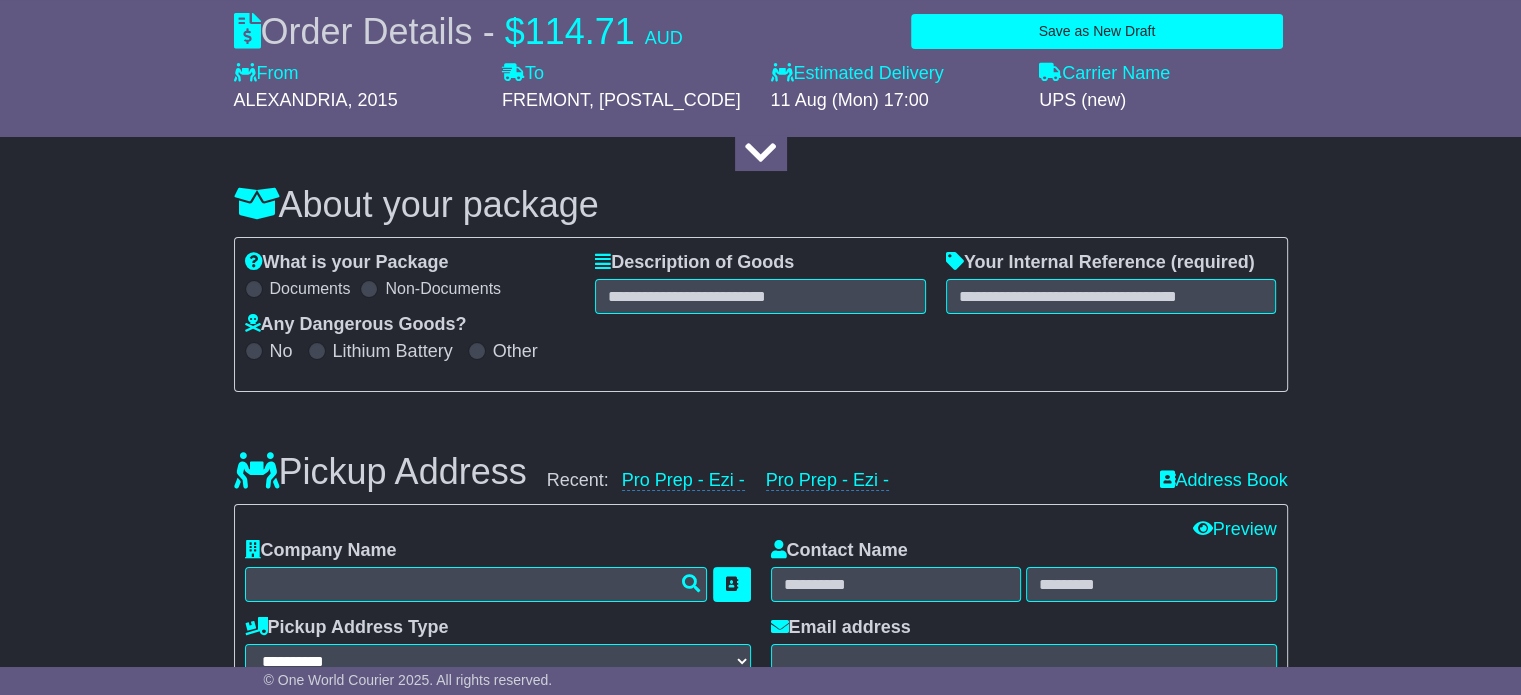 select 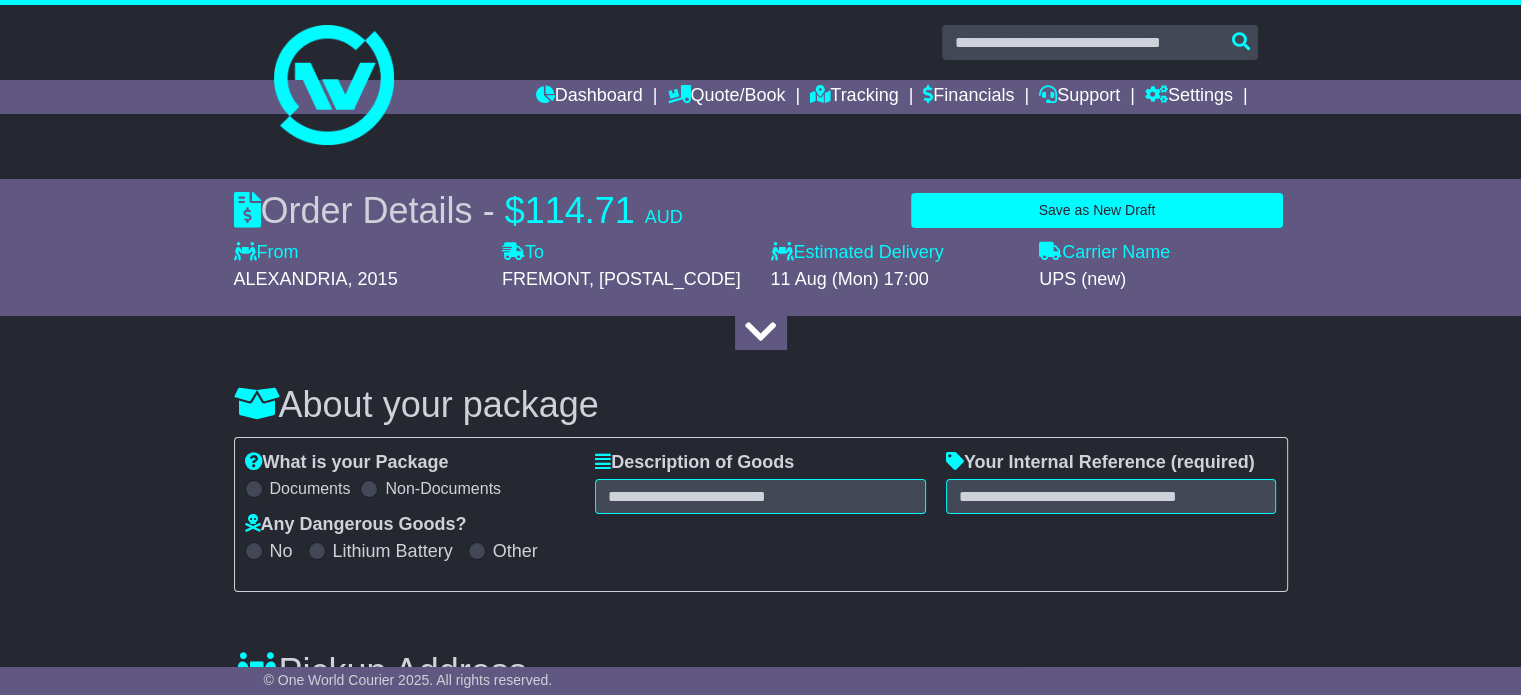 scroll, scrollTop: 100, scrollLeft: 0, axis: vertical 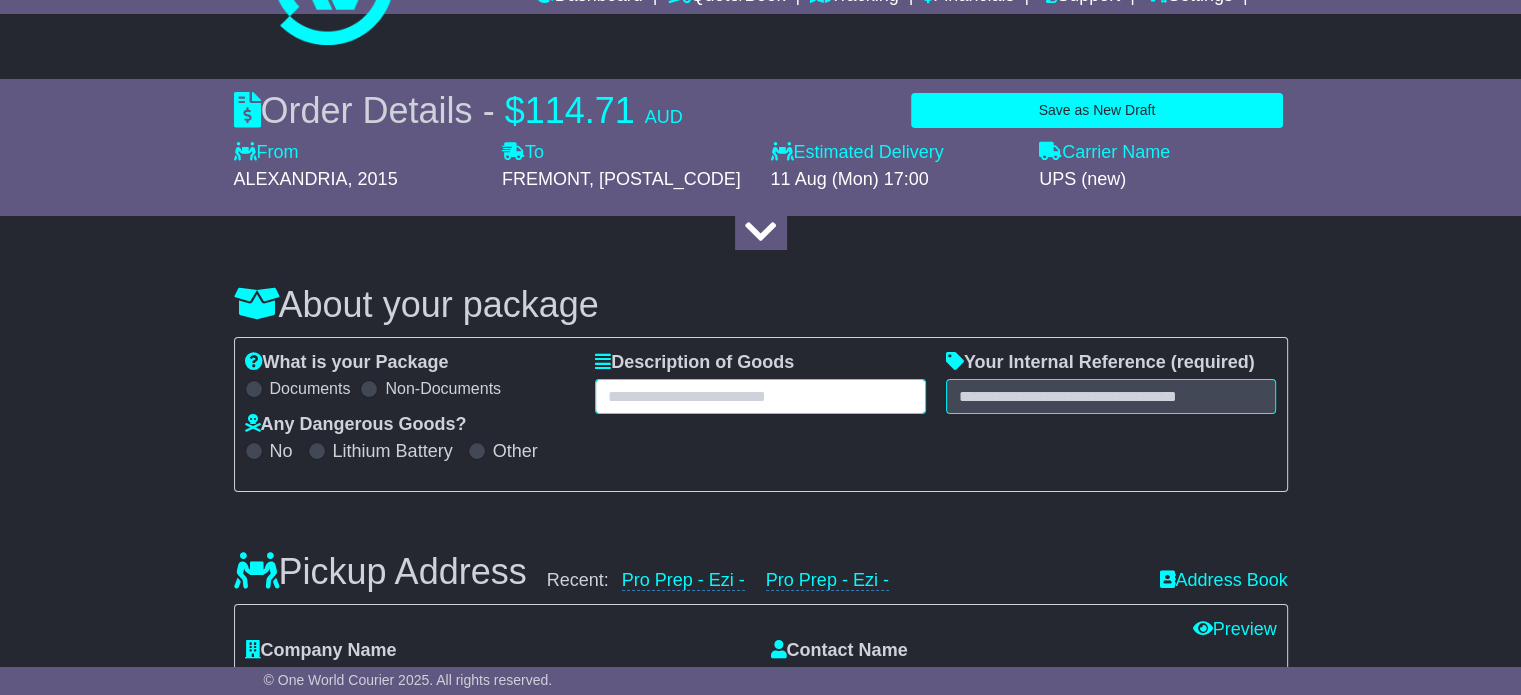 click at bounding box center (760, 396) 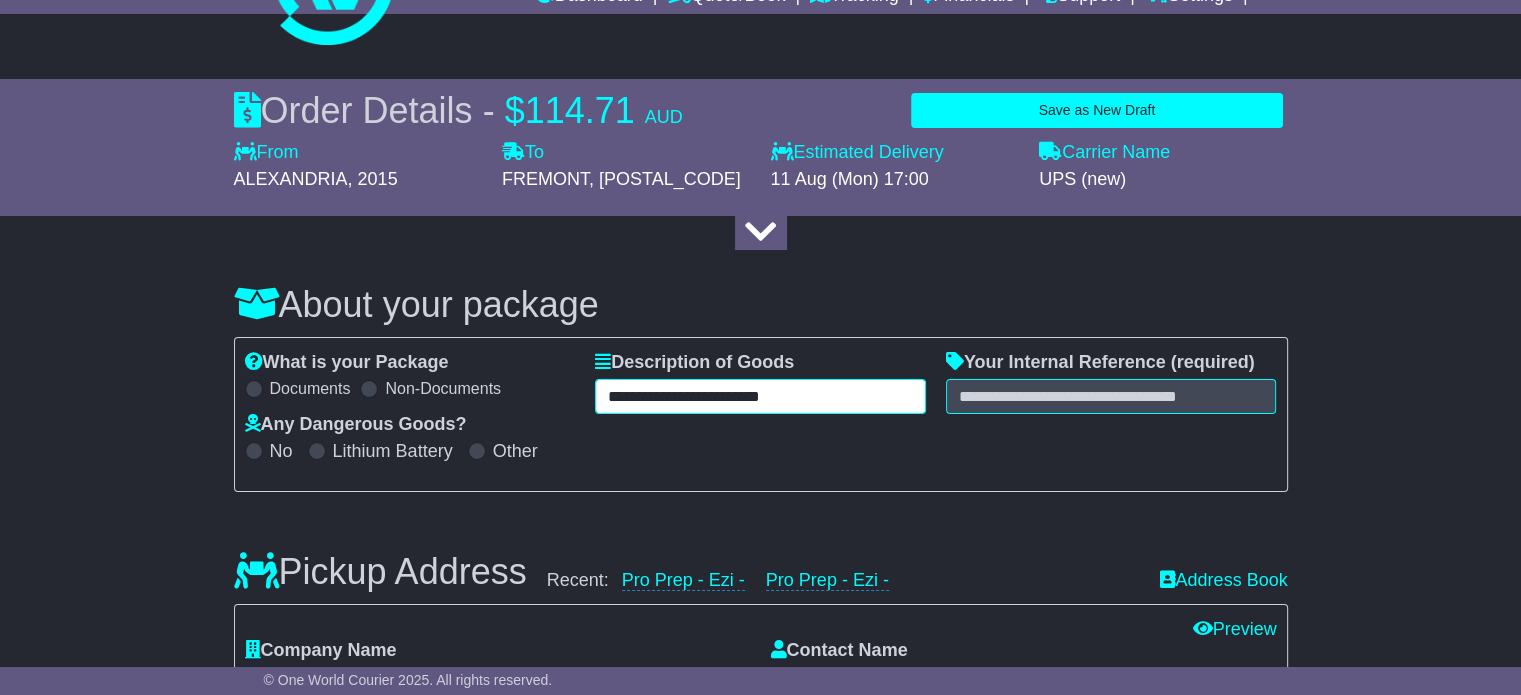type on "**********" 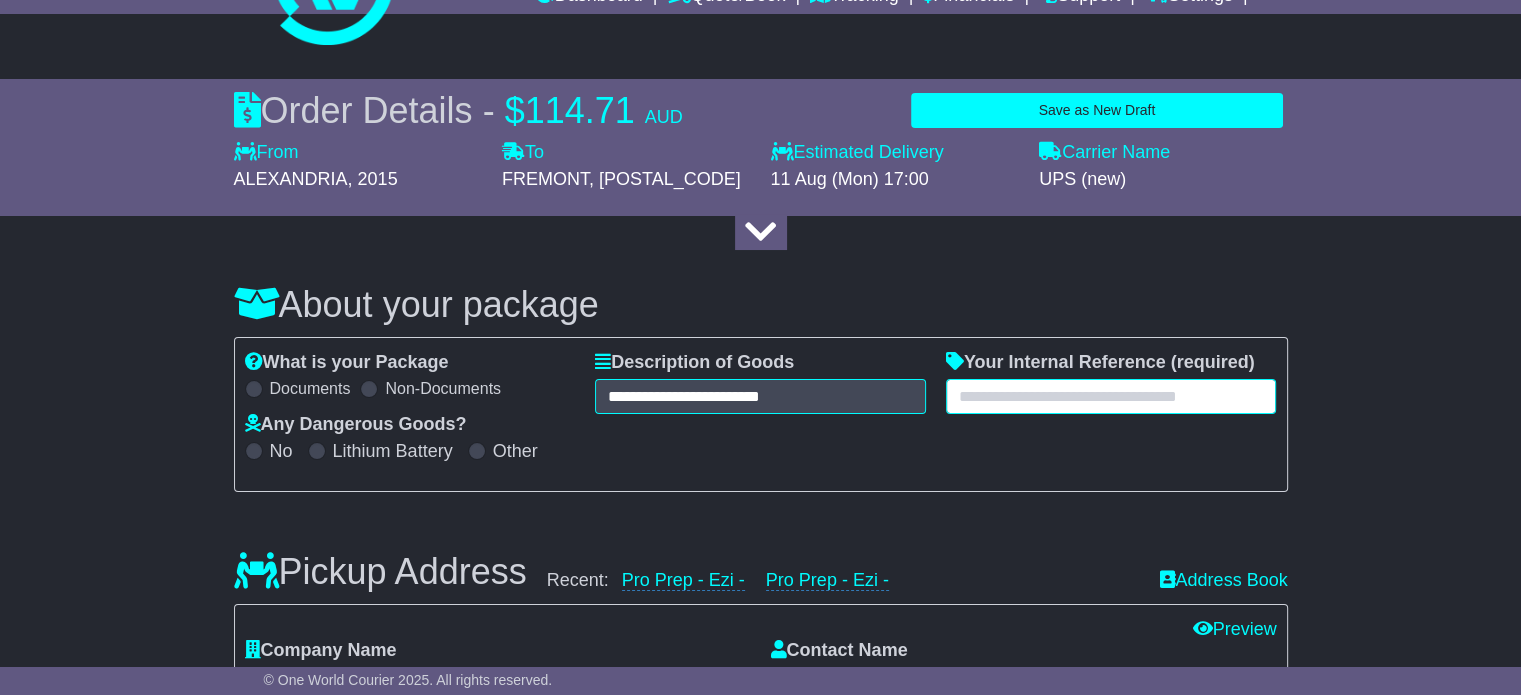 click at bounding box center [1111, 396] 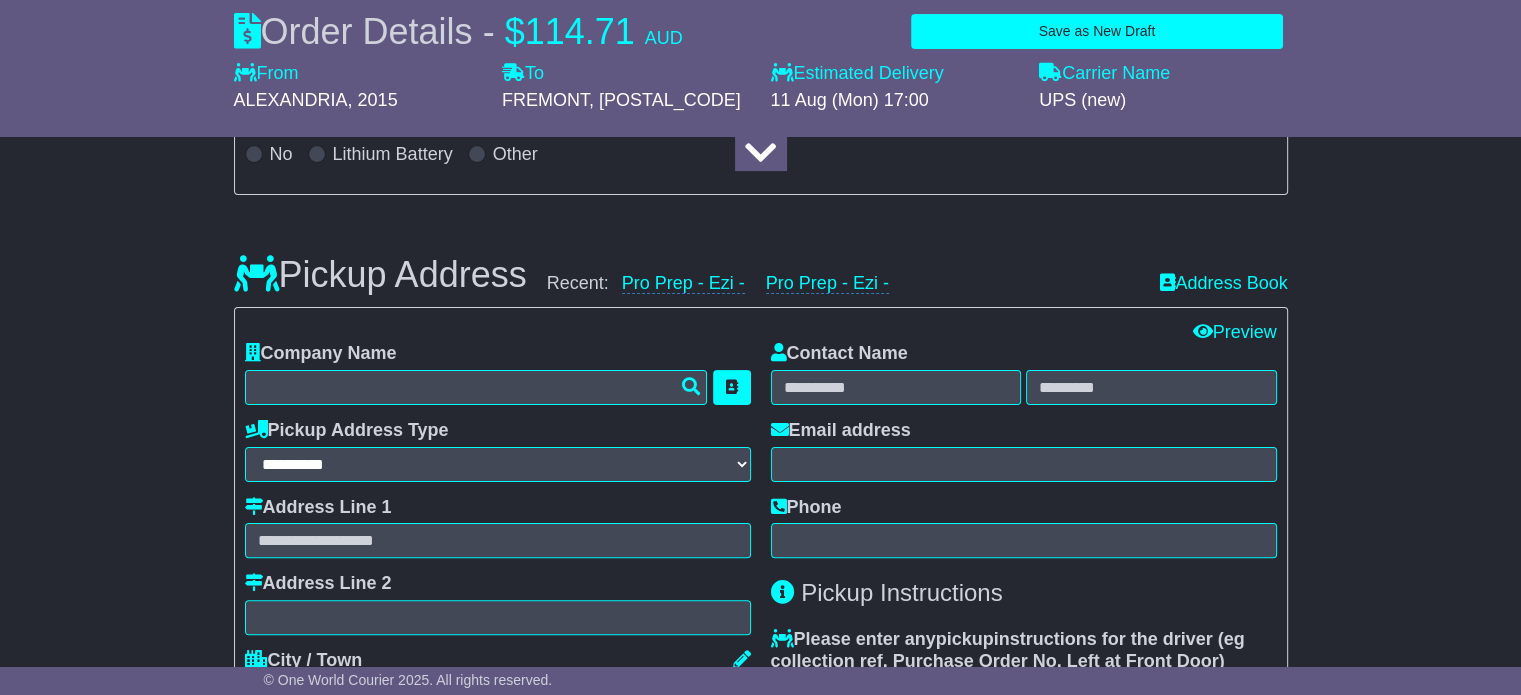 scroll, scrollTop: 400, scrollLeft: 0, axis: vertical 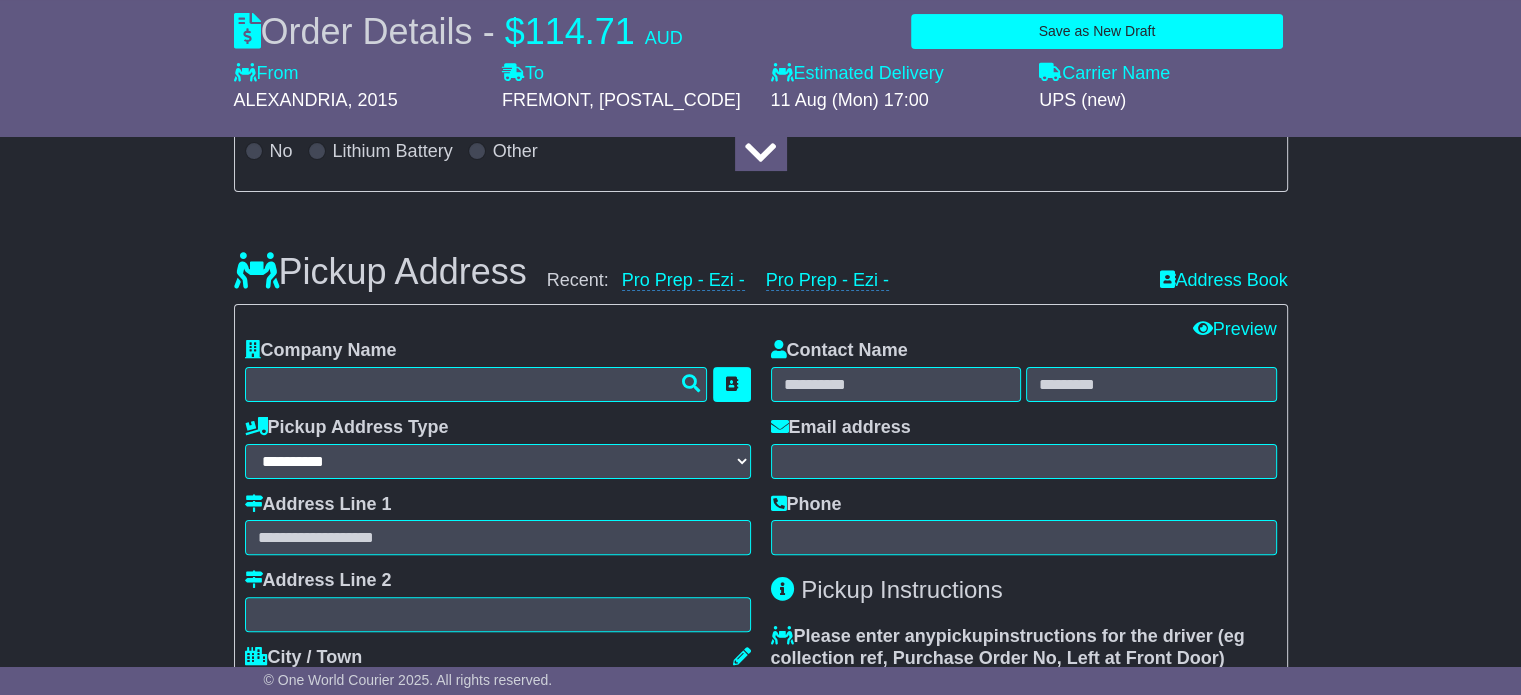type on "**********" 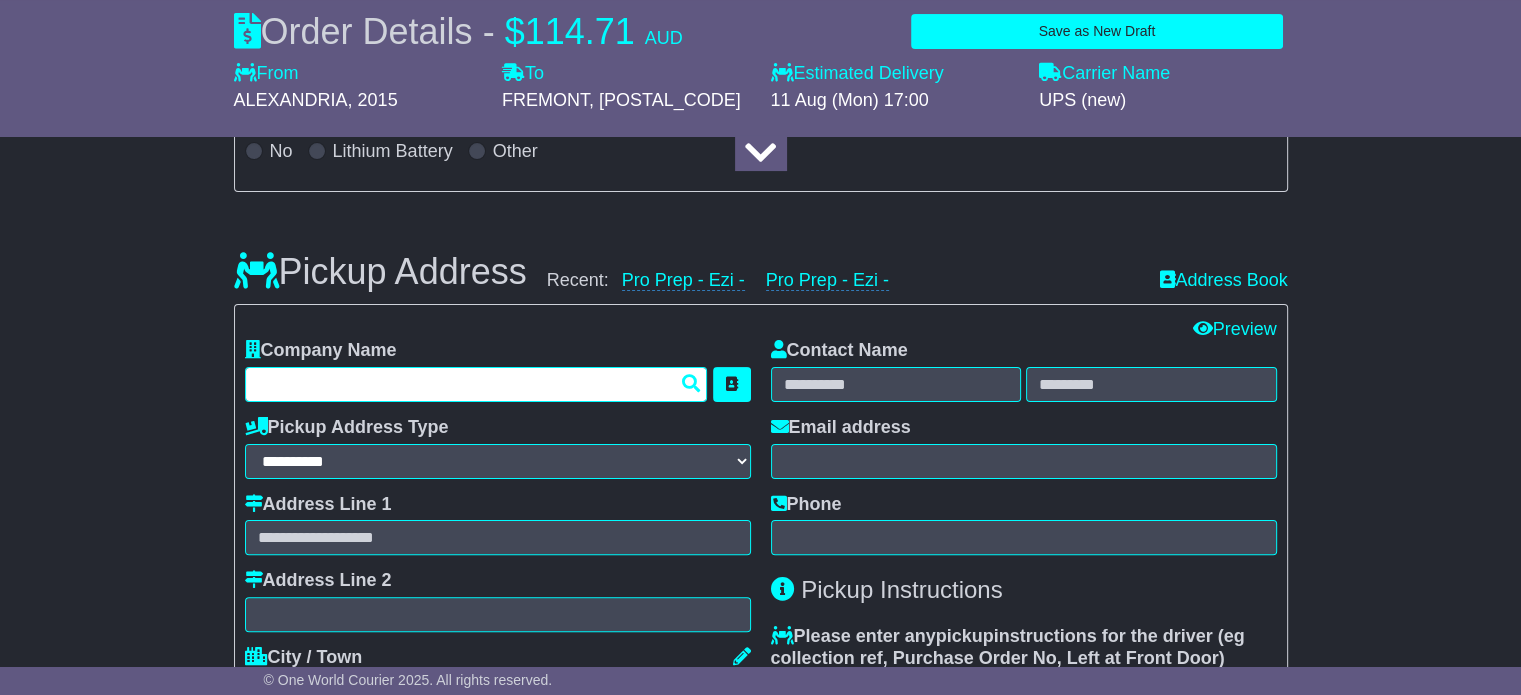 click at bounding box center (476, 384) 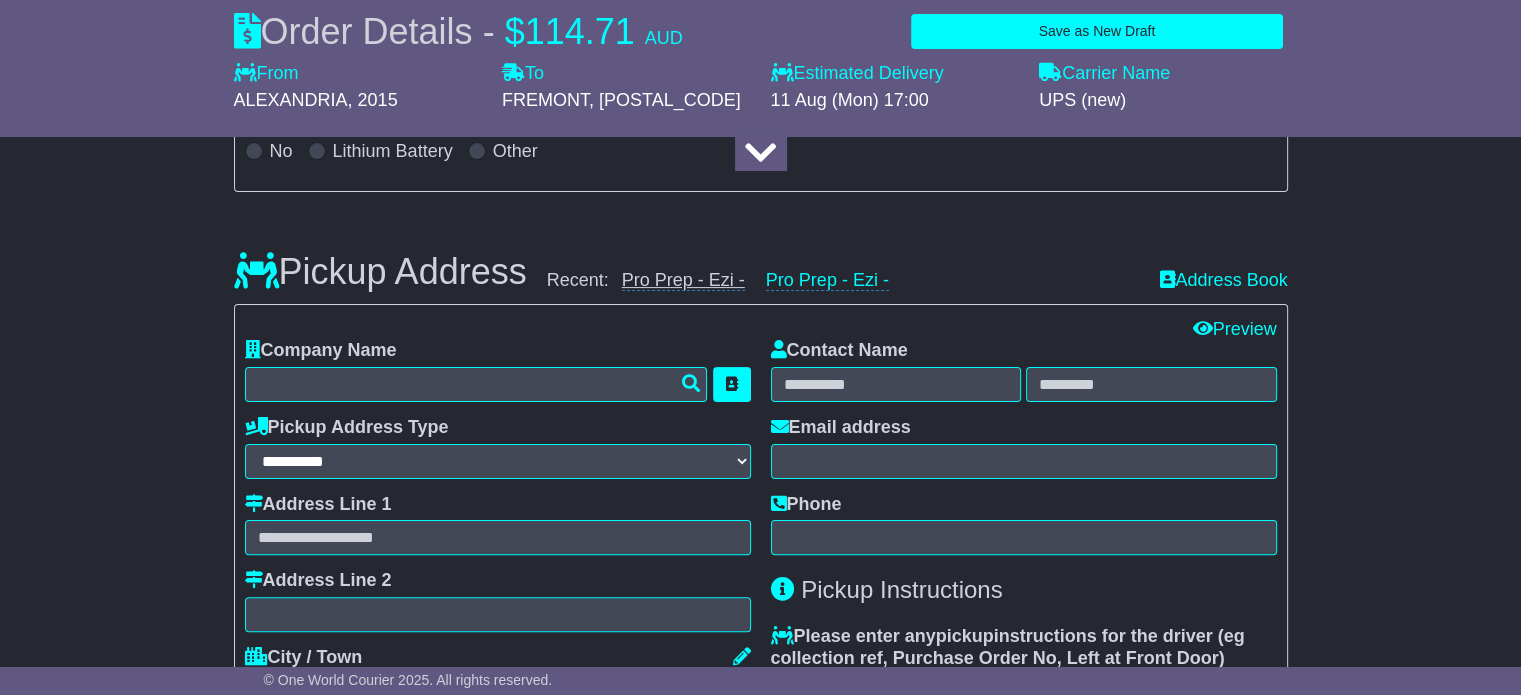 drag, startPoint x: 600, startPoint y: 353, endPoint x: 623, endPoint y: 273, distance: 83.240616 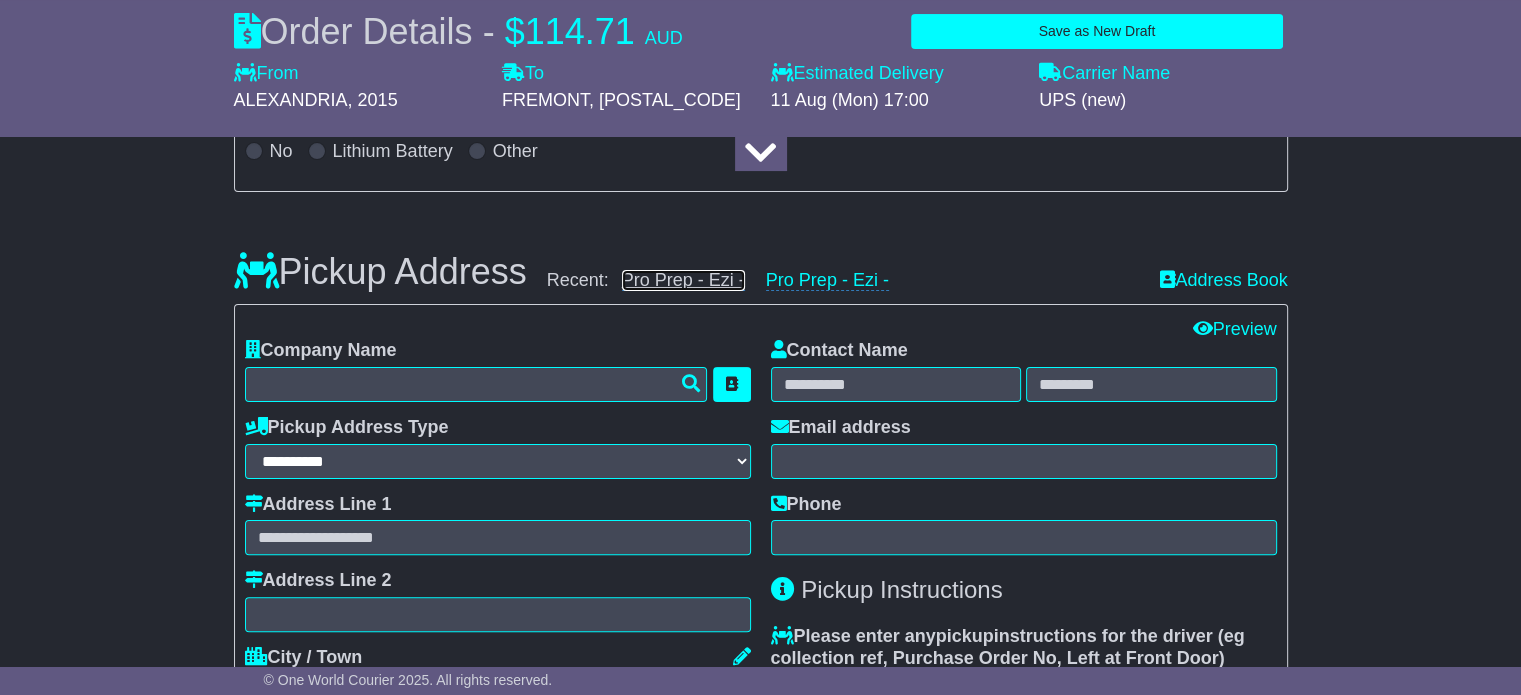 click on "Pro Prep - Ezi -" at bounding box center (683, 280) 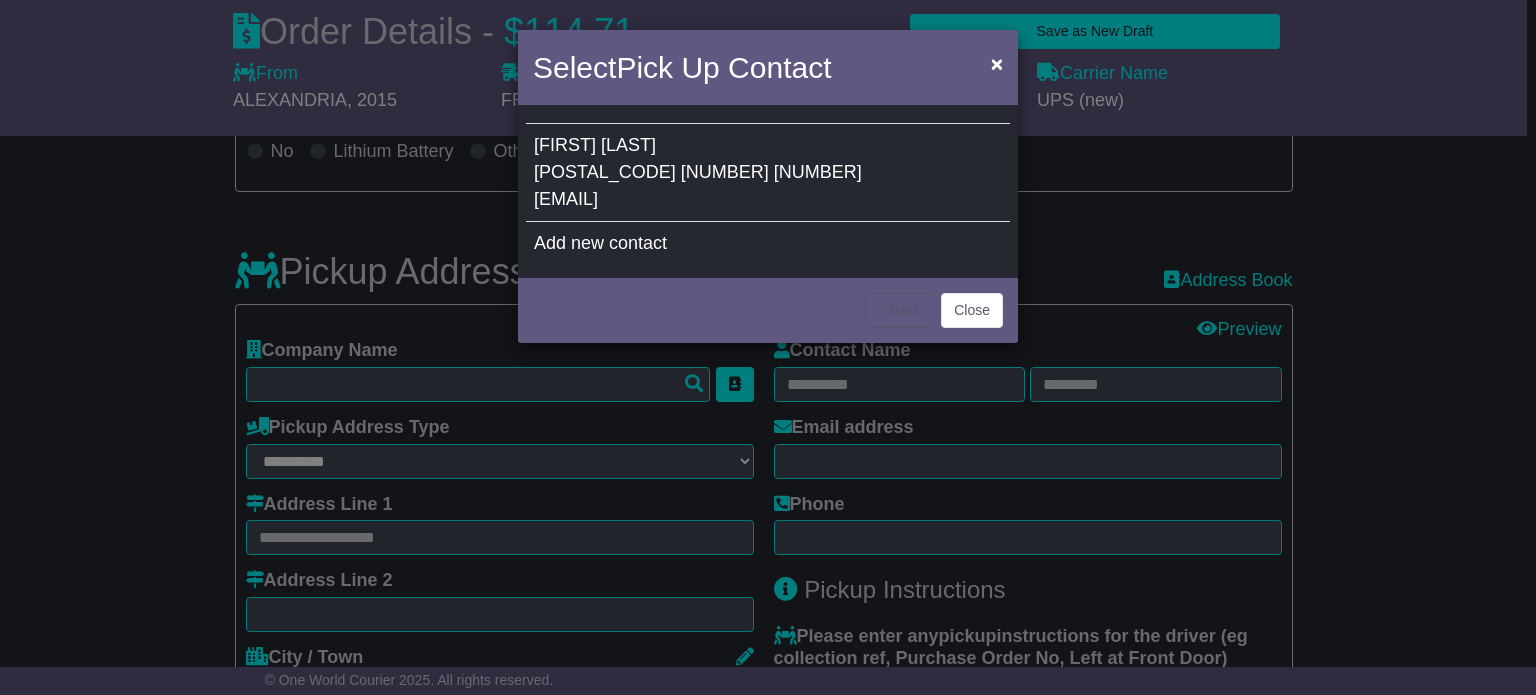 click on "[FIRST] [LAST]
[NUMBER] [NUMBER] [NUMBER]
[EMAIL]" at bounding box center [768, 173] 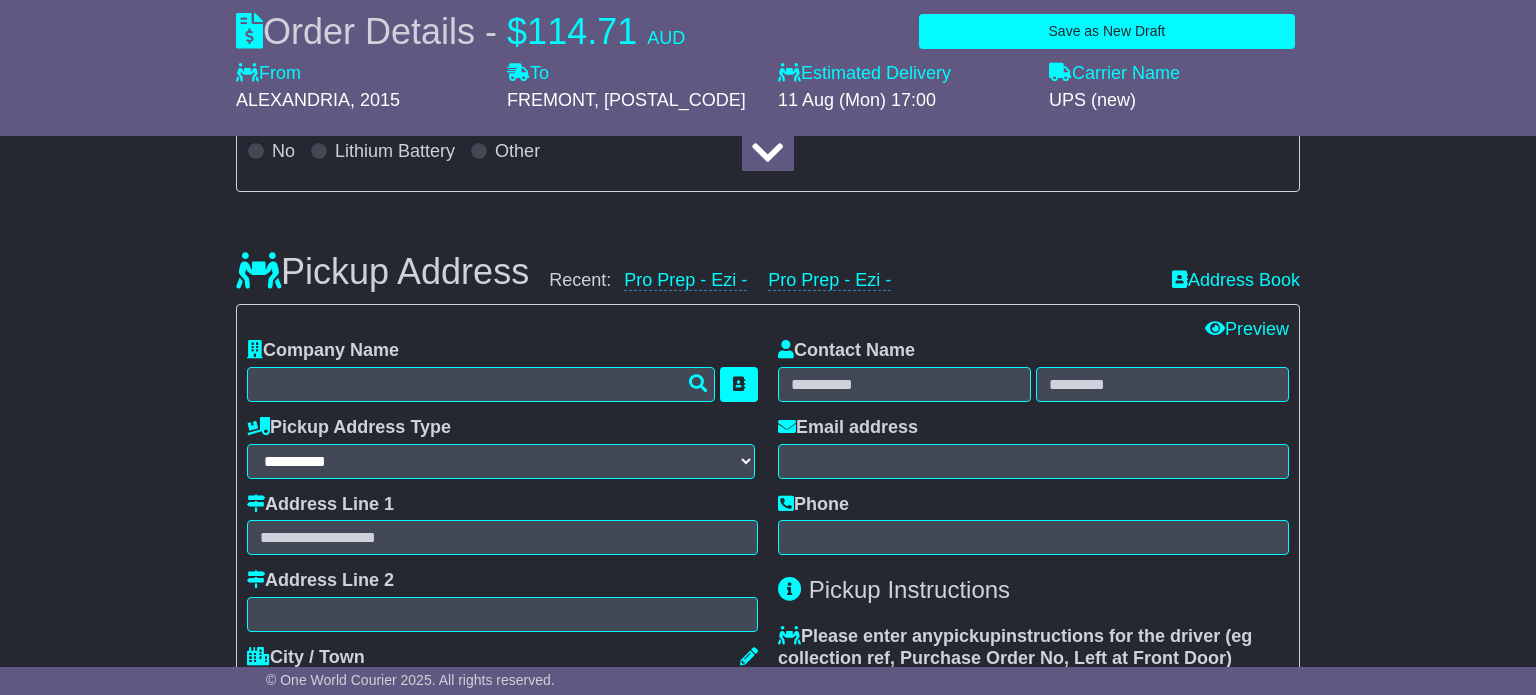 type on "**********" 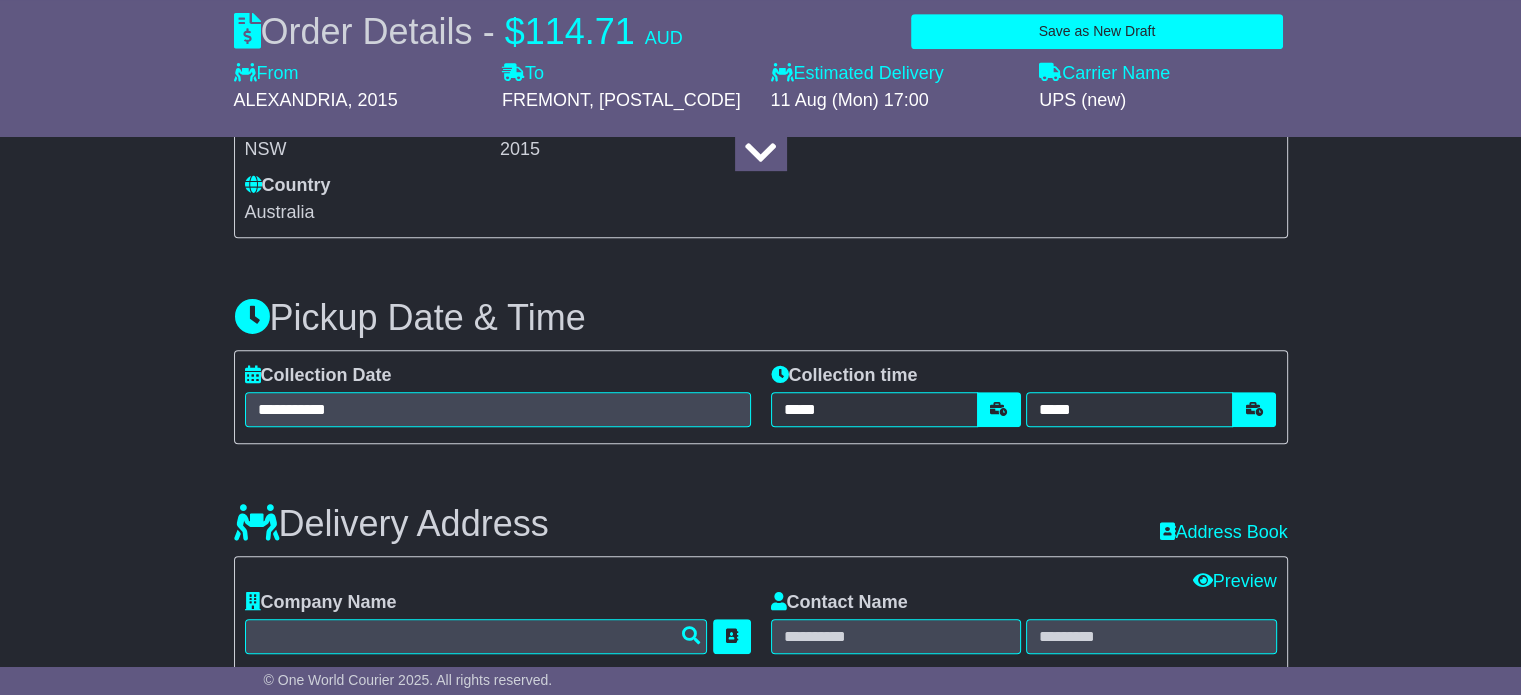 scroll, scrollTop: 1000, scrollLeft: 0, axis: vertical 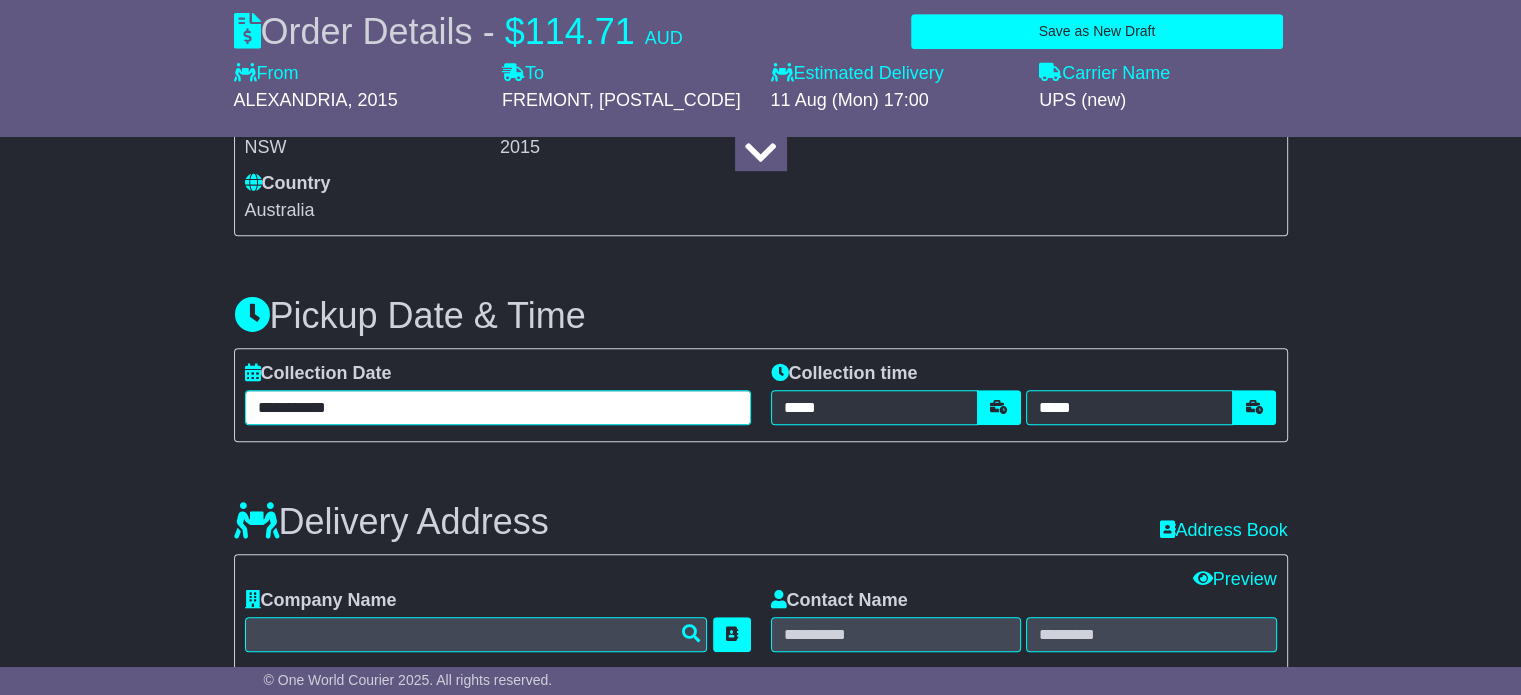 click on "**********" at bounding box center (498, 407) 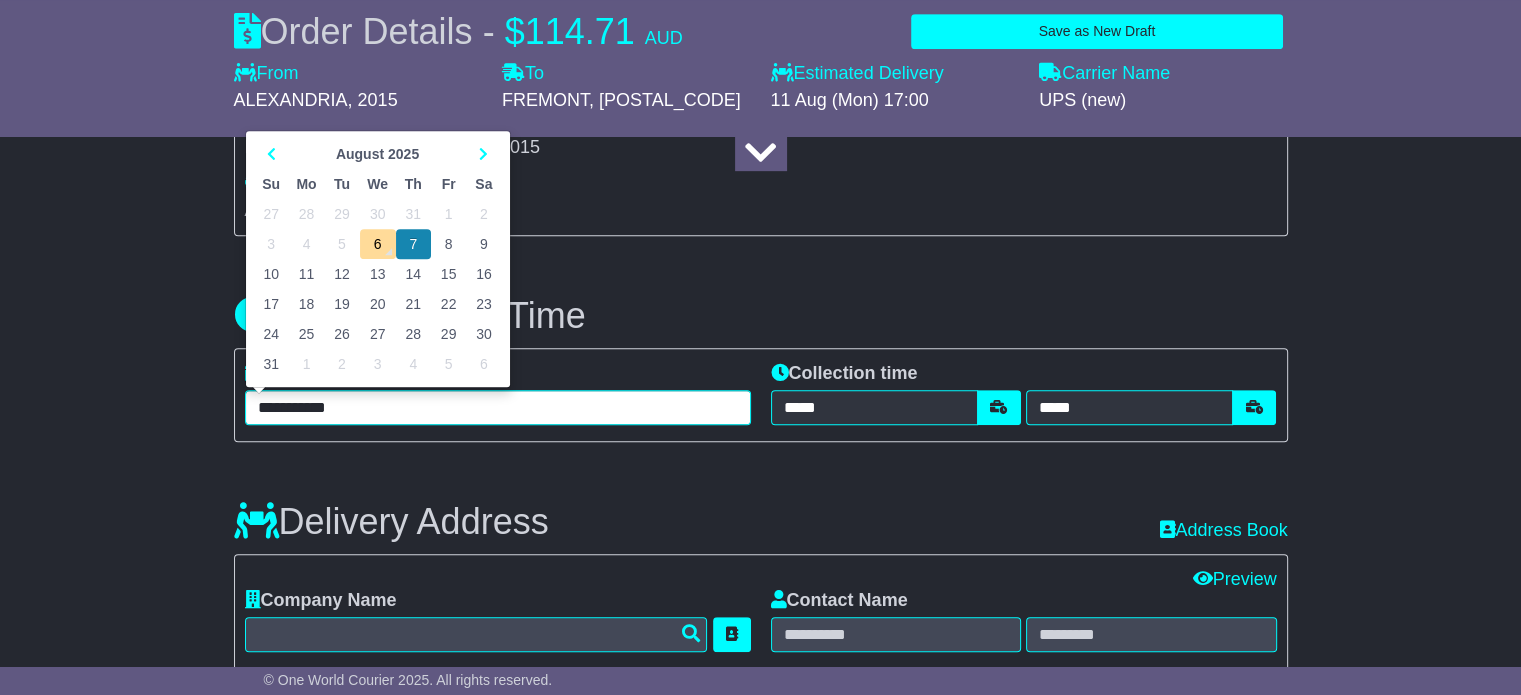 click on "8" at bounding box center [448, 244] 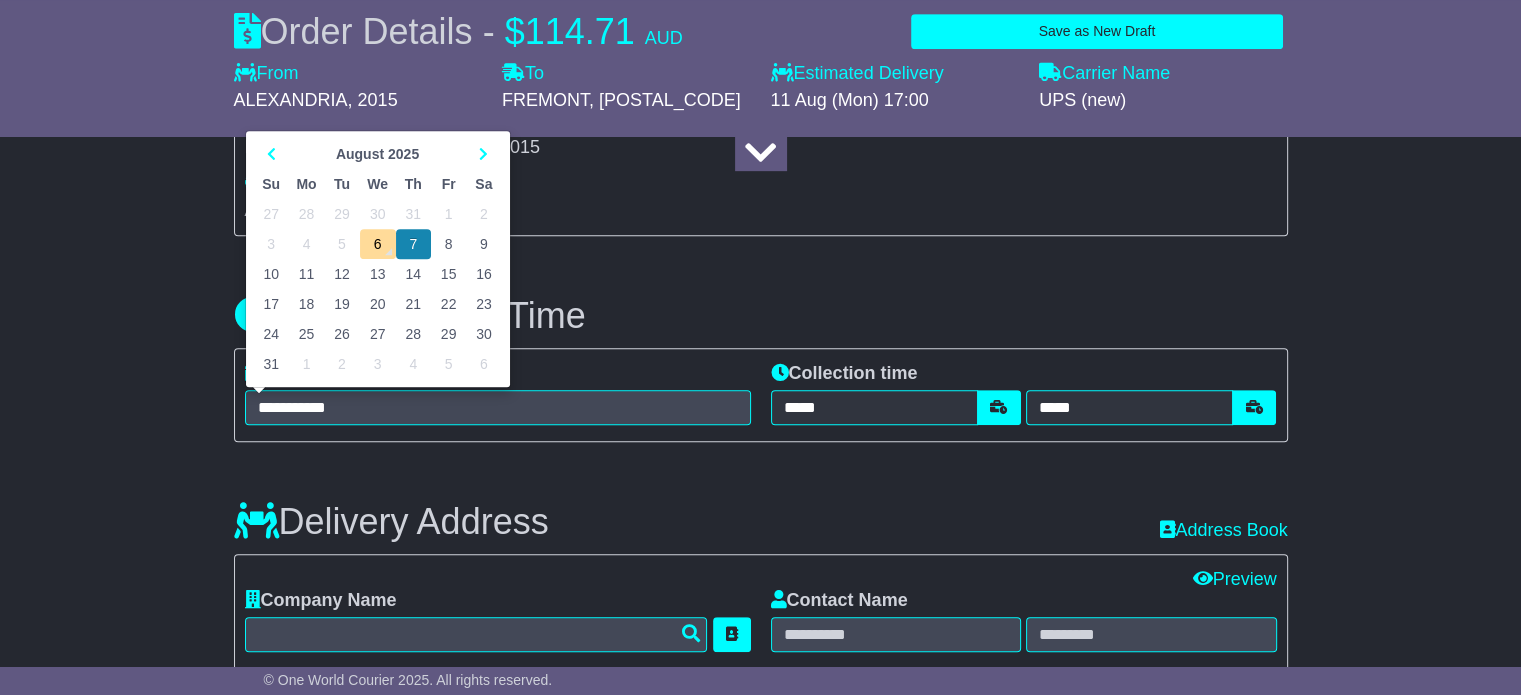 type on "**********" 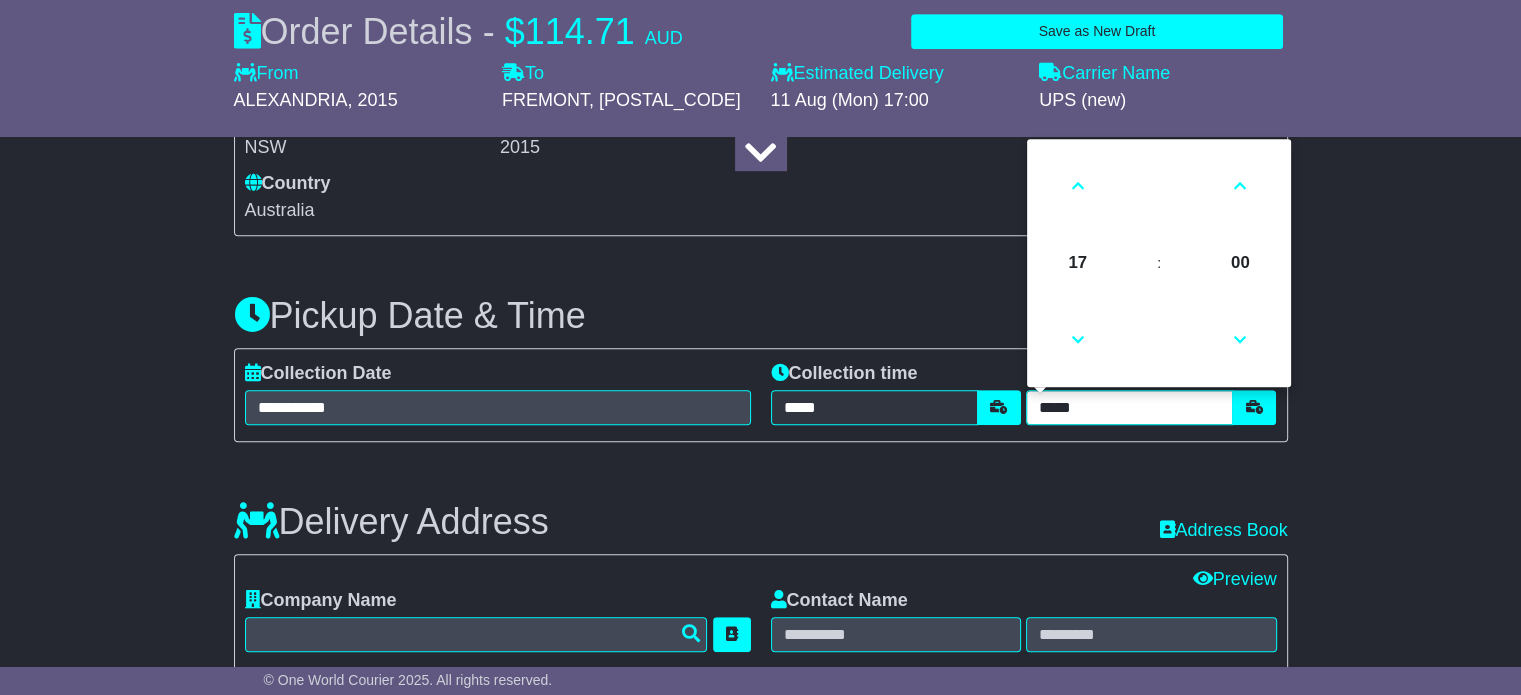click on "*****" at bounding box center [1129, 407] 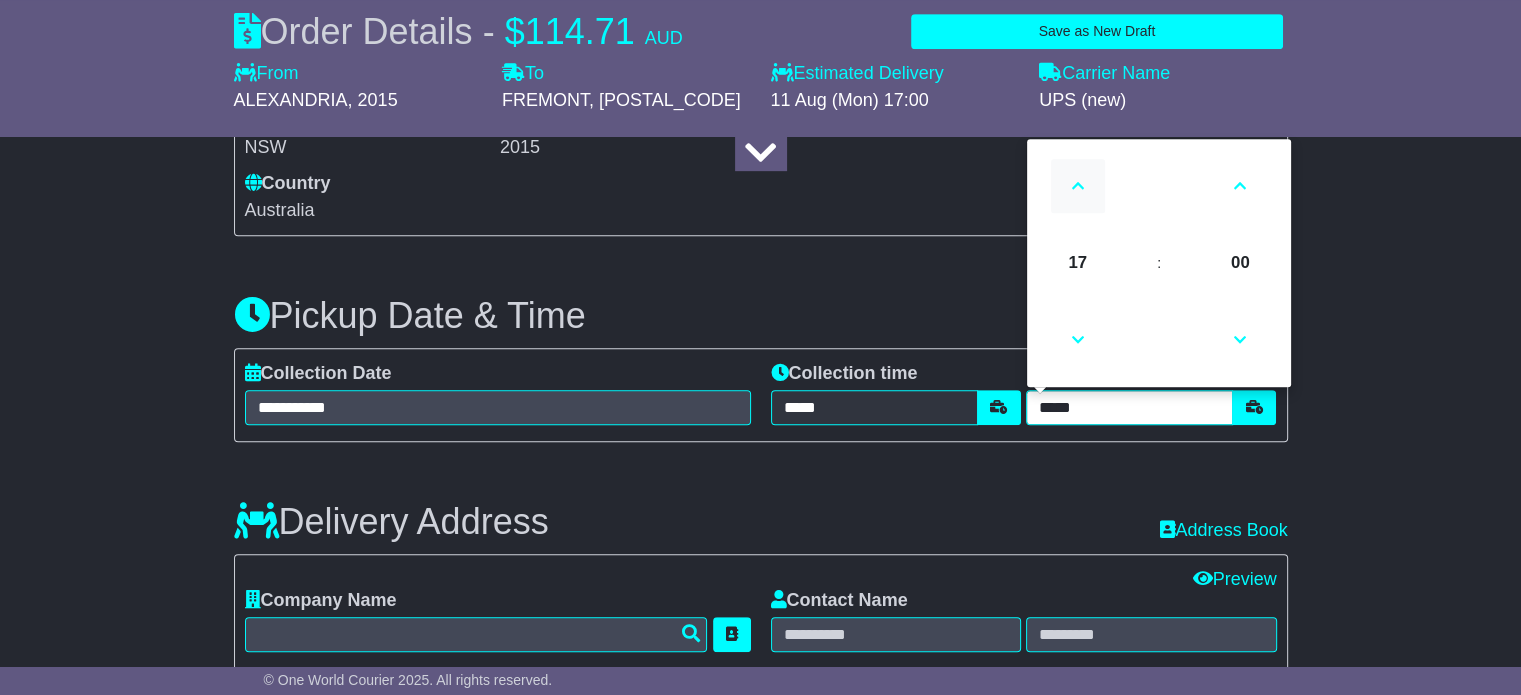 click at bounding box center [1078, 186] 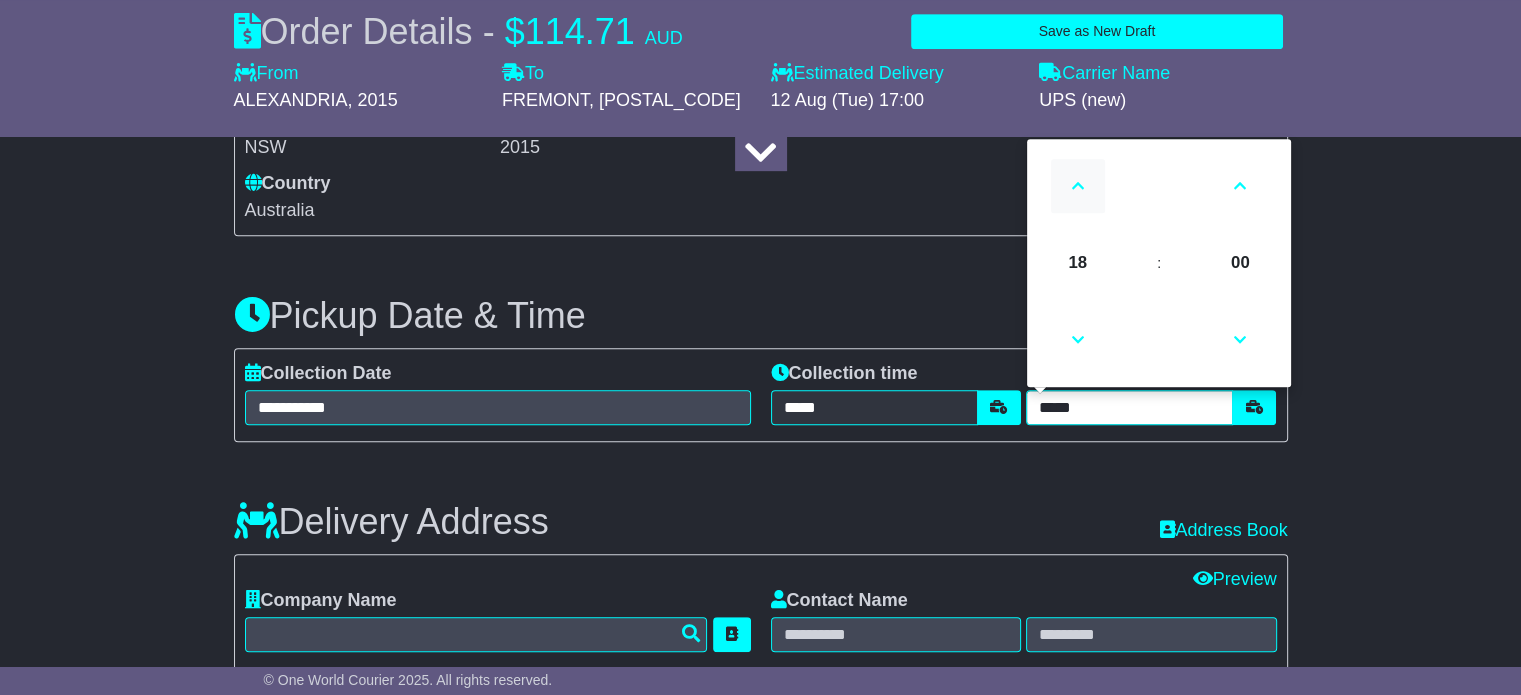 click at bounding box center [1078, 186] 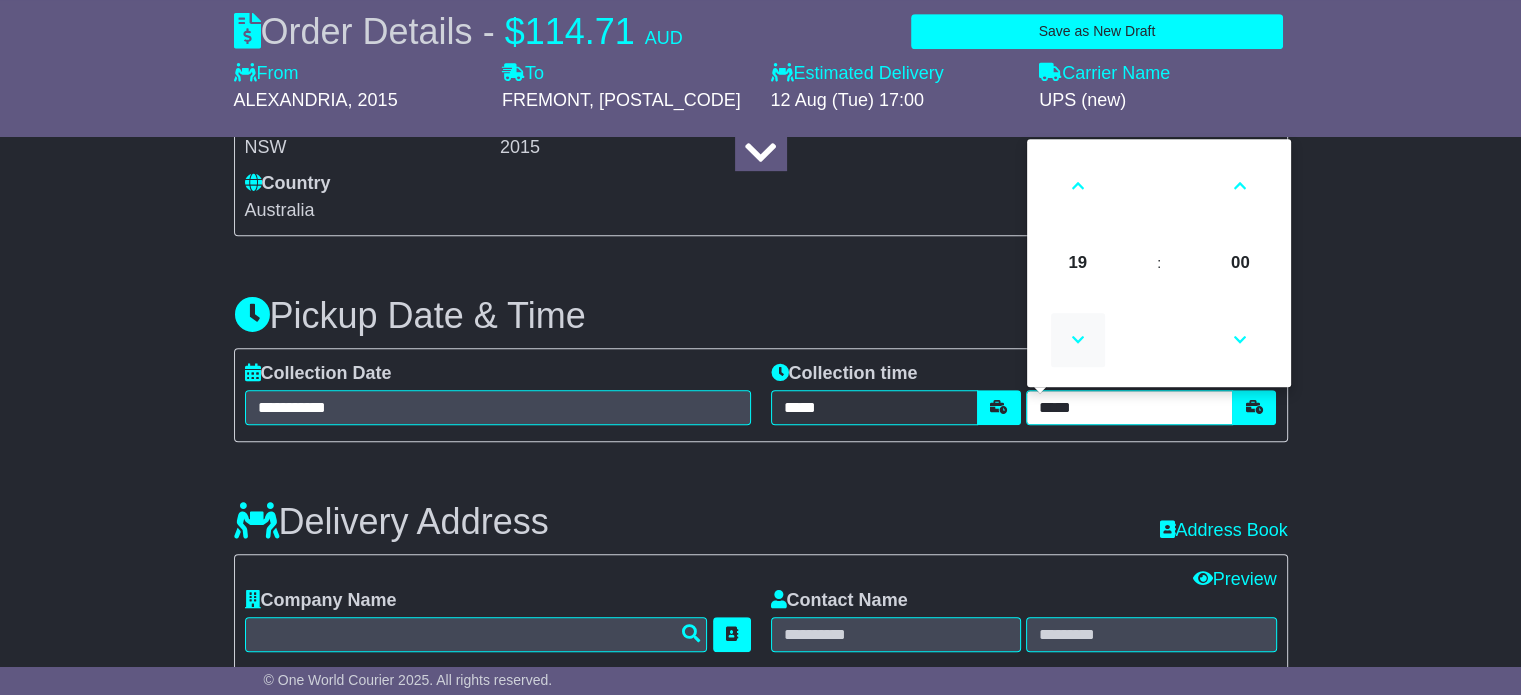 click at bounding box center (1078, 340) 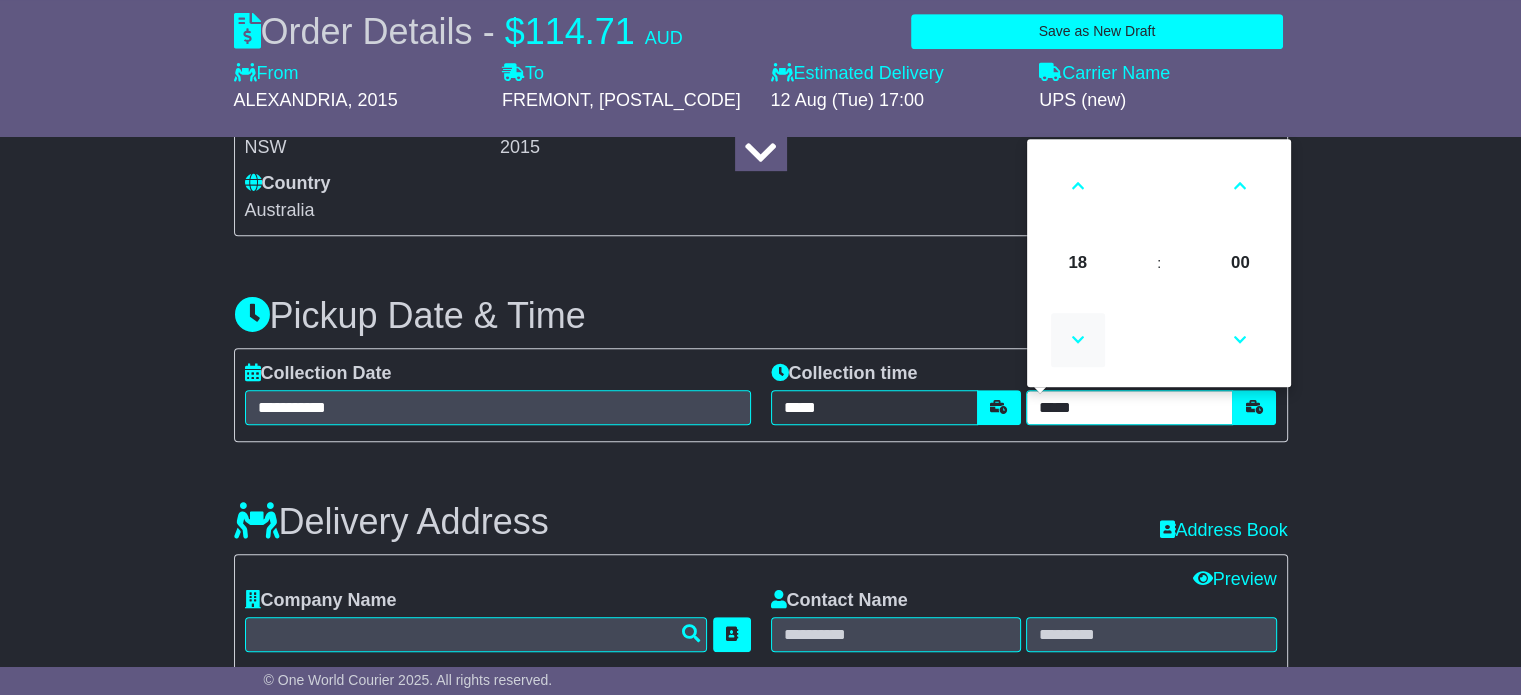 click at bounding box center [1078, 340] 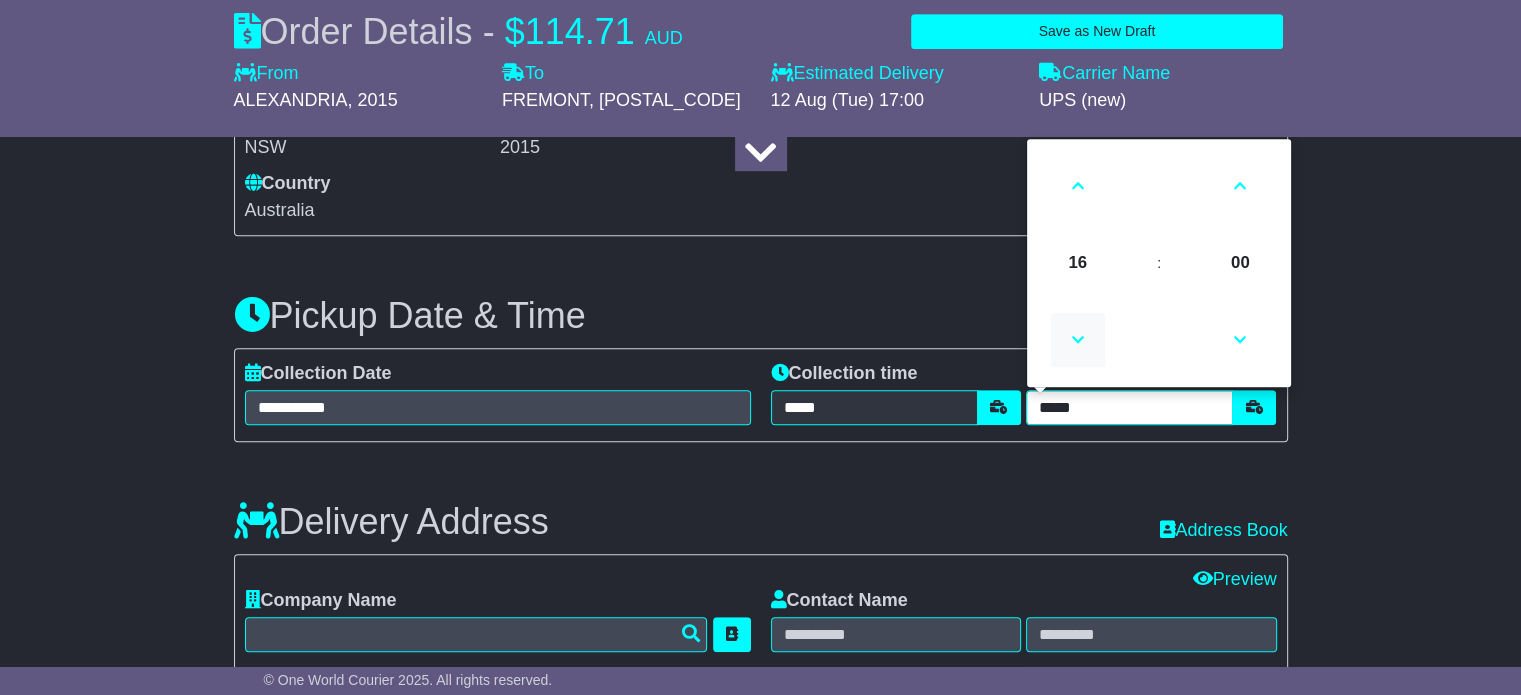 click at bounding box center [1078, 340] 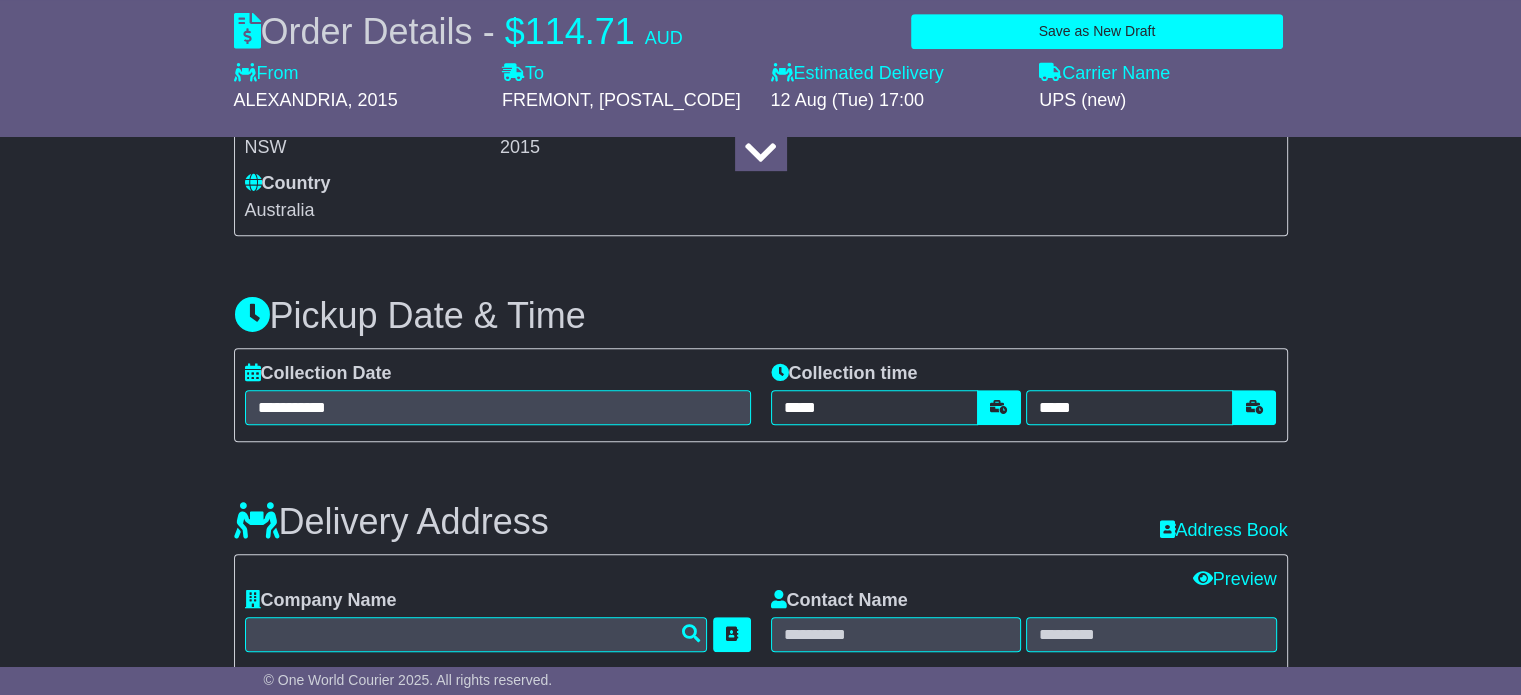 click on "Delivery Address
Recent:
Address Book" at bounding box center (761, 507) 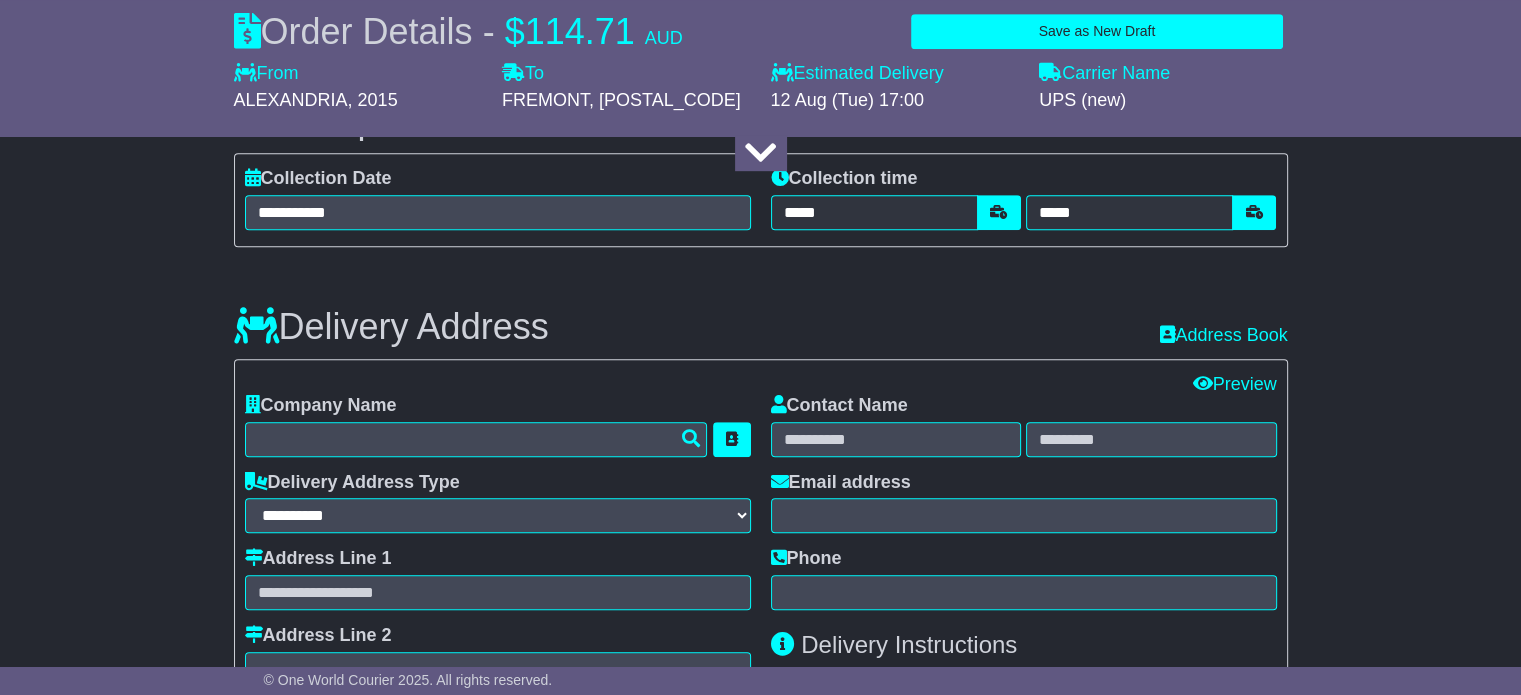 scroll, scrollTop: 1200, scrollLeft: 0, axis: vertical 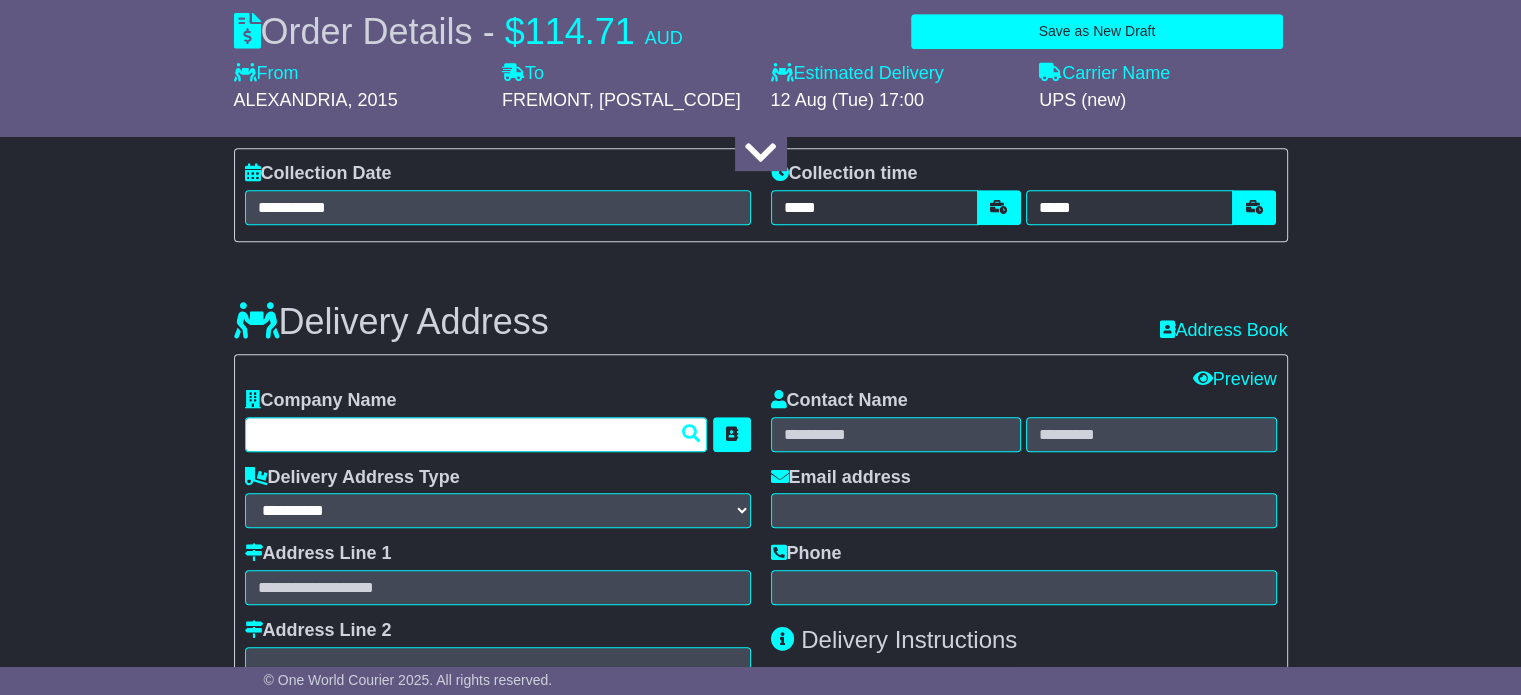 click at bounding box center (476, 434) 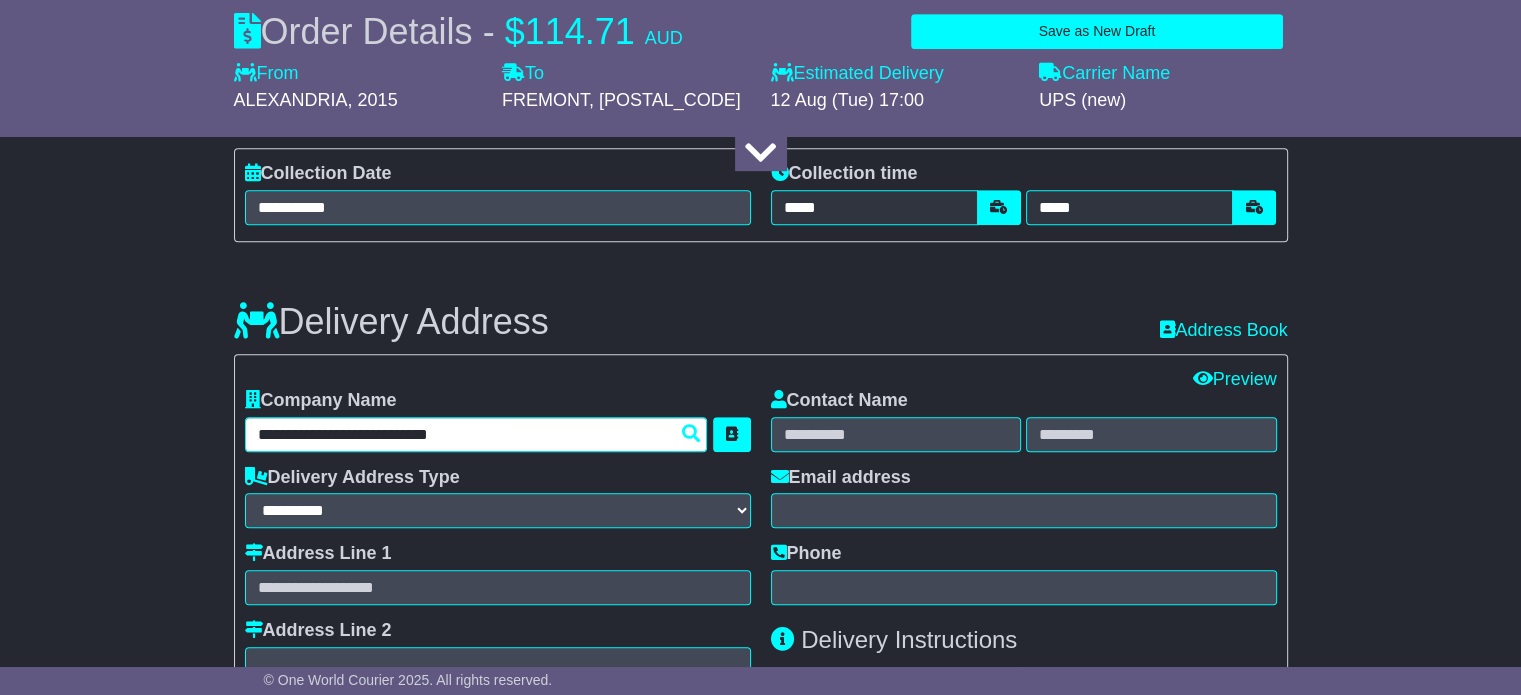 click on "**********" at bounding box center (476, 434) 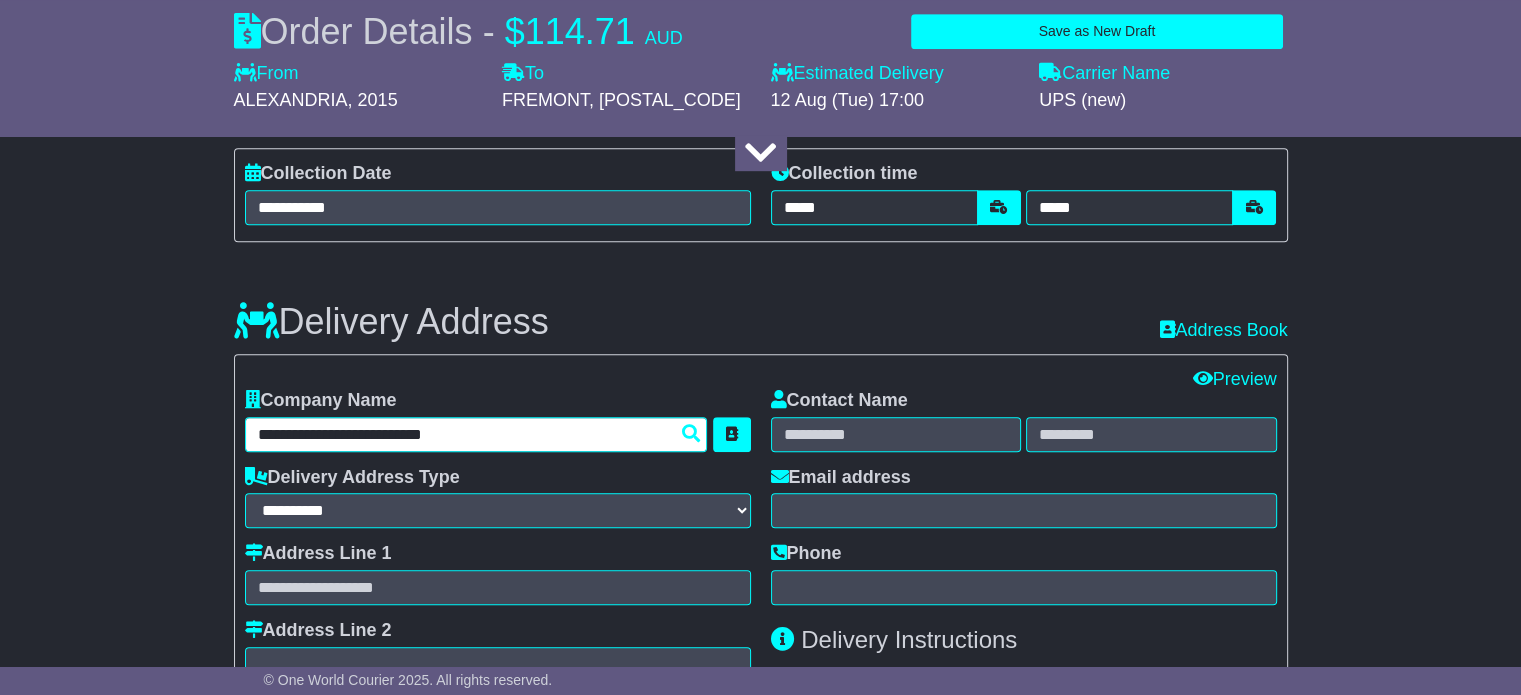 type on "**********" 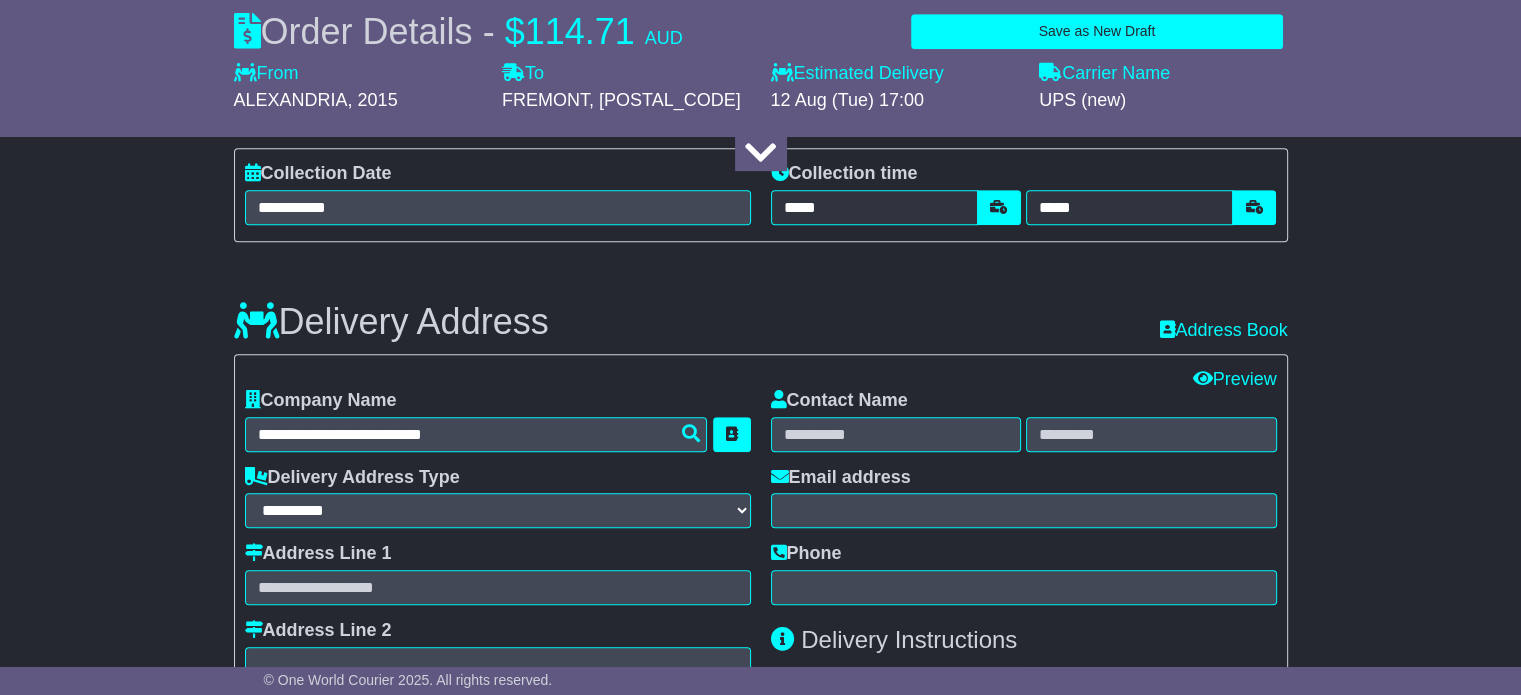 click on "Contact Name
Email address
Phone" at bounding box center (1024, 497) 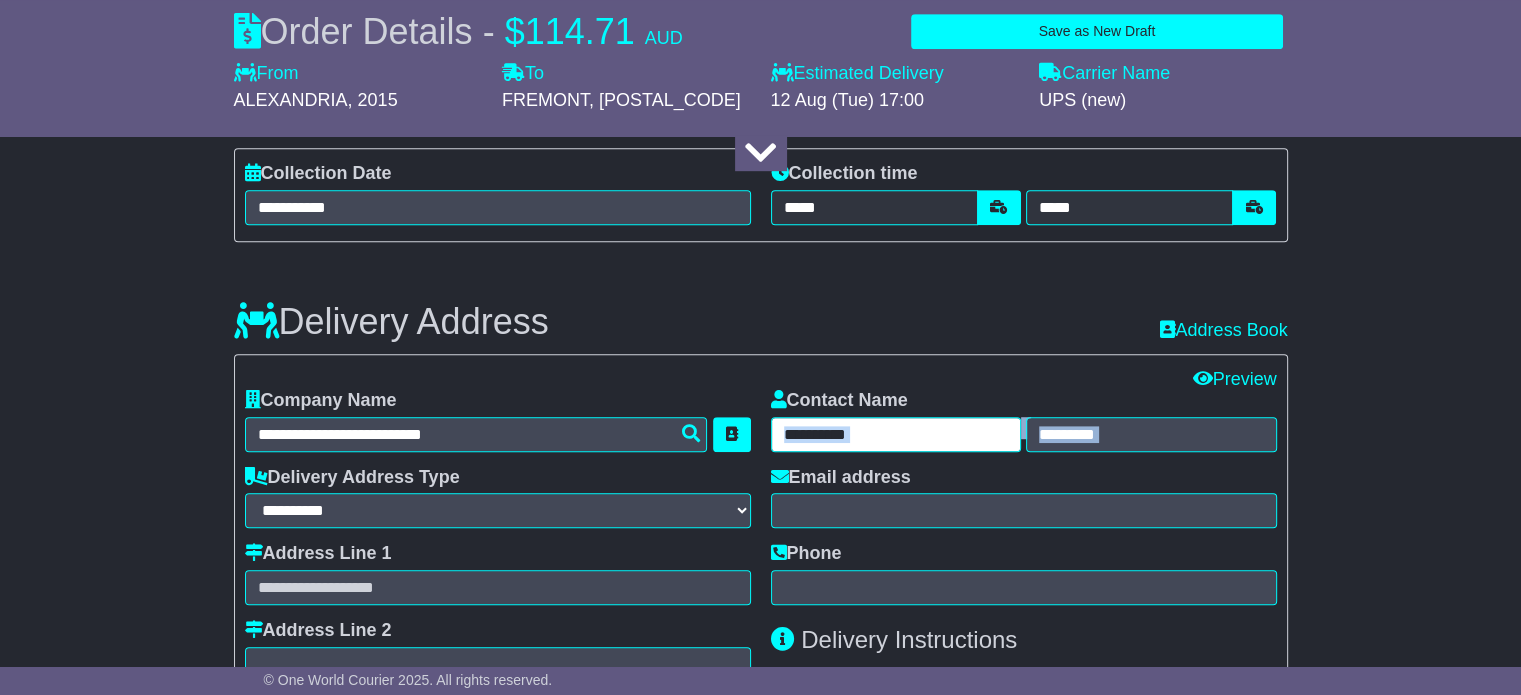 click at bounding box center [896, 434] 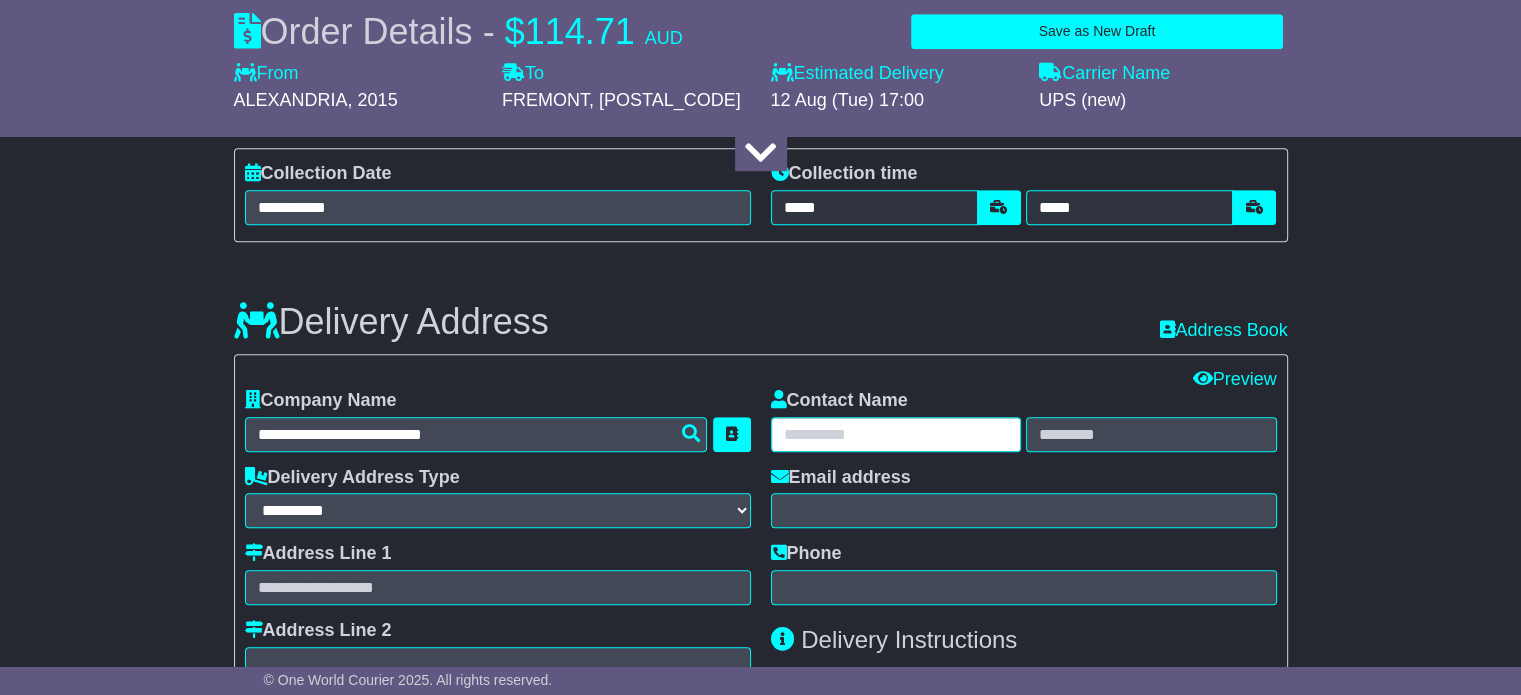 paste on "**********" 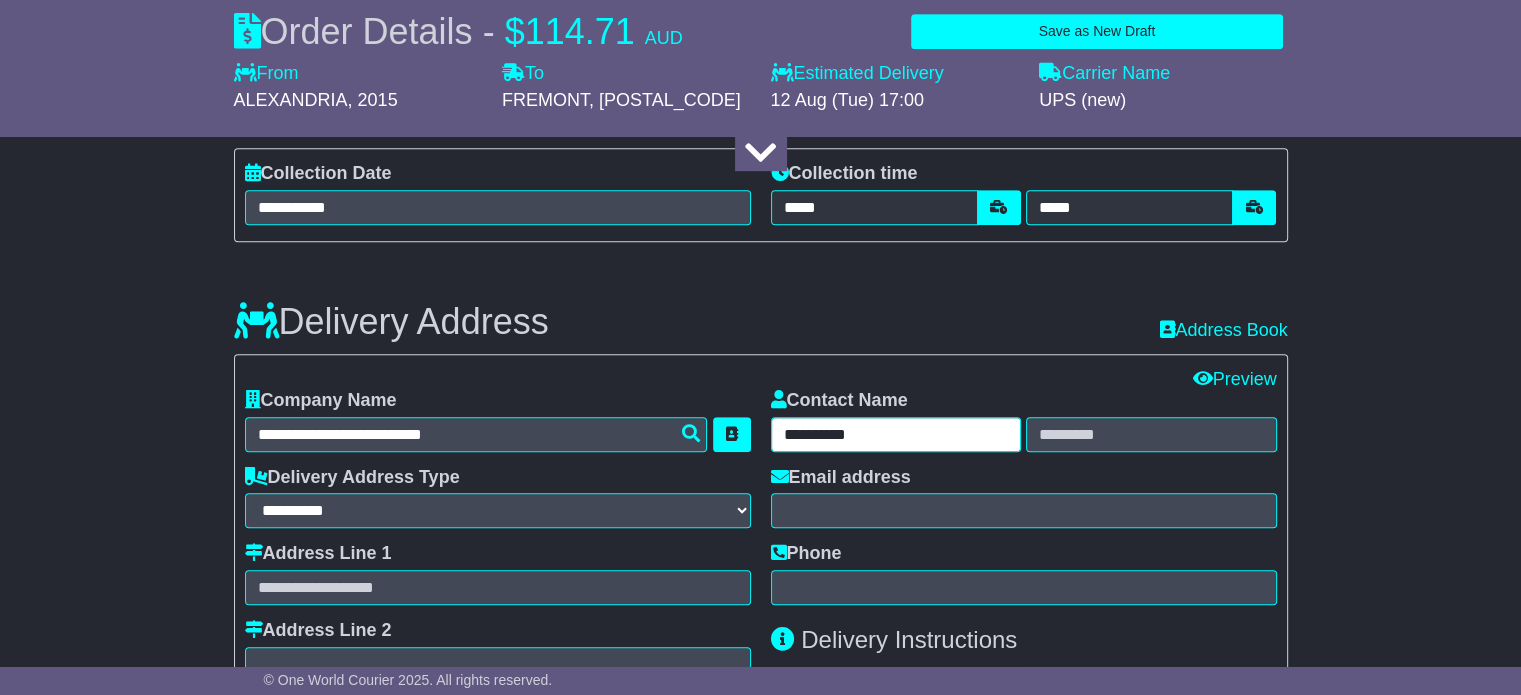 click on "**********" at bounding box center (896, 434) 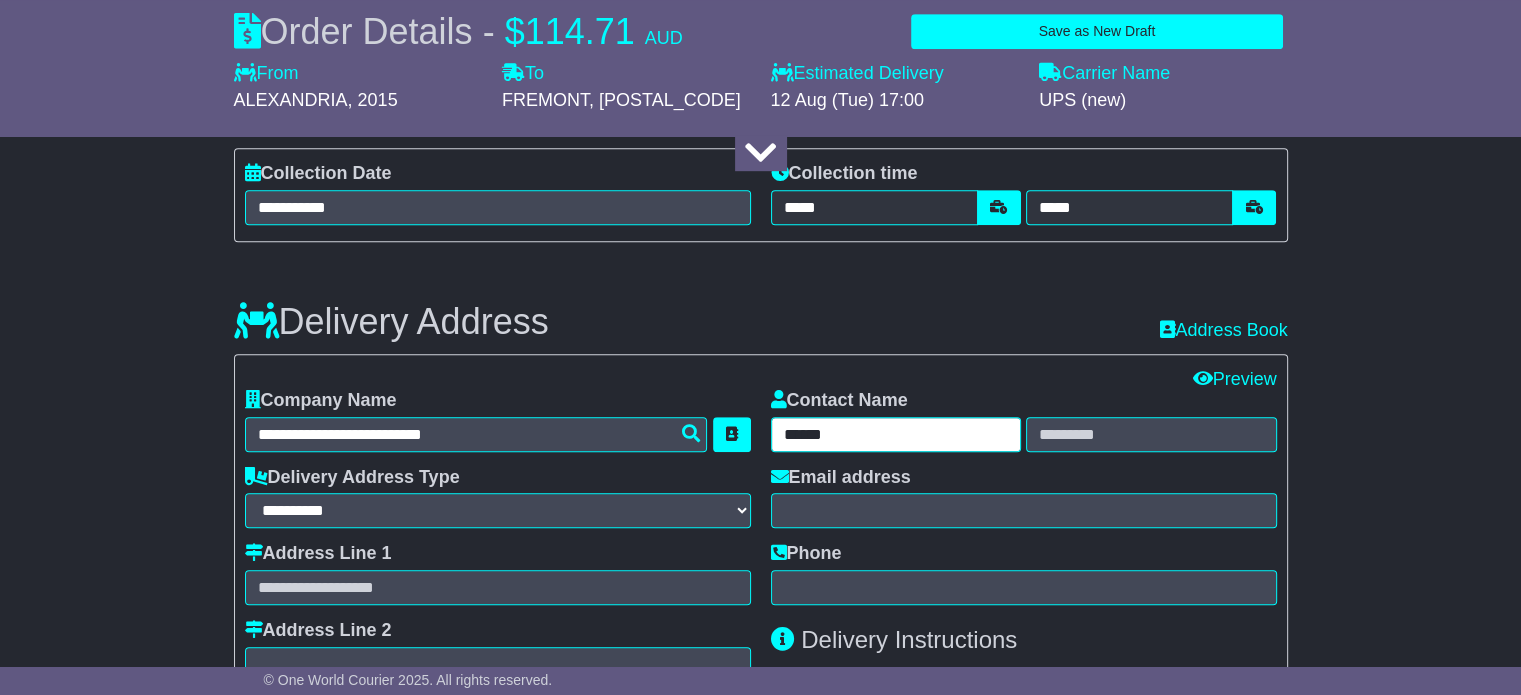 type on "*****" 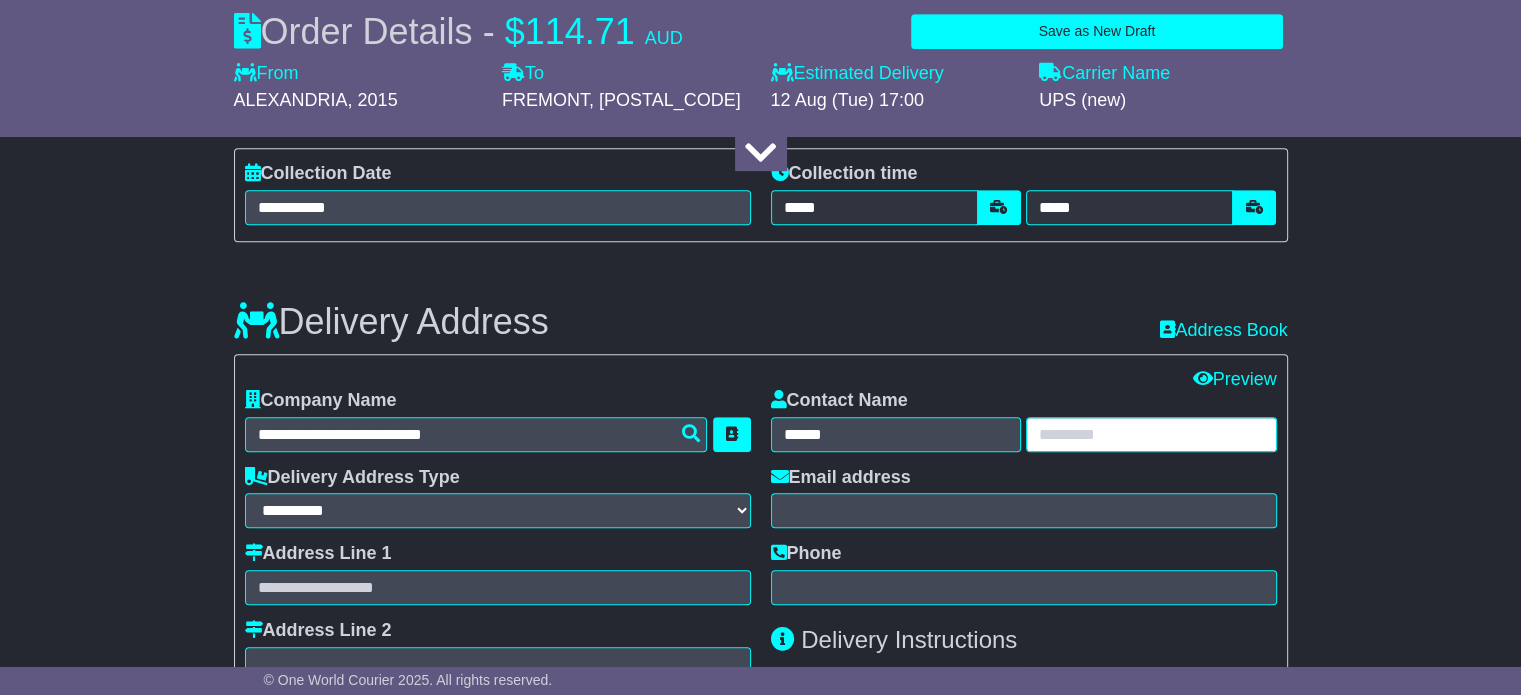 click at bounding box center [1151, 434] 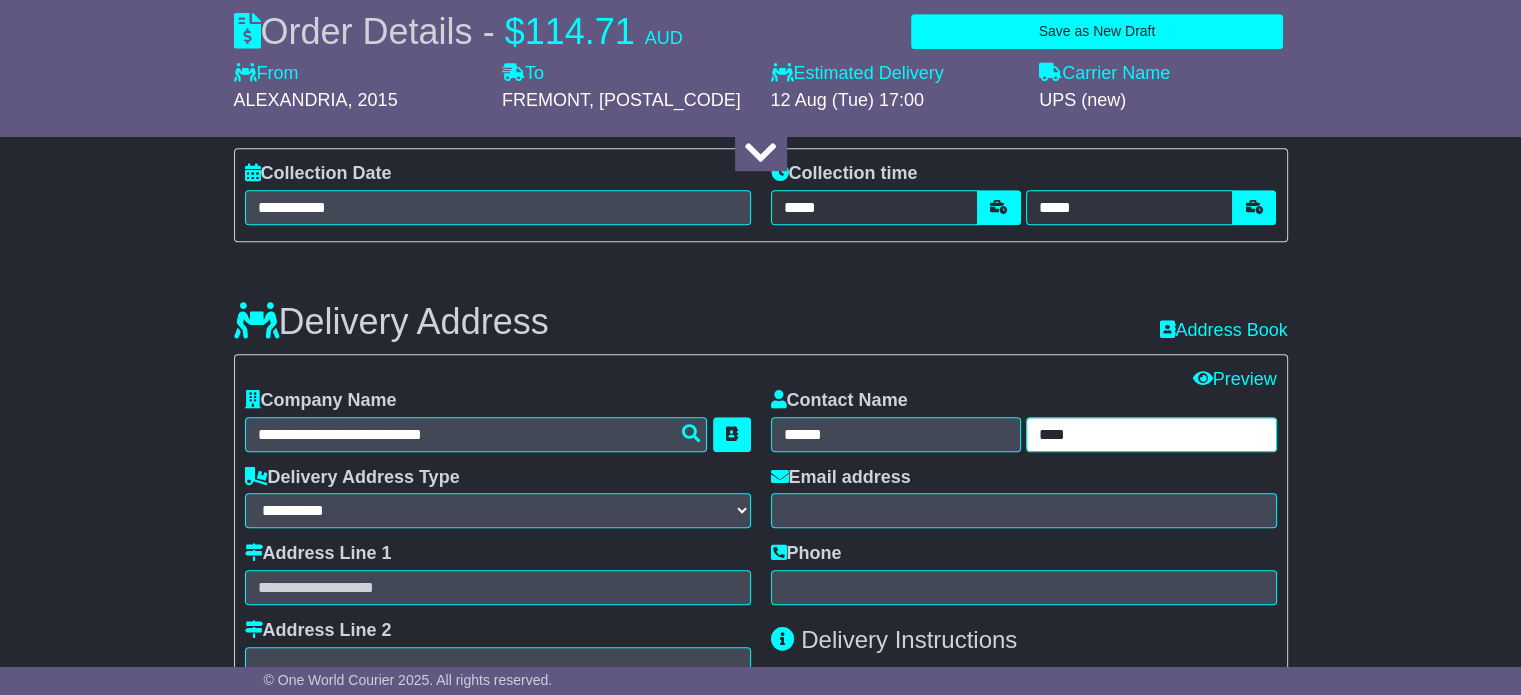 type on "****" 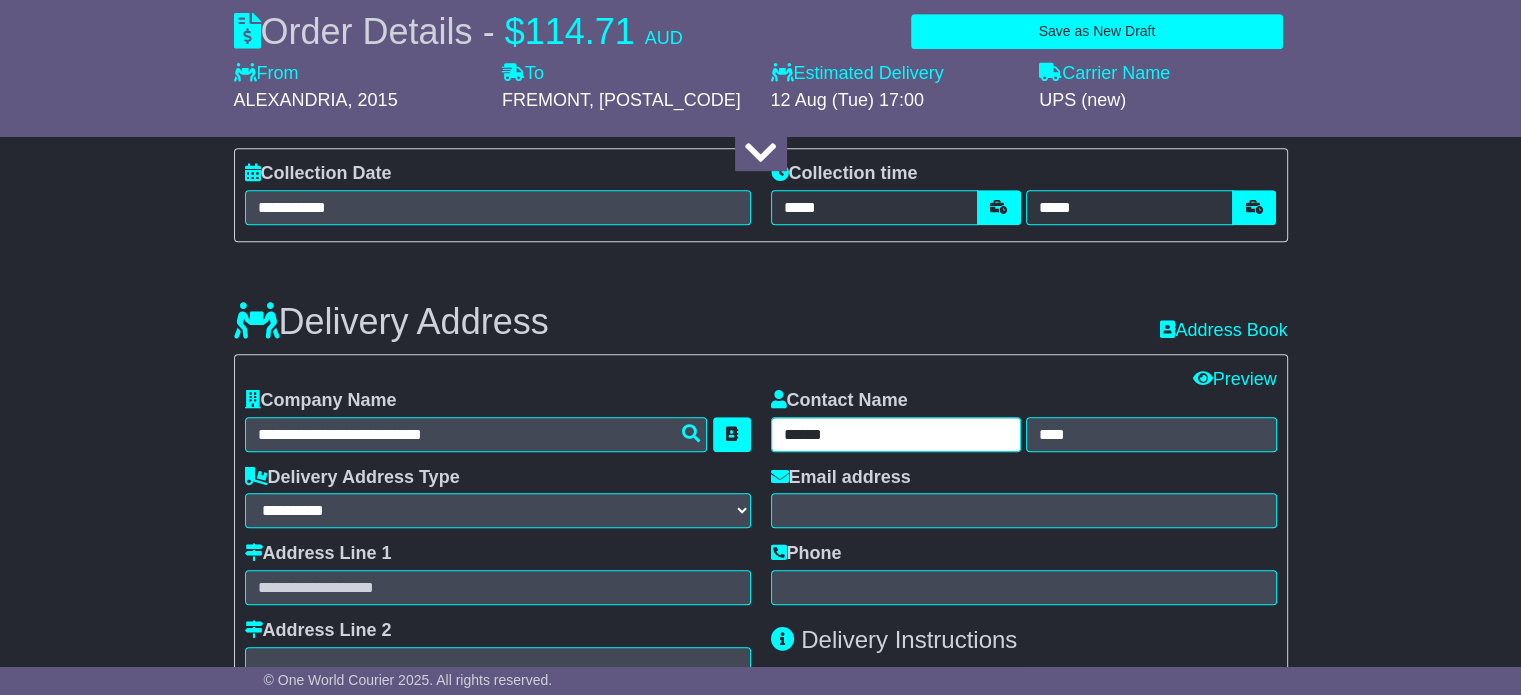 drag, startPoint x: 849, startPoint y: 437, endPoint x: 821, endPoint y: 436, distance: 28.01785 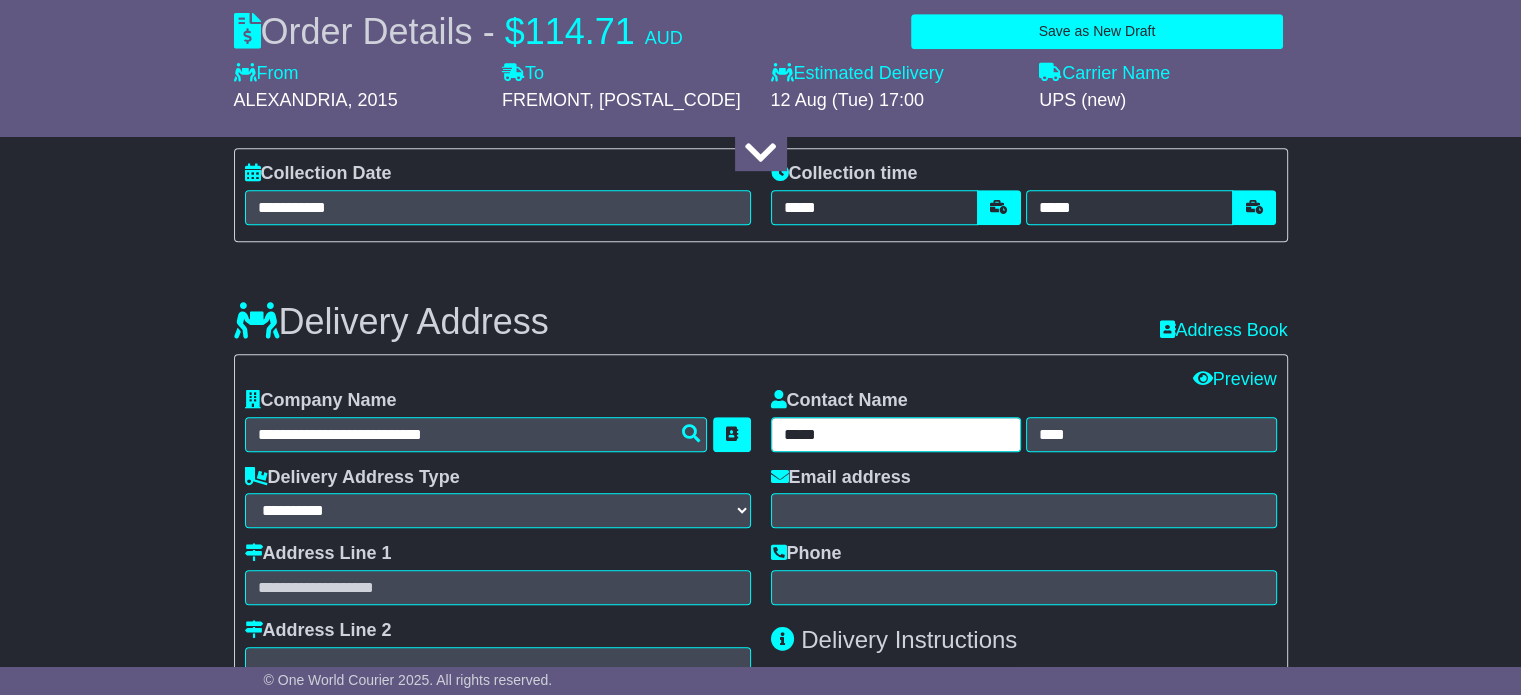 type on "*****" 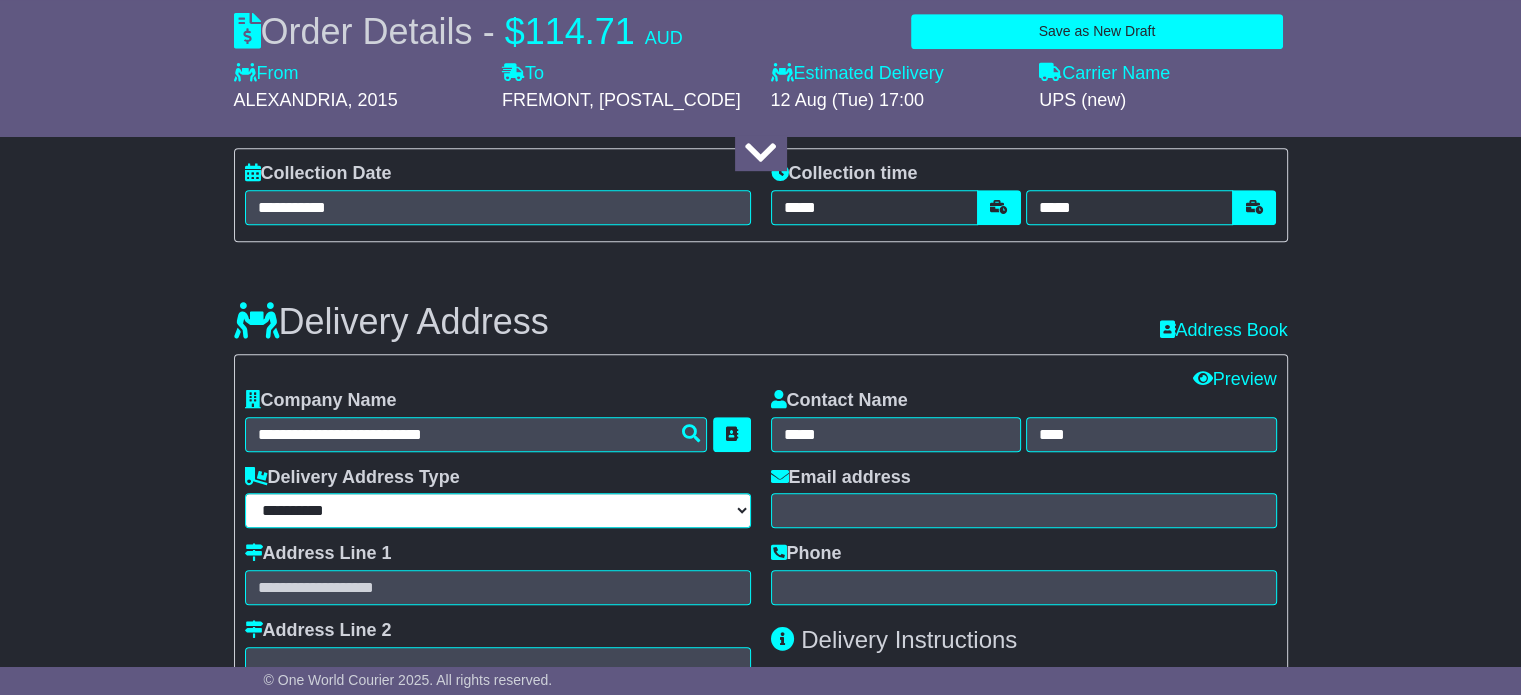 click on "**********" at bounding box center [498, 510] 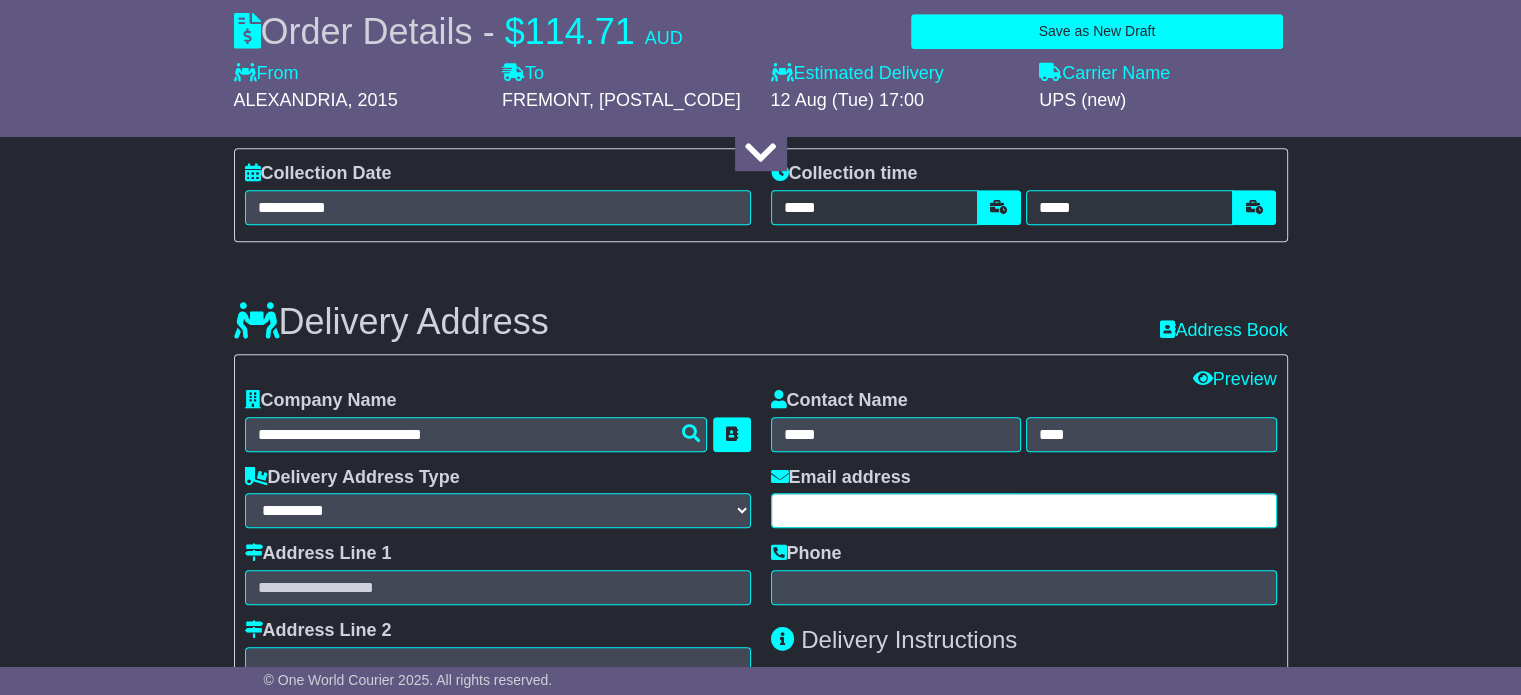 click at bounding box center (1024, 510) 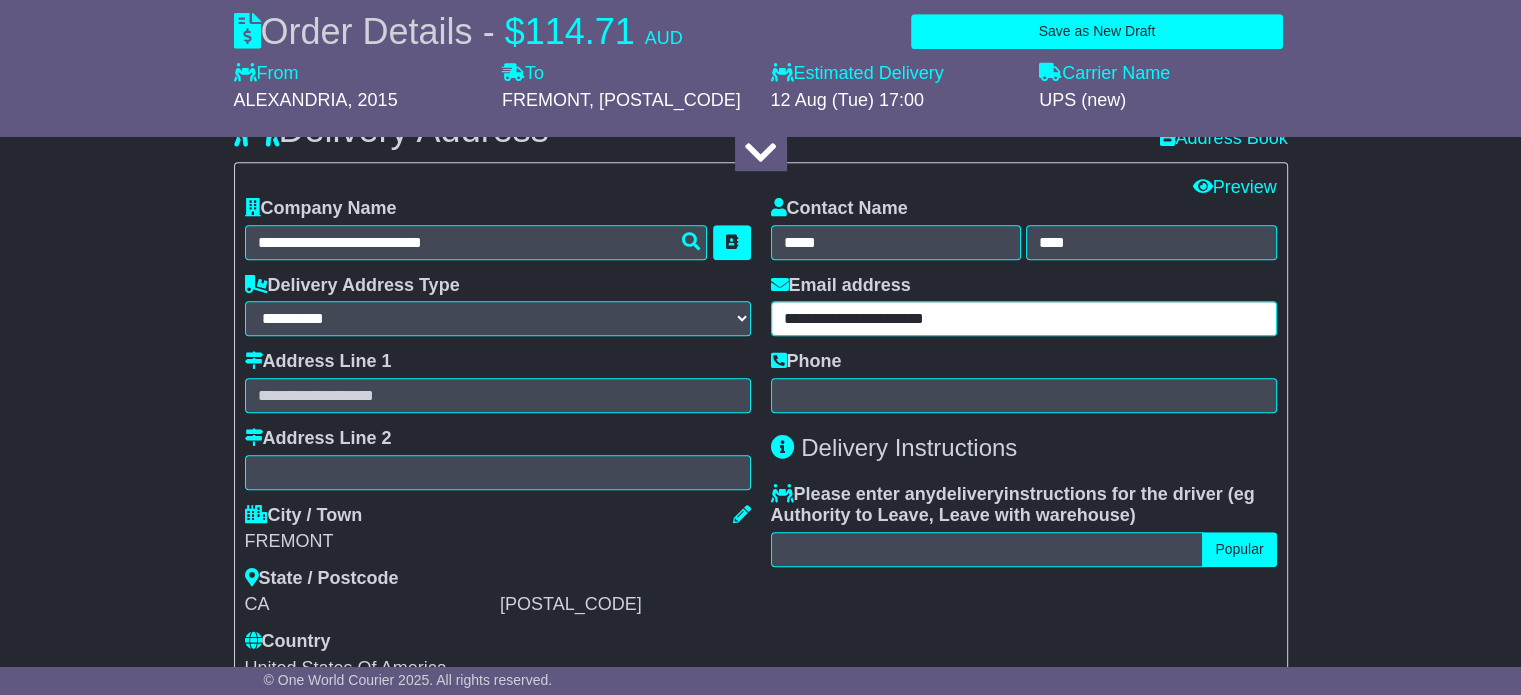 scroll, scrollTop: 1400, scrollLeft: 0, axis: vertical 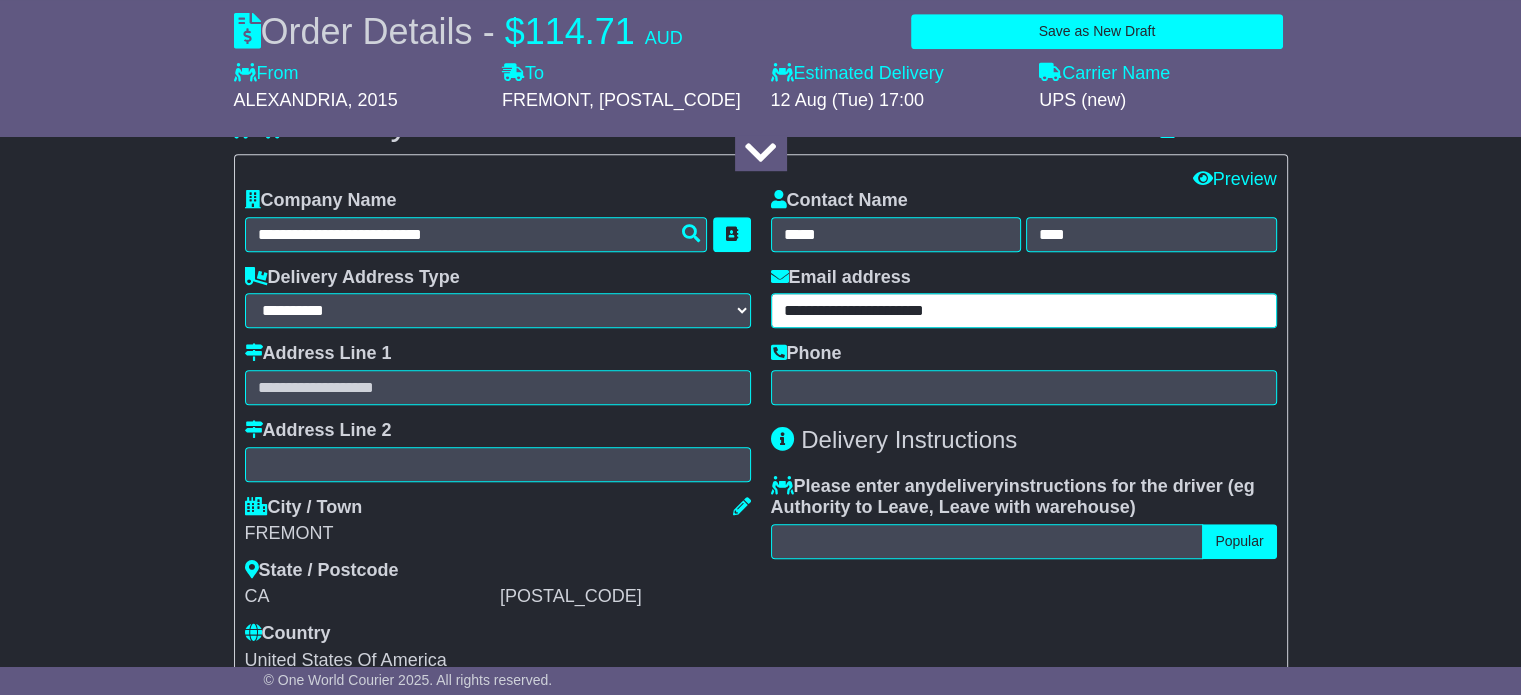 type on "**********" 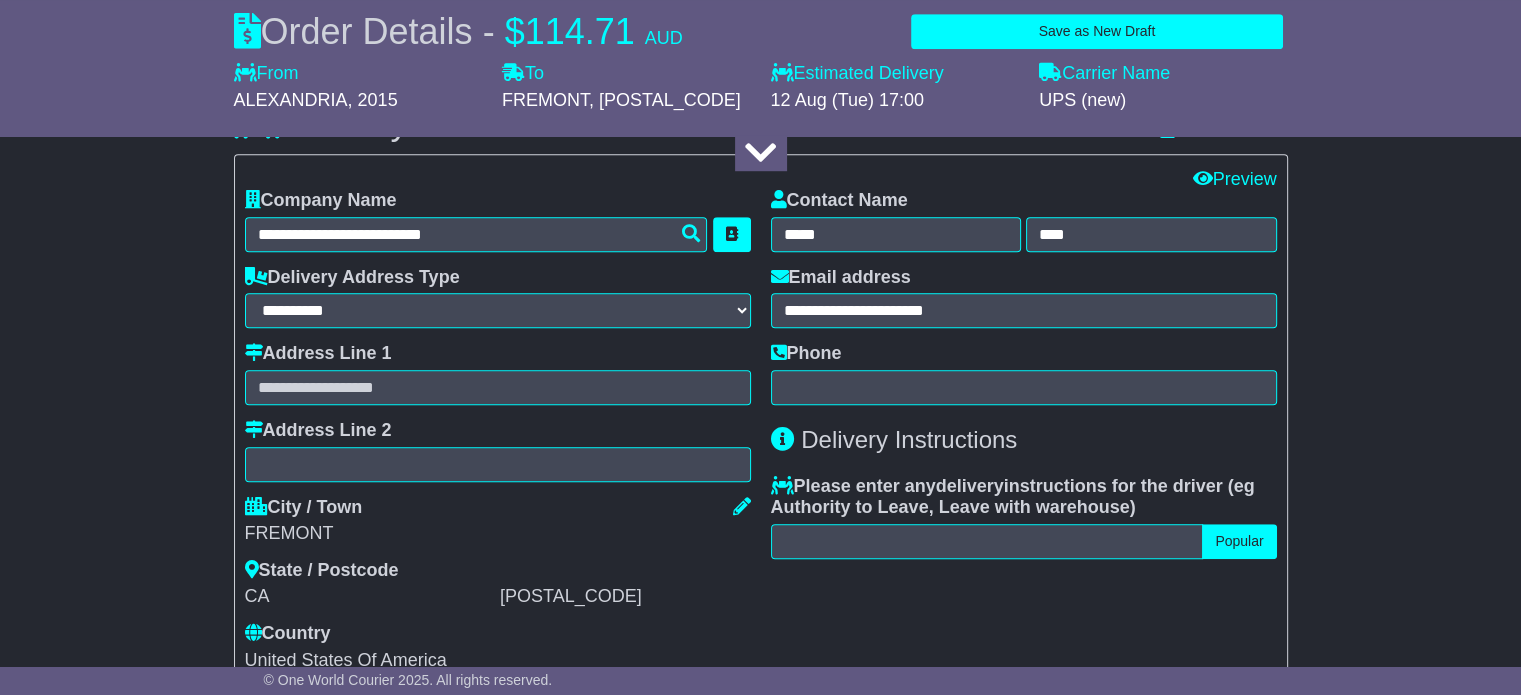 click at bounding box center (779, 352) 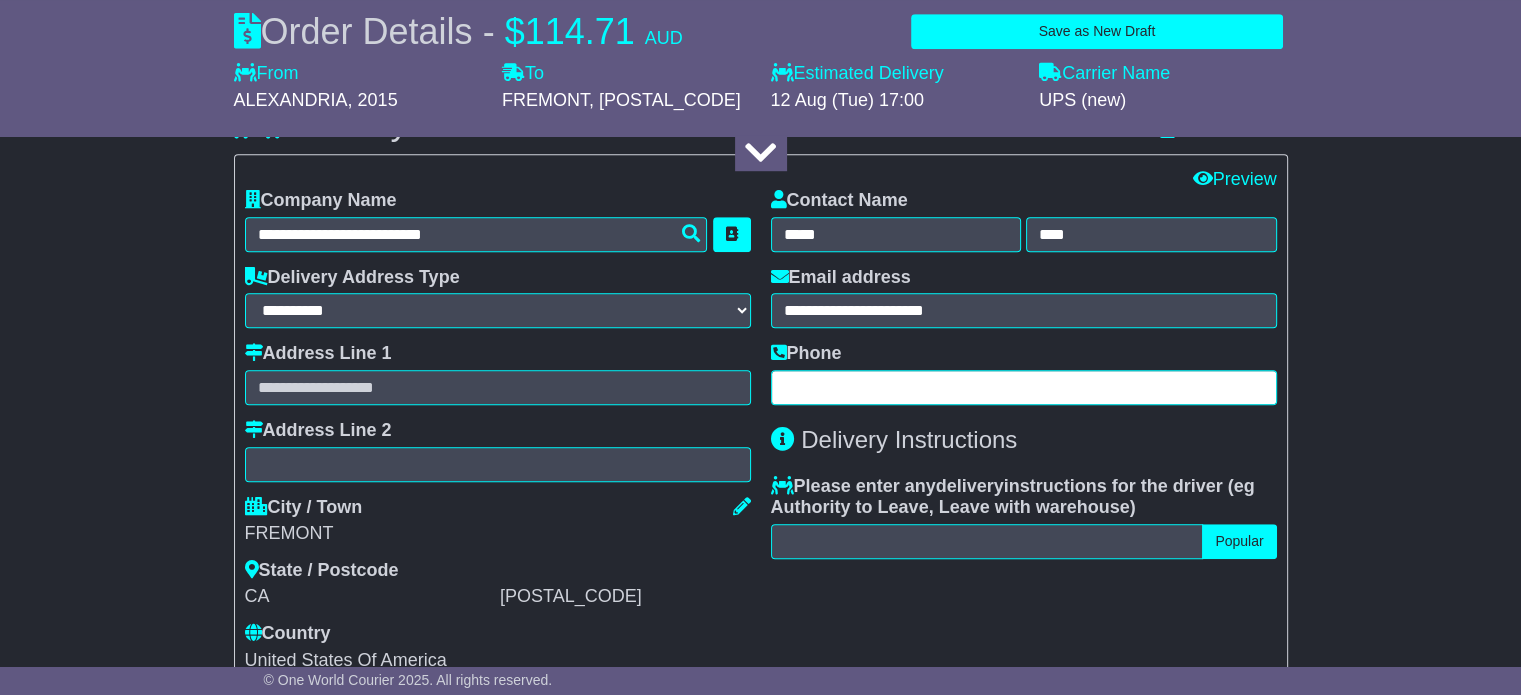 click at bounding box center (1024, 387) 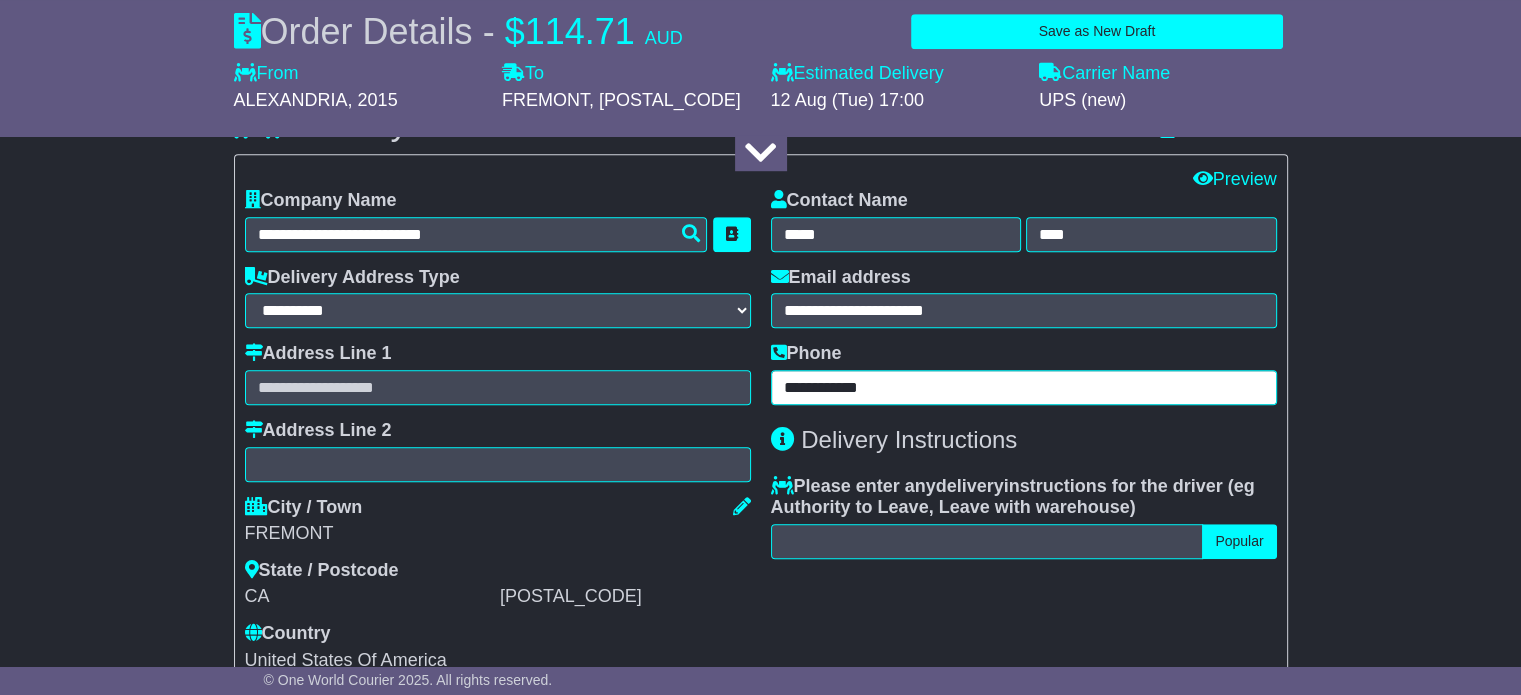 drag, startPoint x: 785, startPoint y: 389, endPoint x: 737, endPoint y: 383, distance: 48.373547 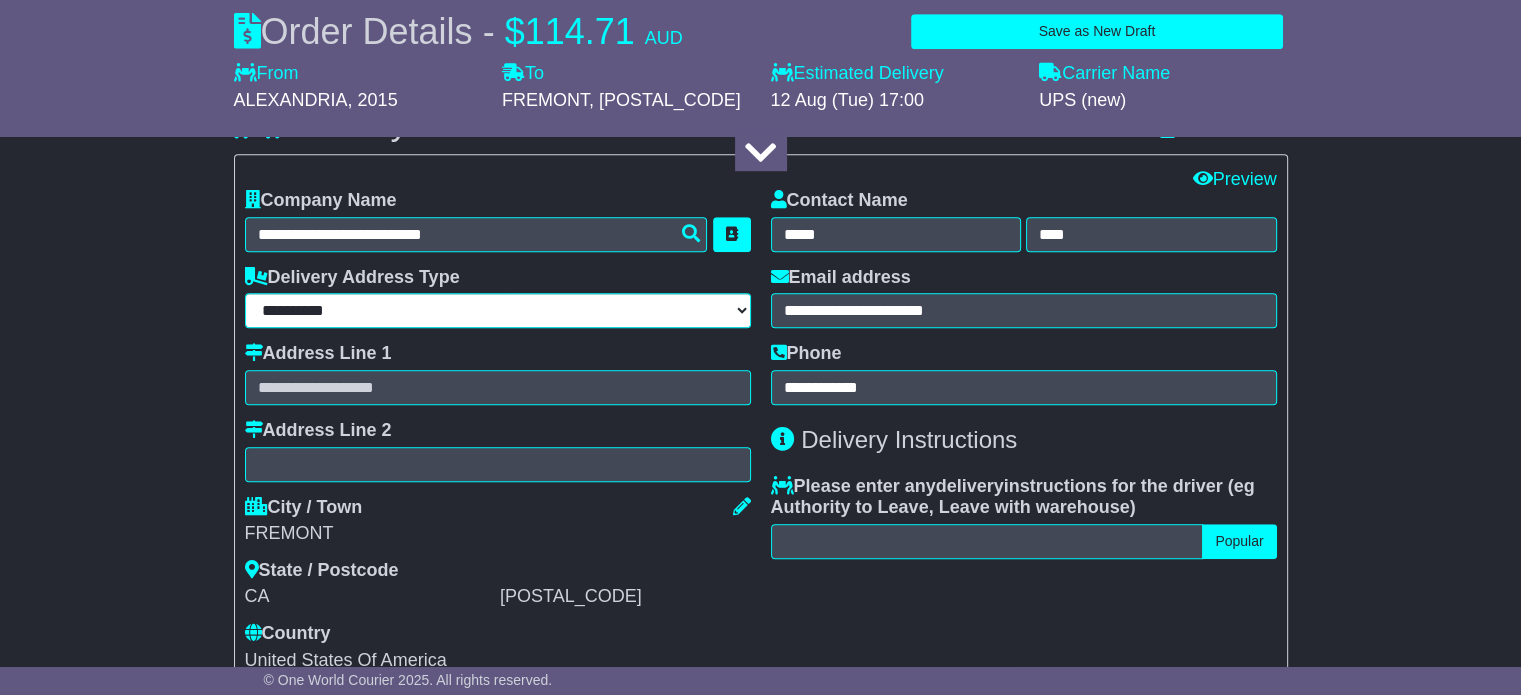 click on "**********" at bounding box center [498, 310] 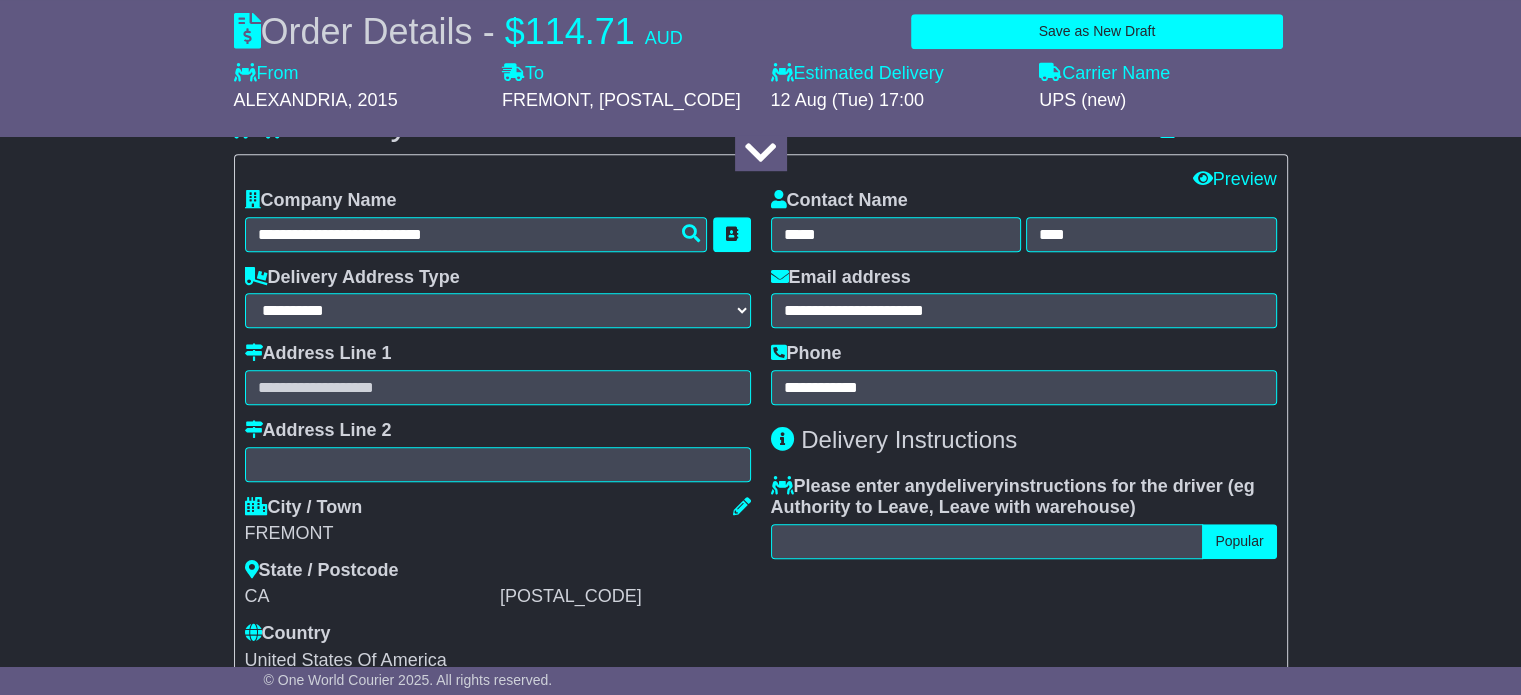 click on "Address Line 1" at bounding box center (498, 374) 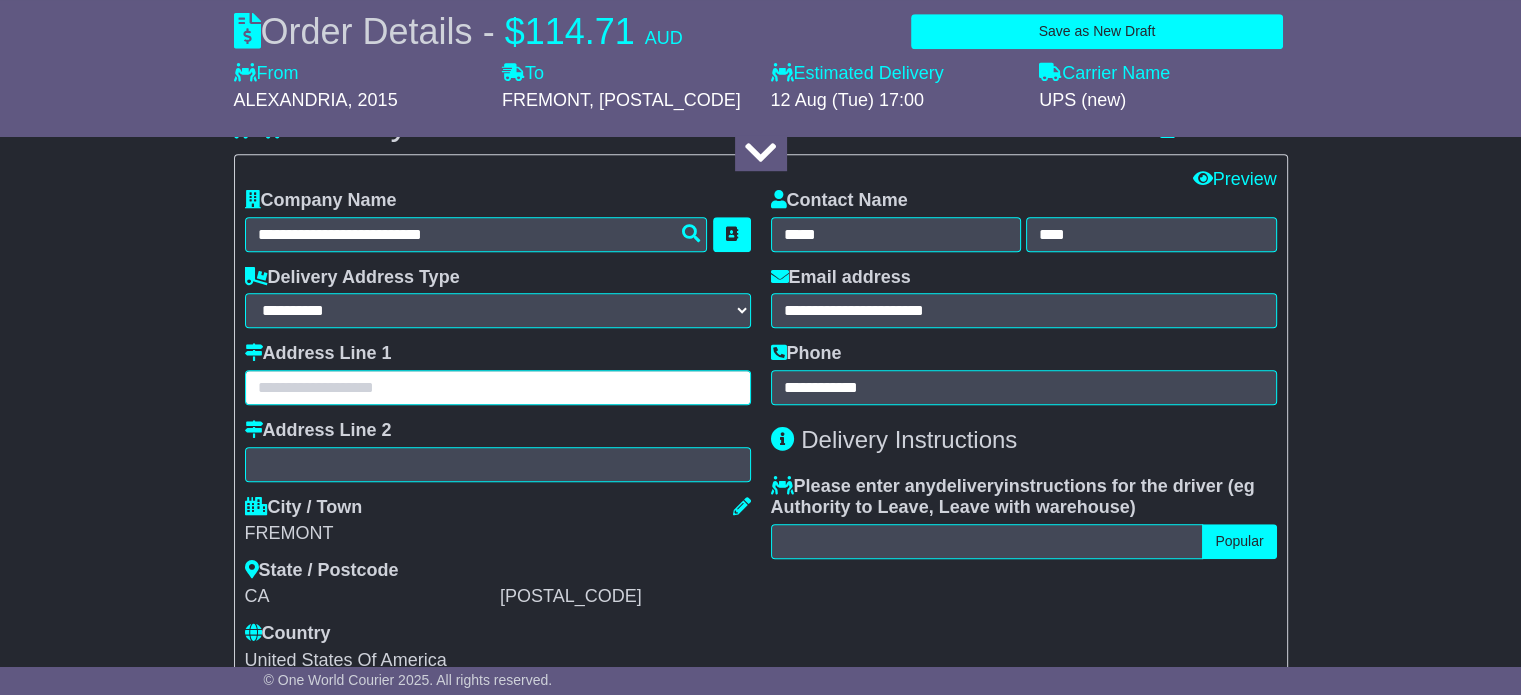 drag, startPoint x: 398, startPoint y: 379, endPoint x: 398, endPoint y: 368, distance: 11 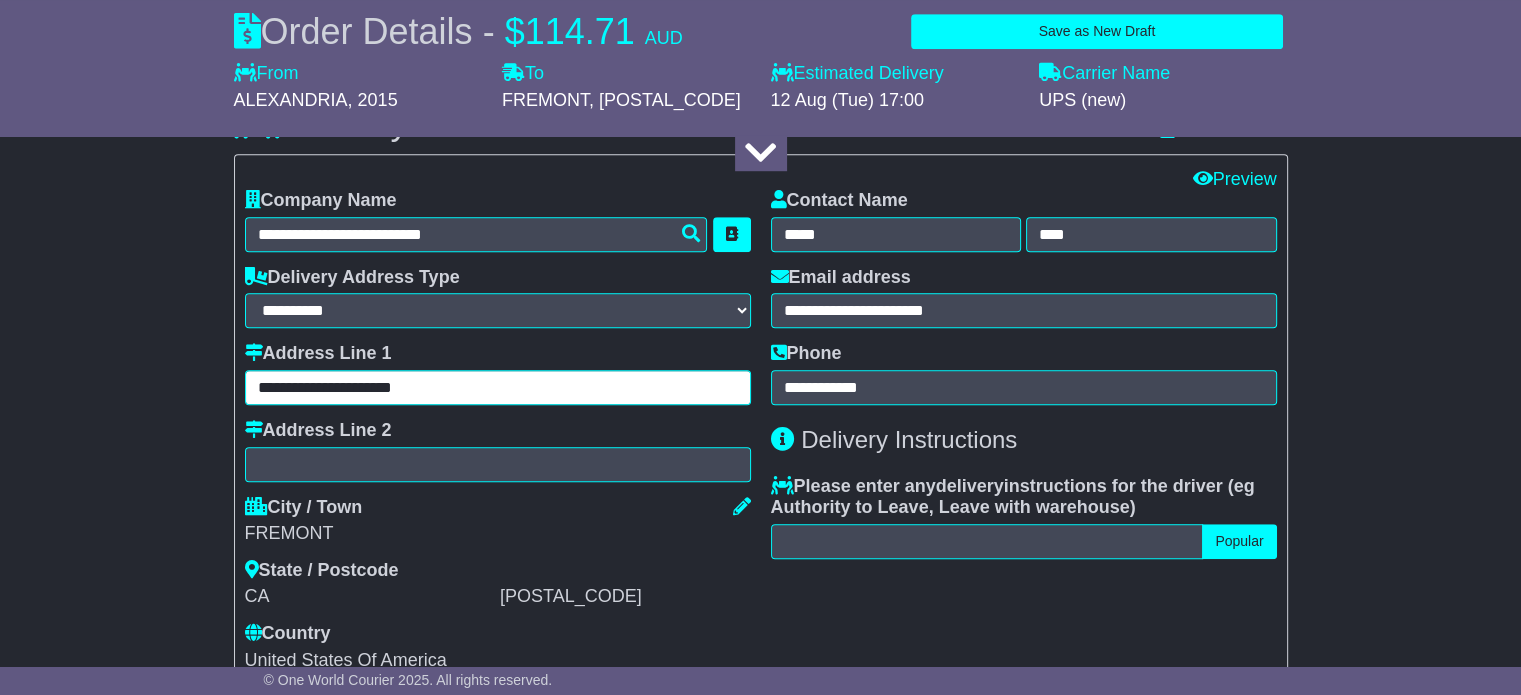click on "**********" at bounding box center (498, 387) 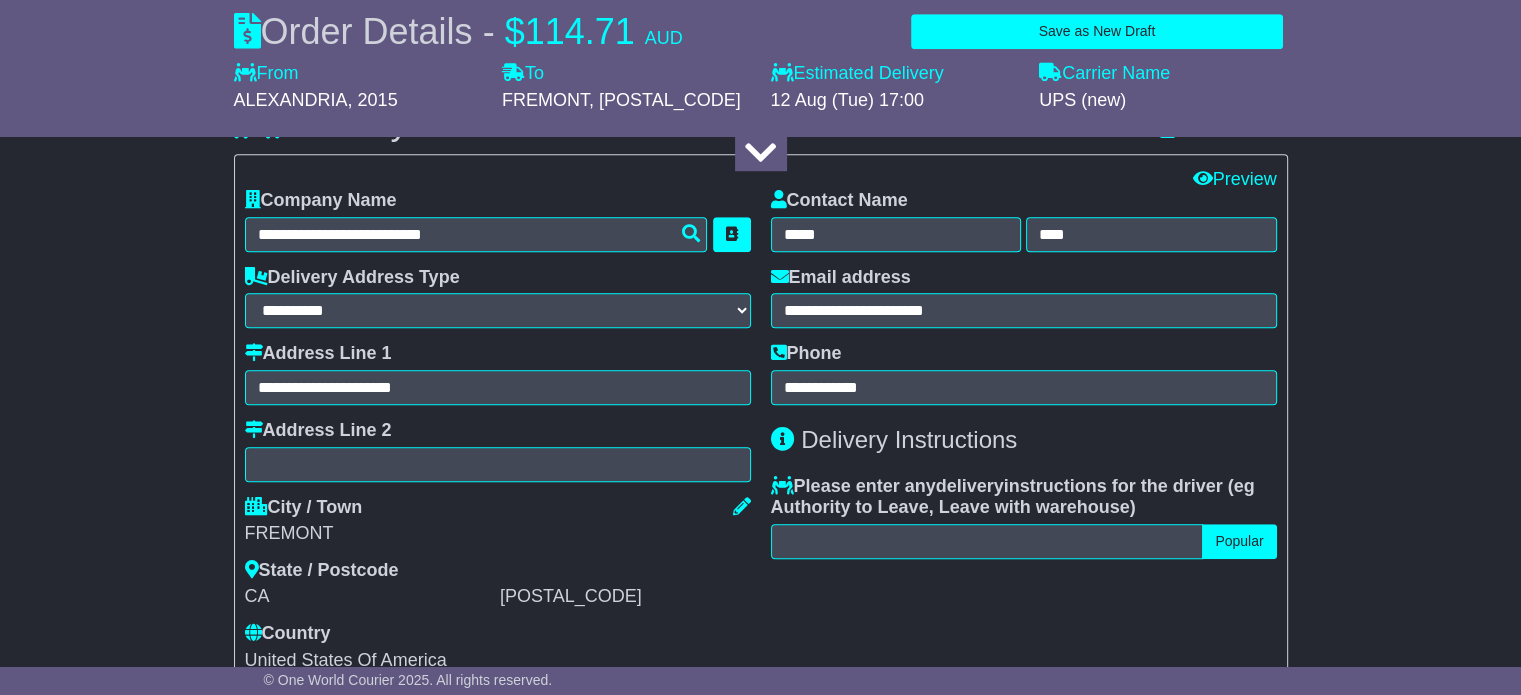 click on "**********" at bounding box center (498, 430) 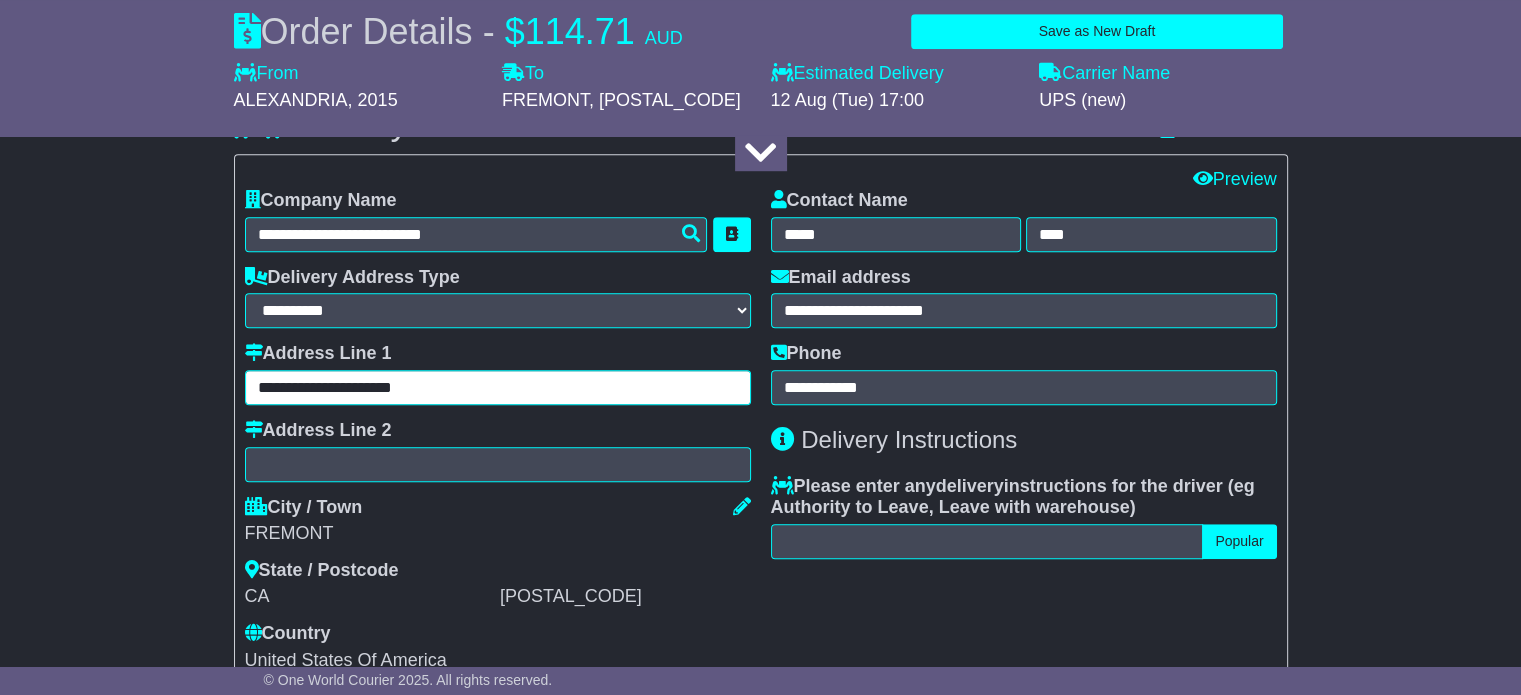 click on "**********" at bounding box center (498, 387) 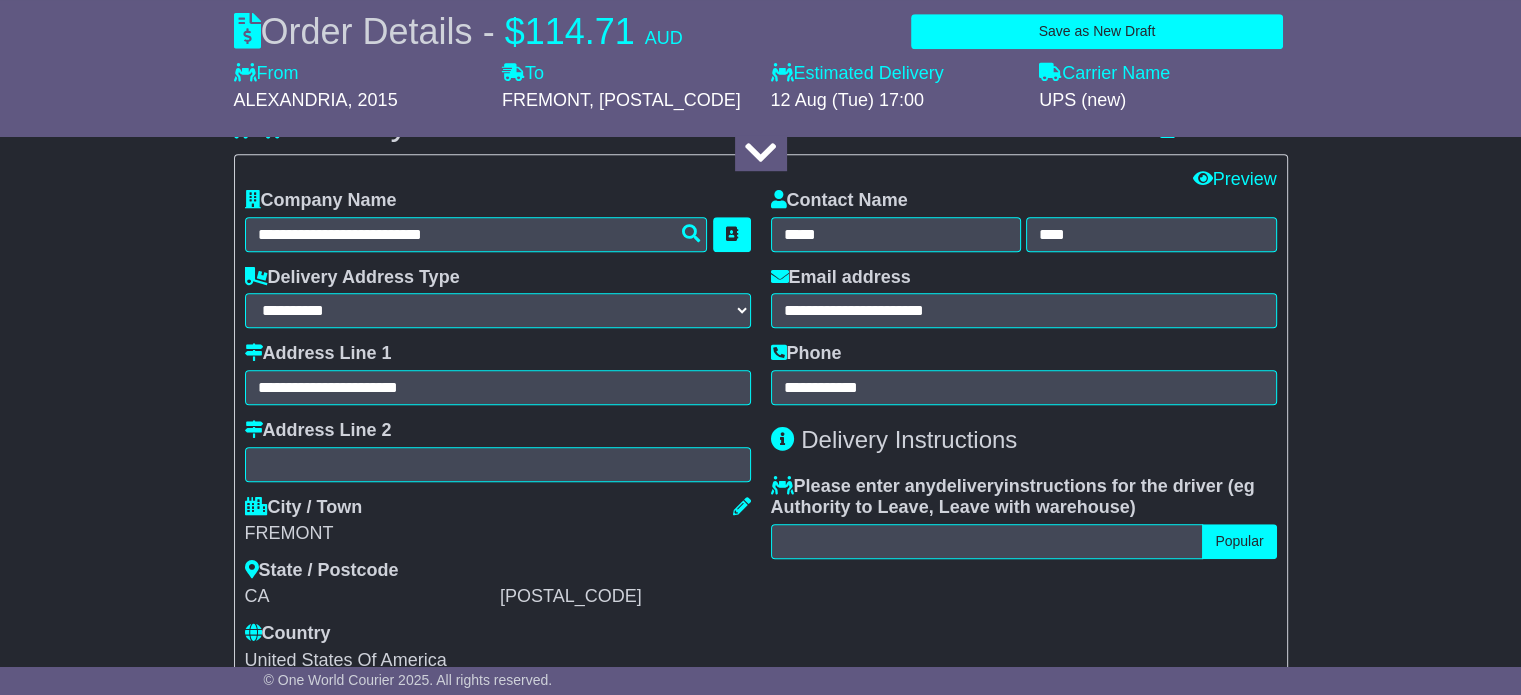 click on "FREMONT" at bounding box center (498, 534) 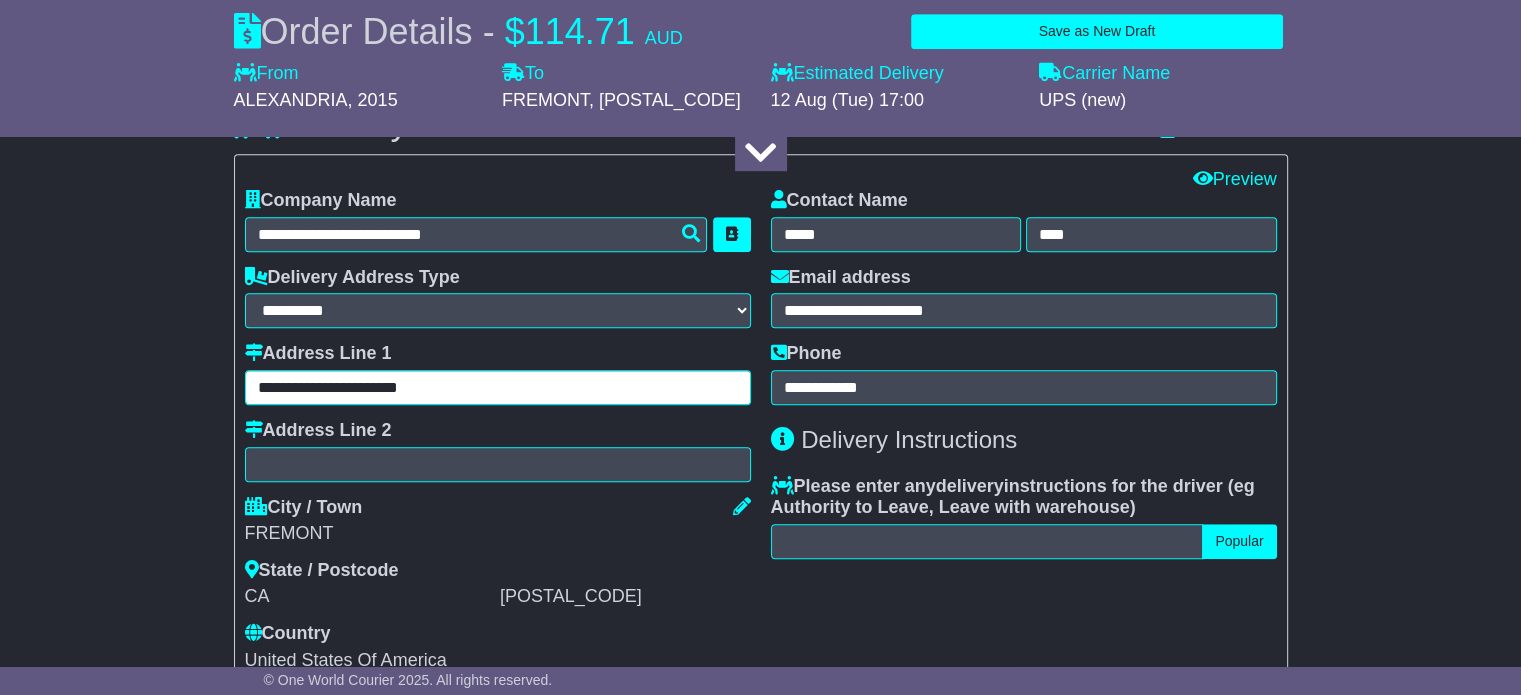 drag, startPoint x: 464, startPoint y: 379, endPoint x: 423, endPoint y: 391, distance: 42.72002 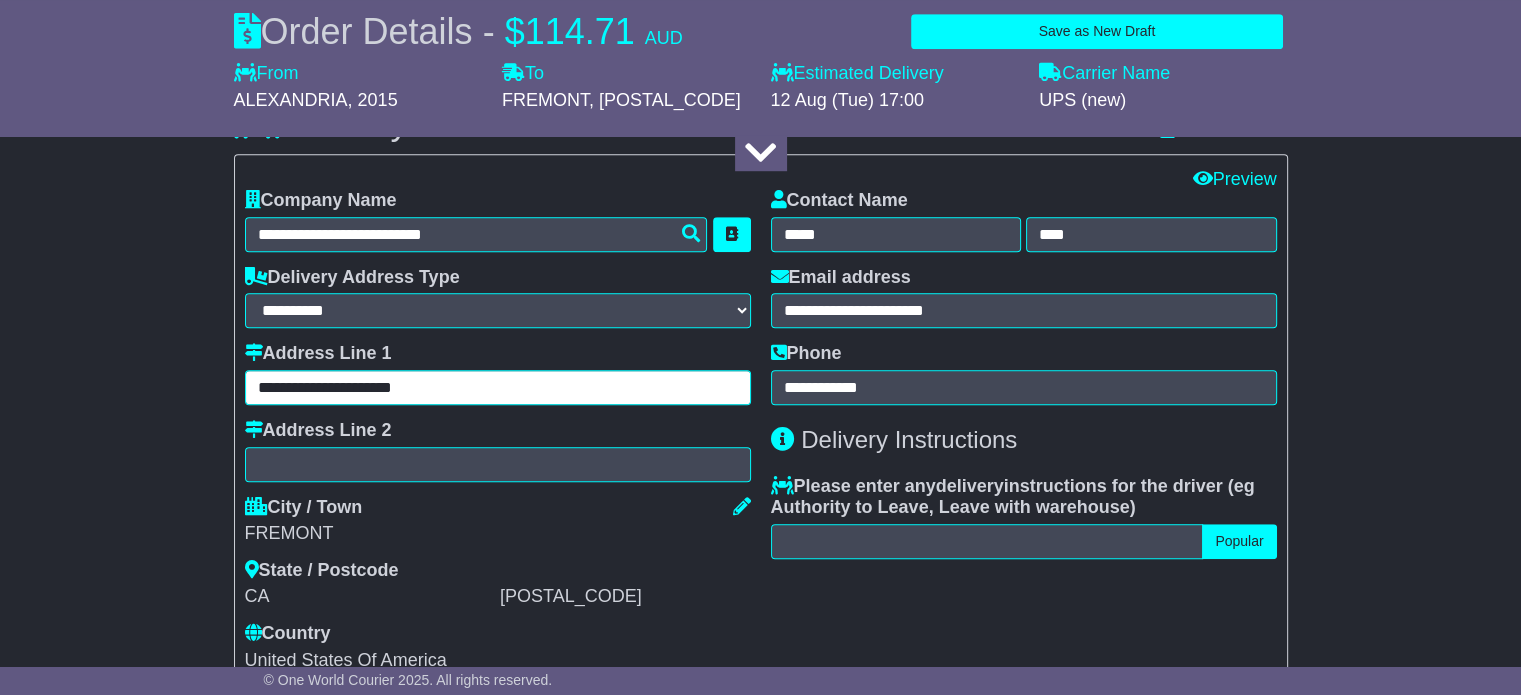 type on "**********" 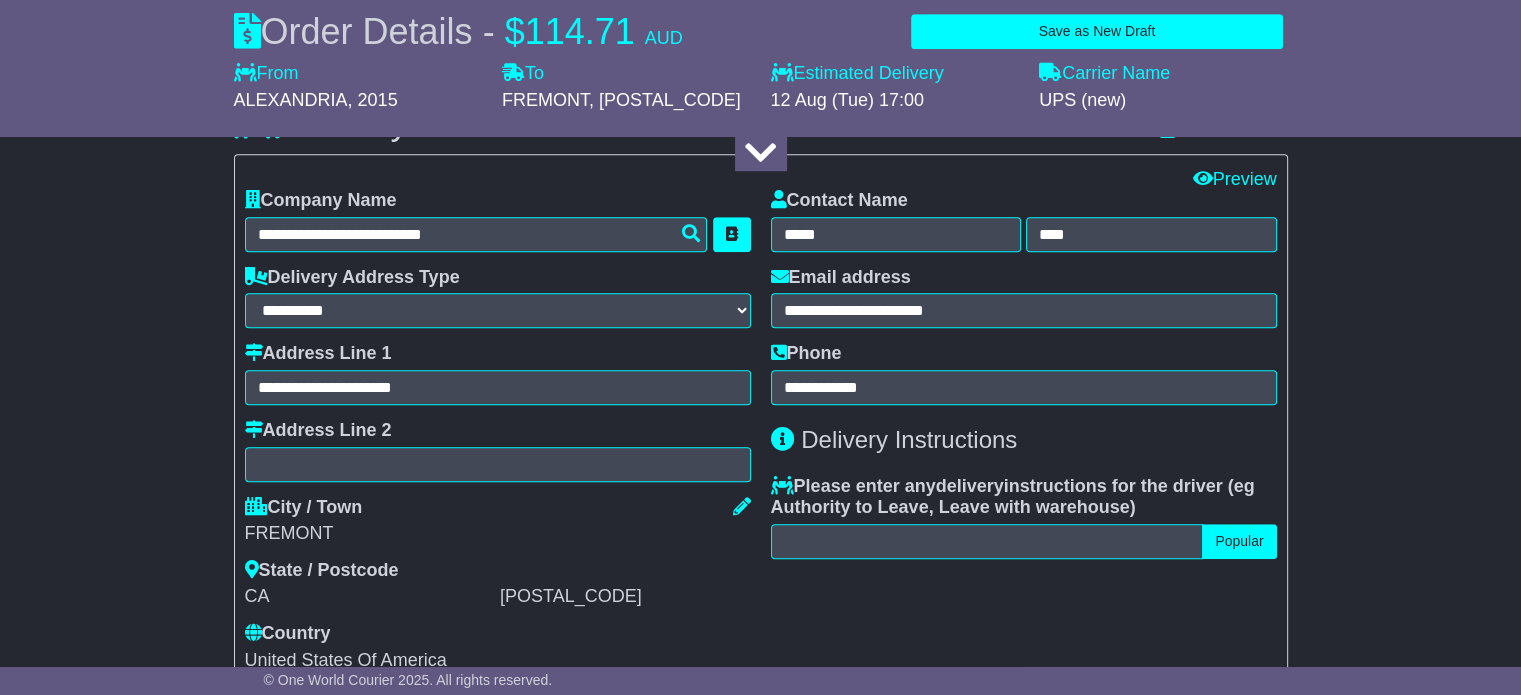 click on "State / Postcode
[STATE]
[POSTAL_CODE]" at bounding box center (498, 584) 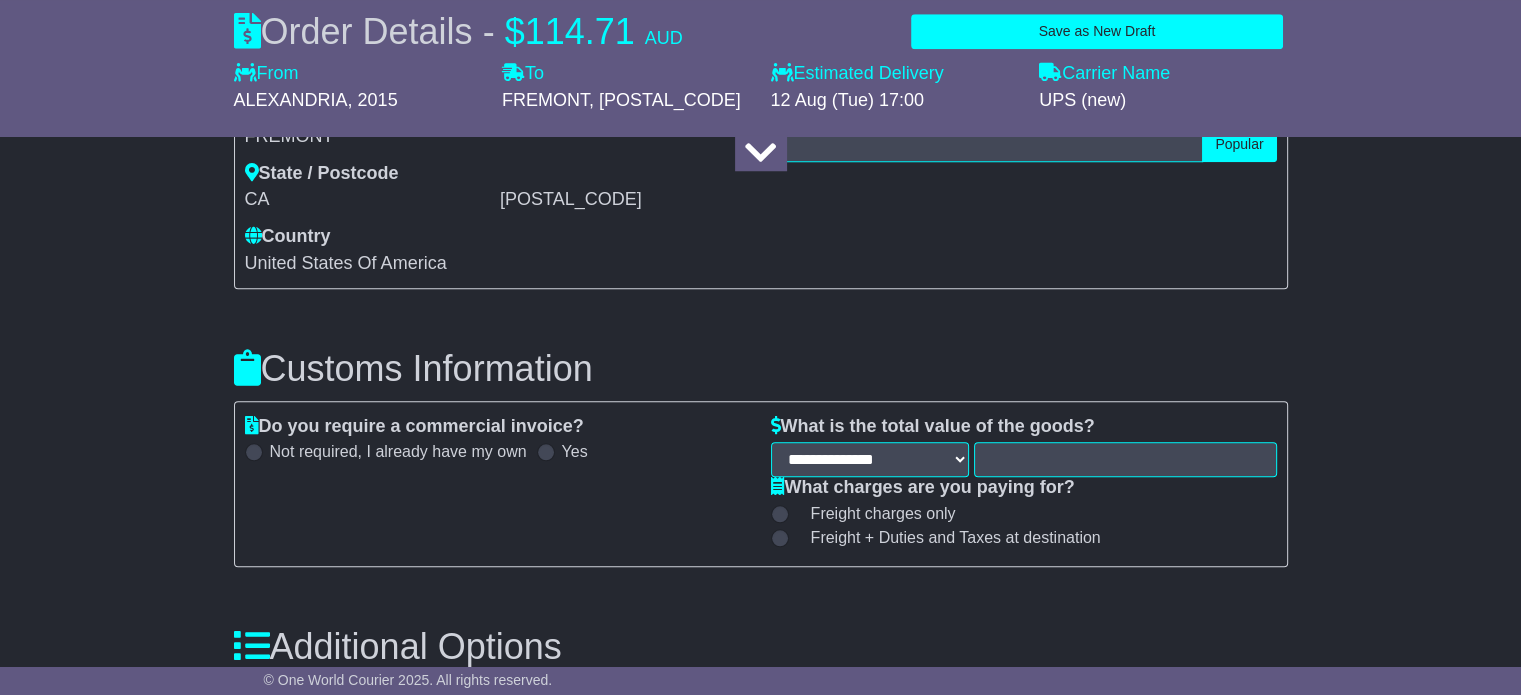 scroll, scrollTop: 1800, scrollLeft: 0, axis: vertical 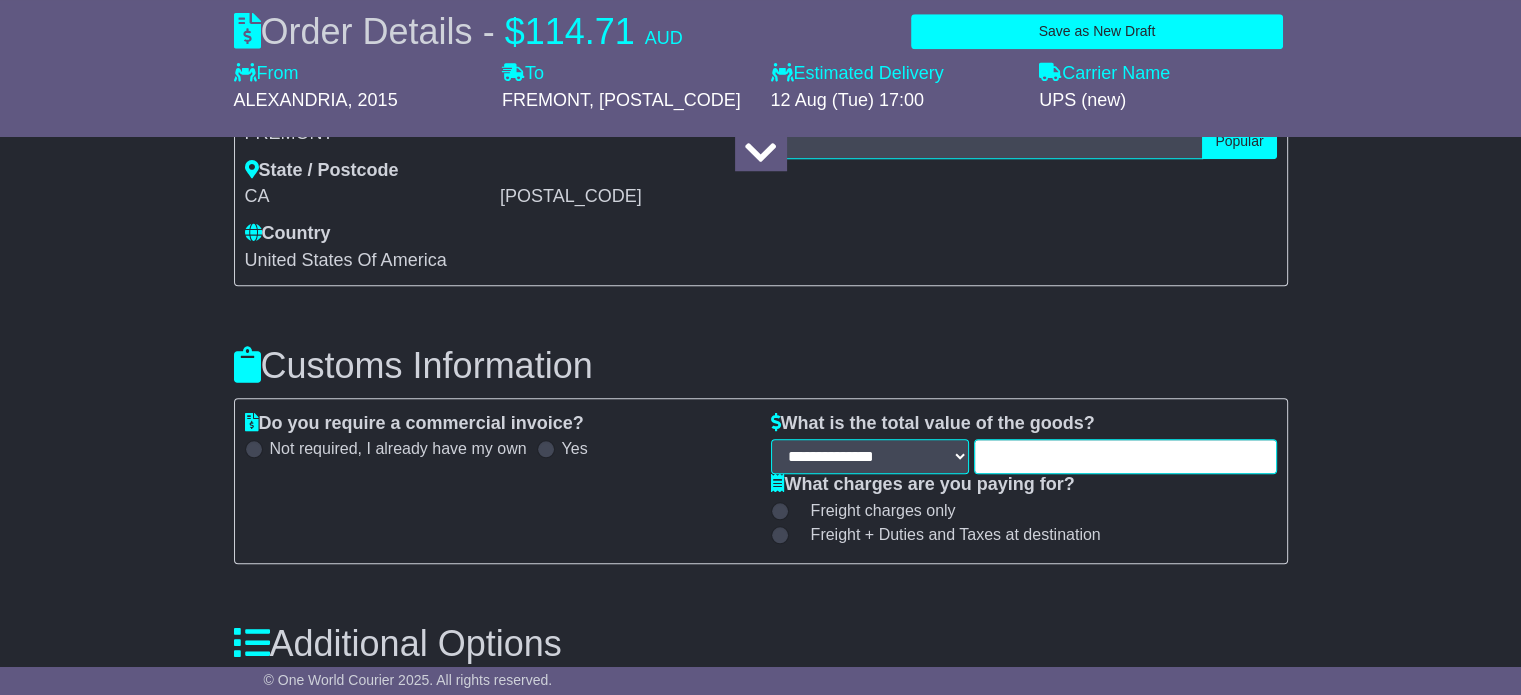 click at bounding box center (1125, 456) 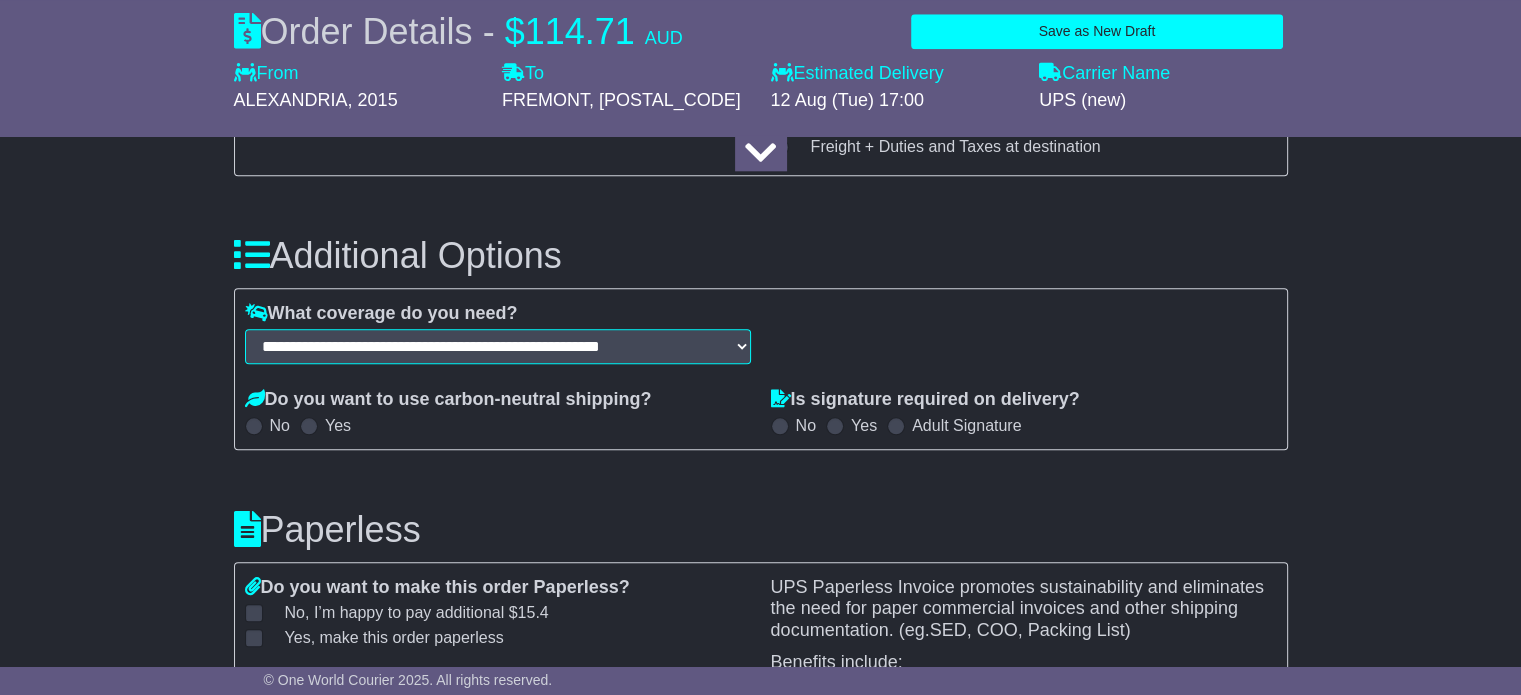 scroll, scrollTop: 2200, scrollLeft: 0, axis: vertical 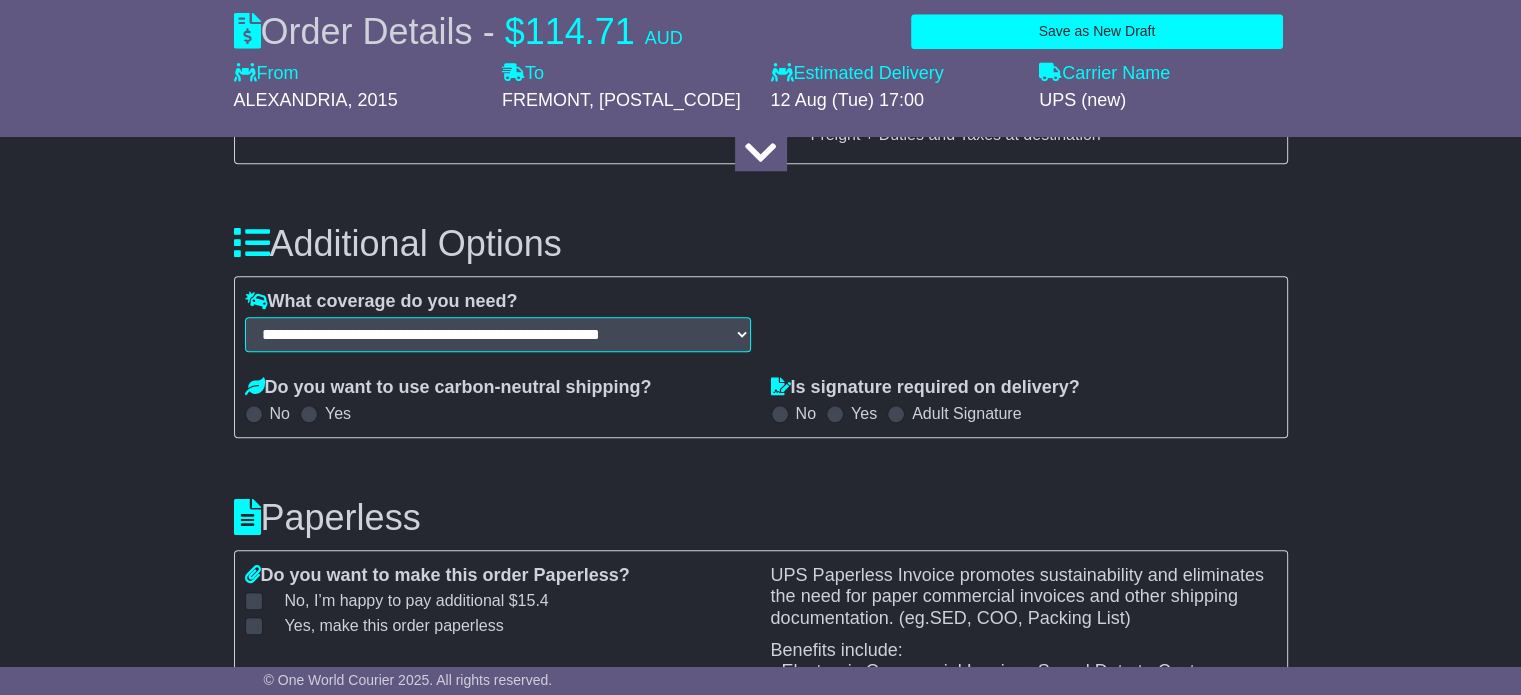 type on "******" 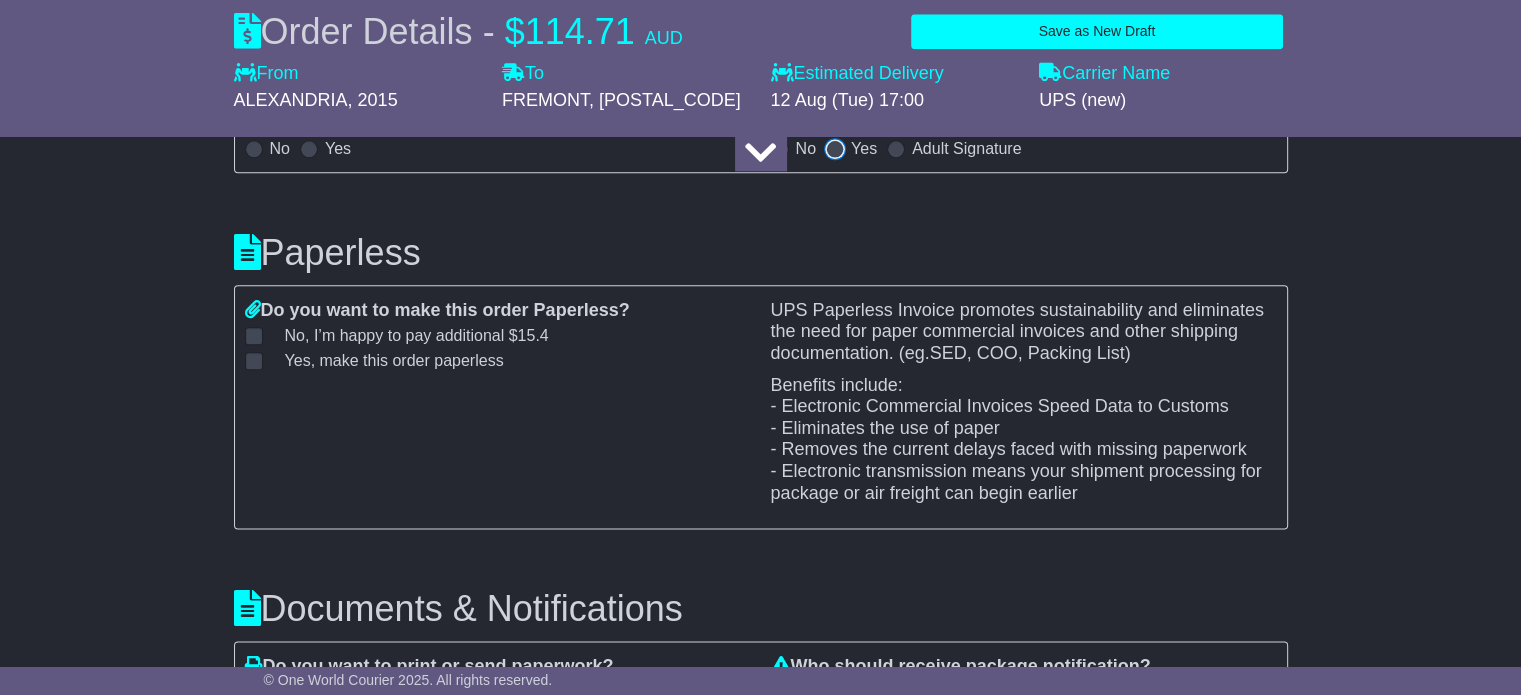scroll, scrollTop: 2600, scrollLeft: 0, axis: vertical 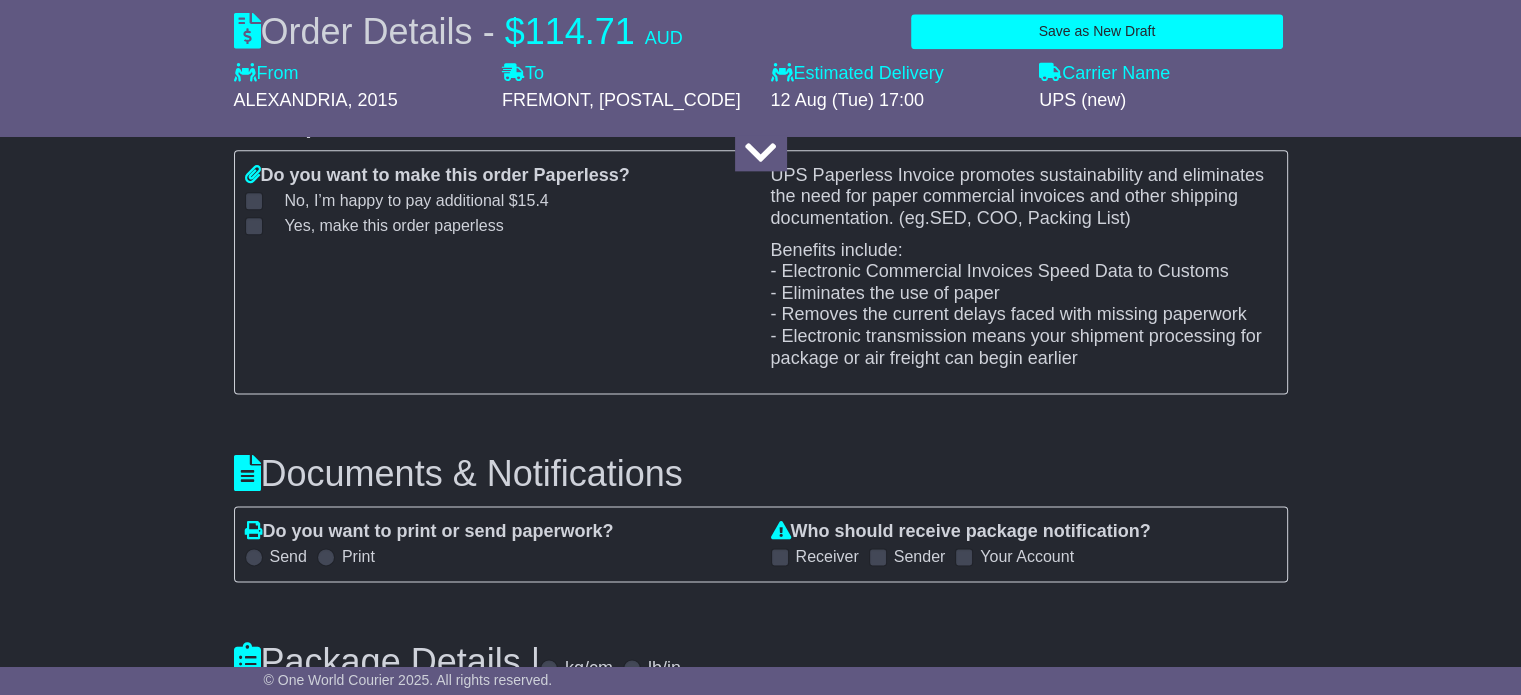click on "Yes, make this order paperless" at bounding box center (382, 225) 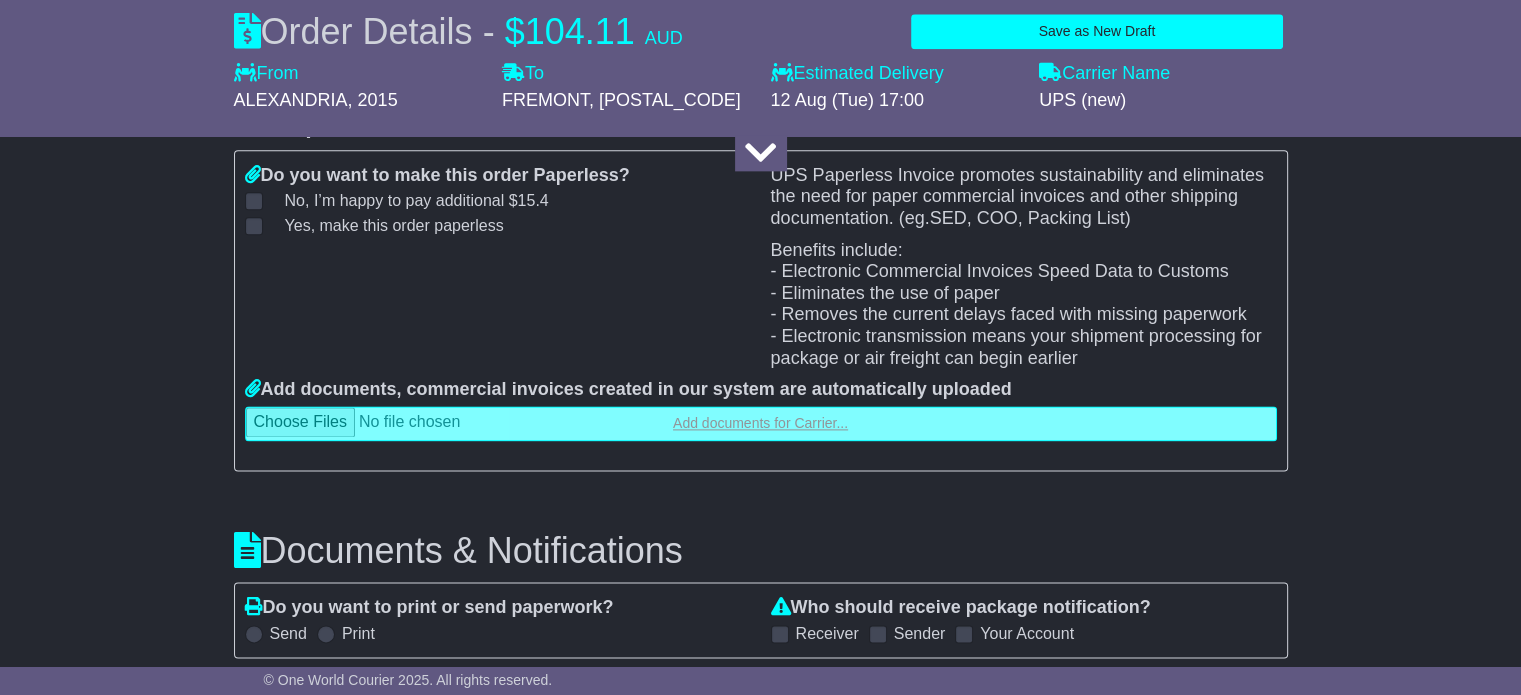 click at bounding box center (761, 423) 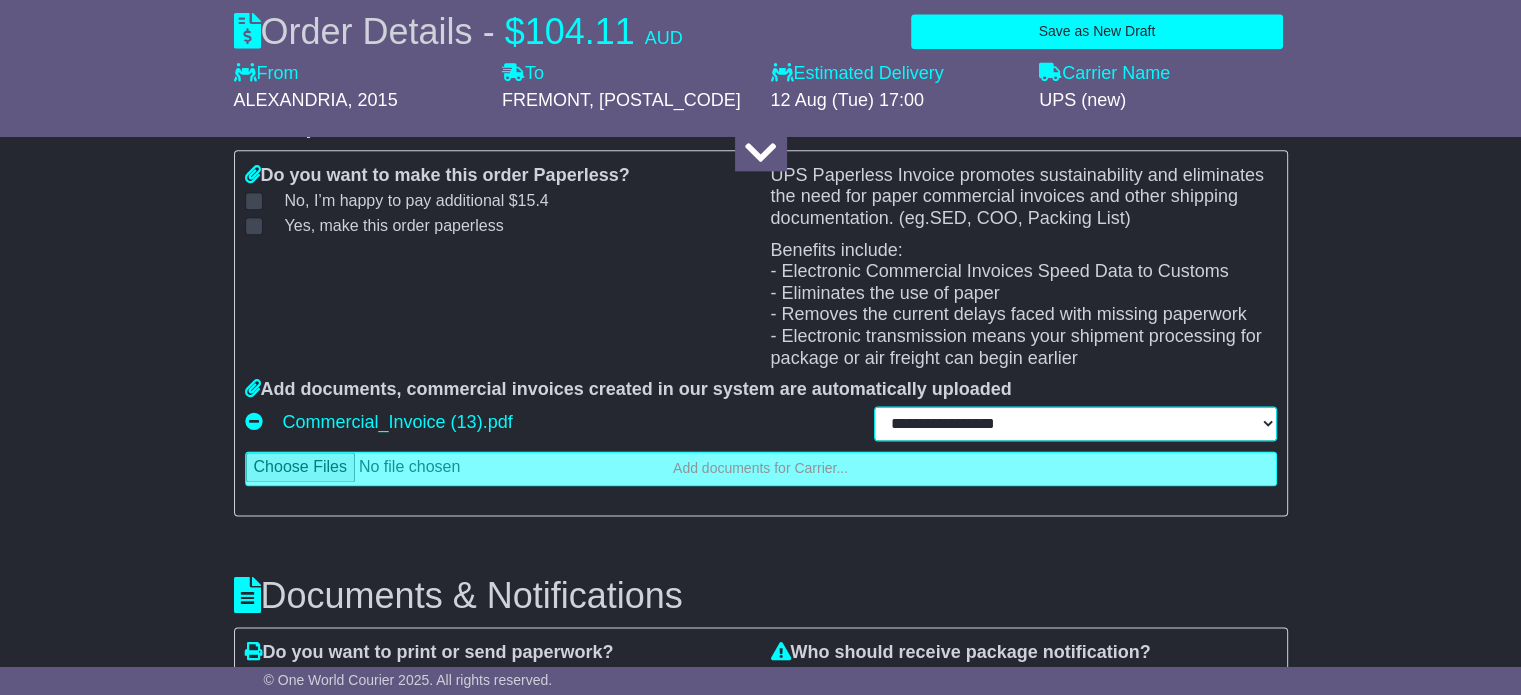 click on "**********" at bounding box center (1075, 423) 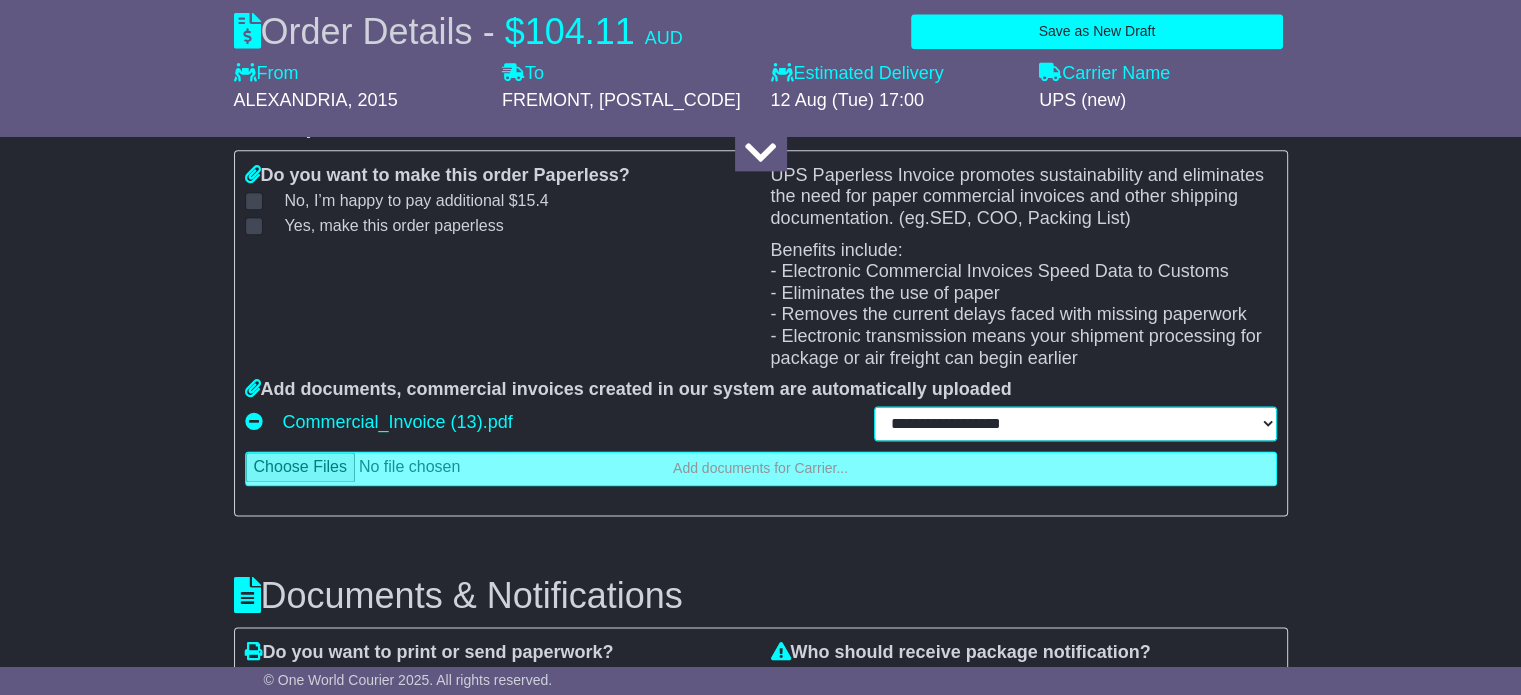 click on "**********" at bounding box center [1075, 423] 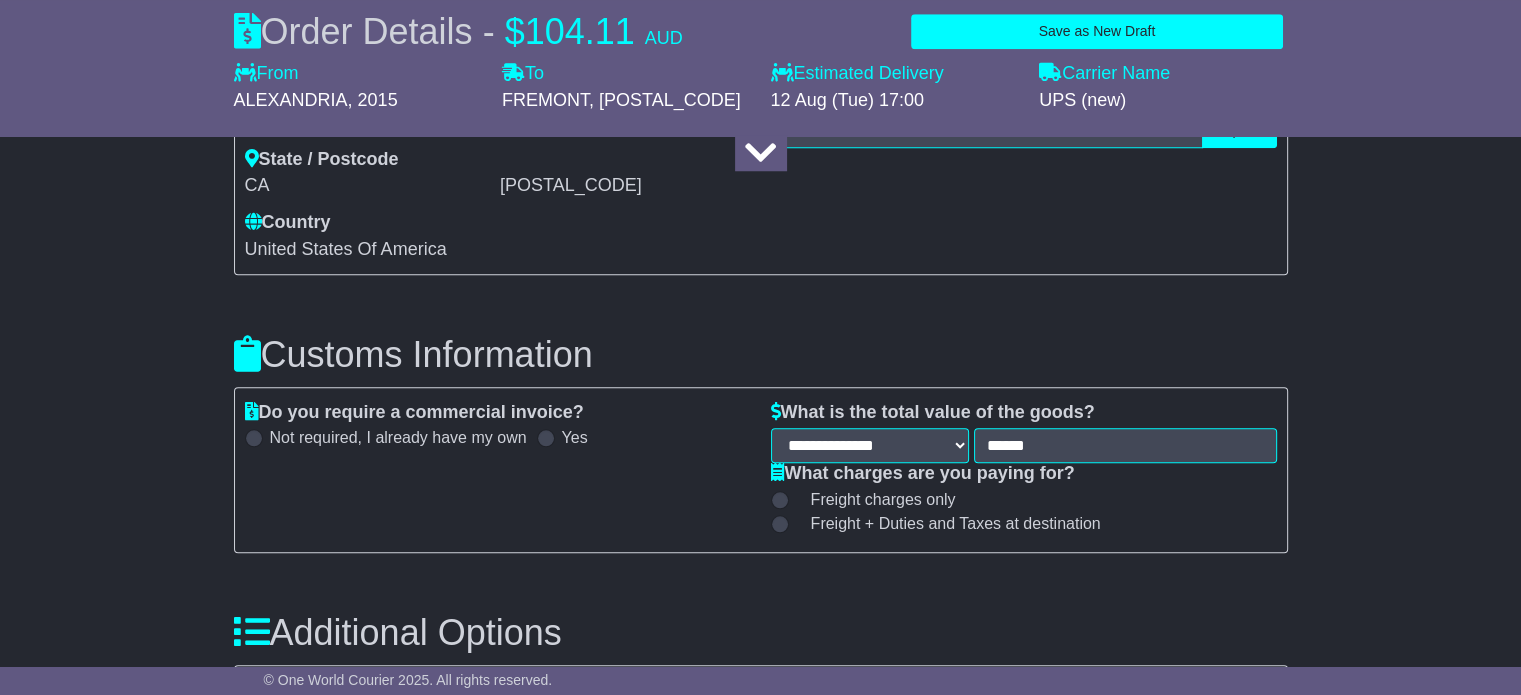 scroll, scrollTop: 1812, scrollLeft: 0, axis: vertical 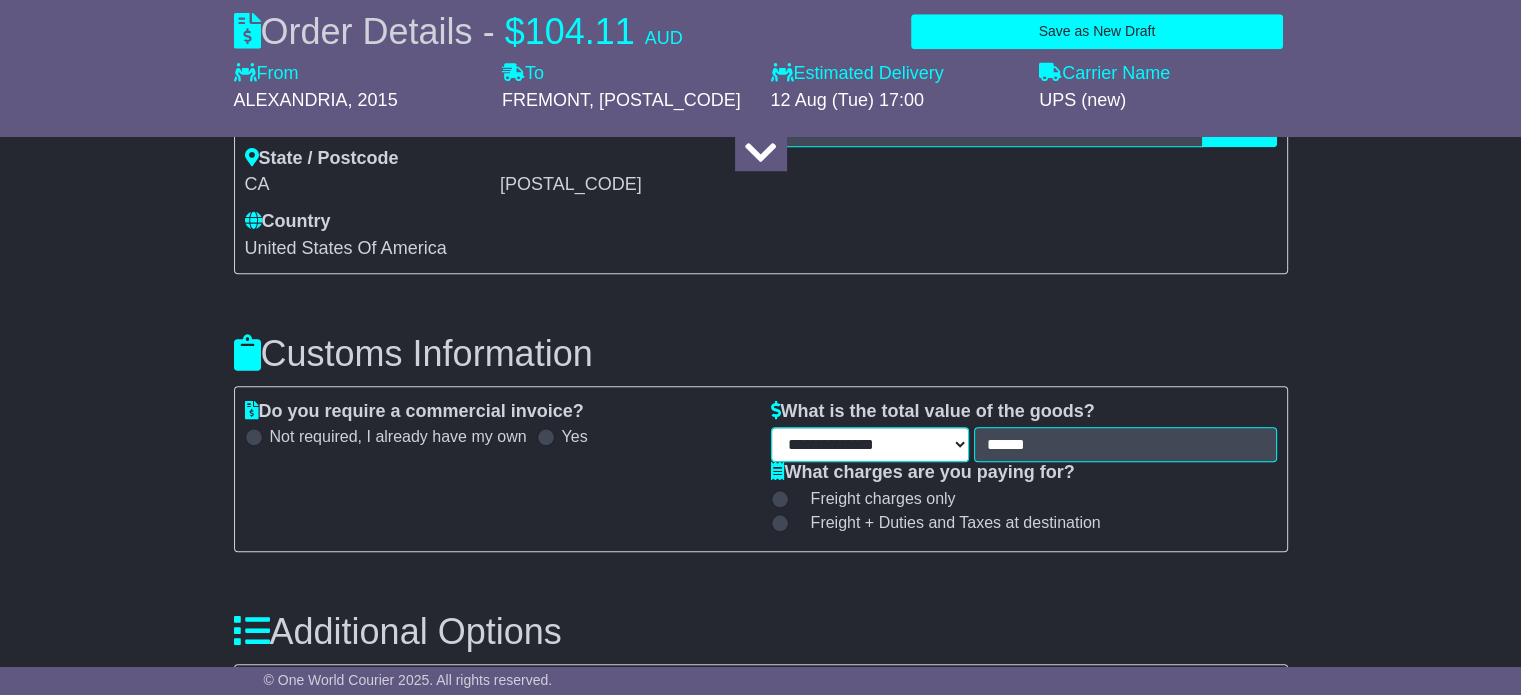 click on "**********" at bounding box center [870, 444] 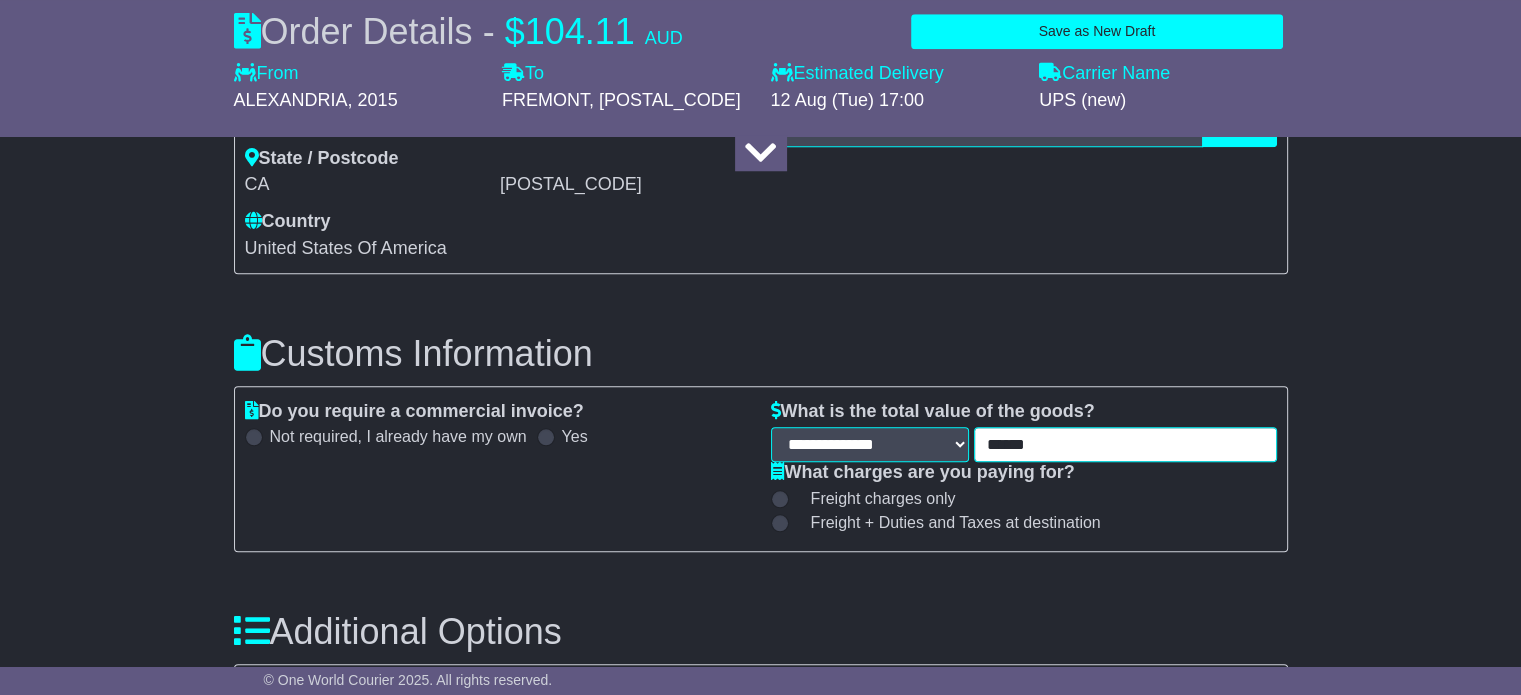 drag, startPoint x: 1068, startPoint y: 437, endPoint x: 981, endPoint y: 427, distance: 87.57283 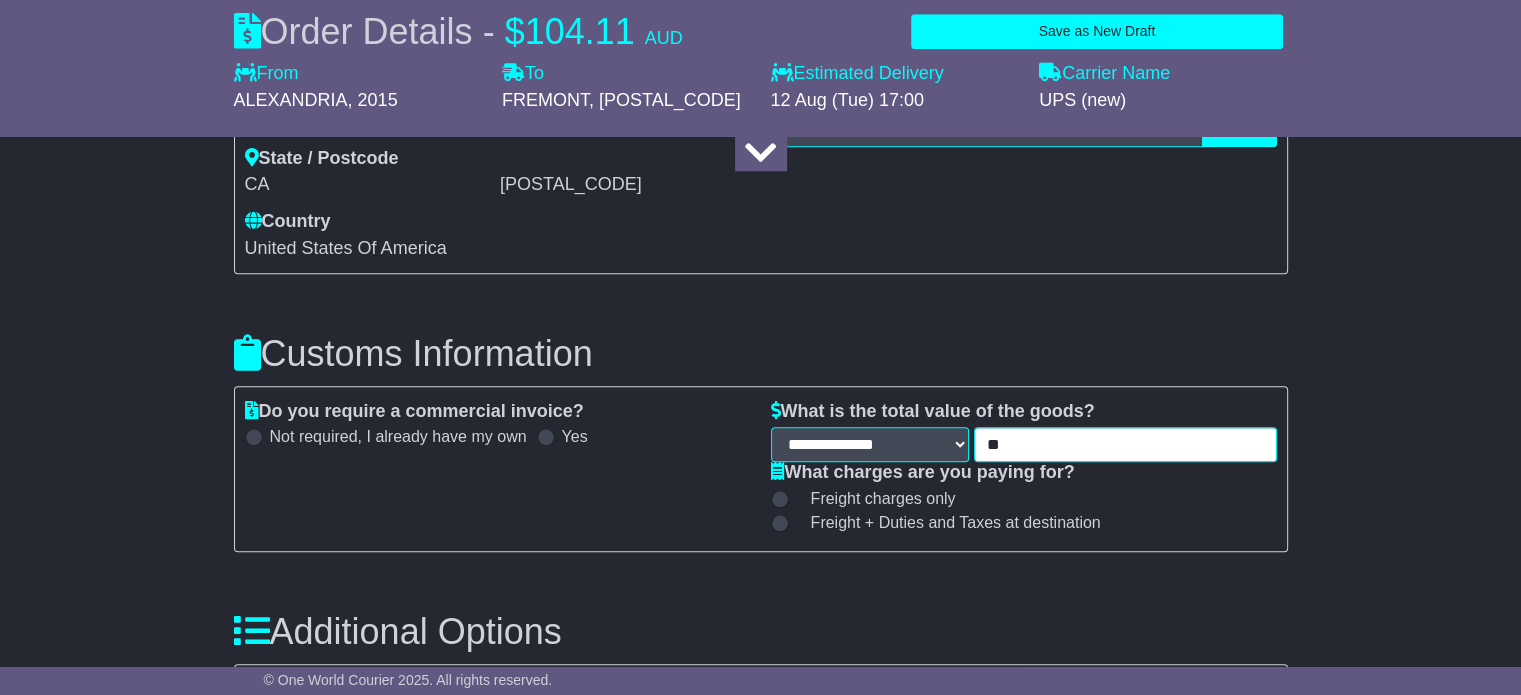 type on "**" 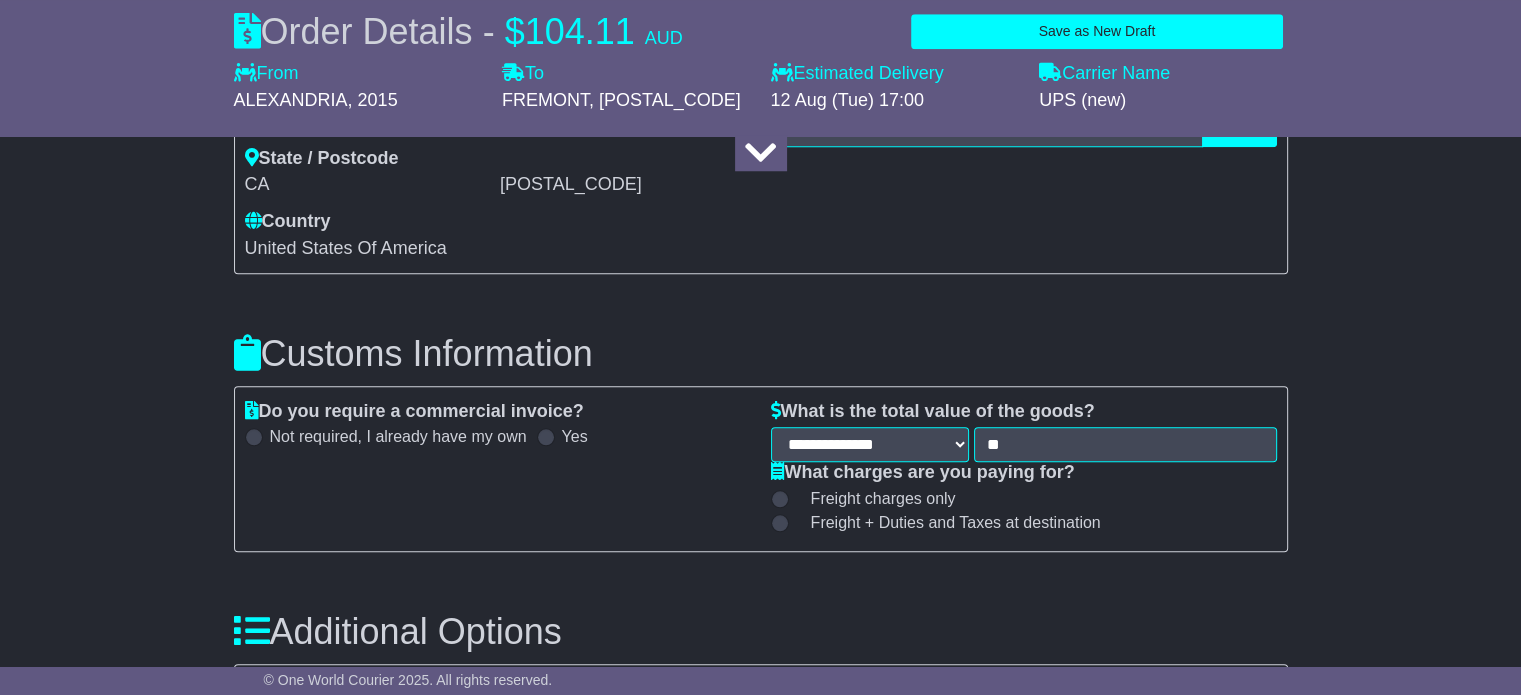 click on "Customs Information" at bounding box center (761, 354) 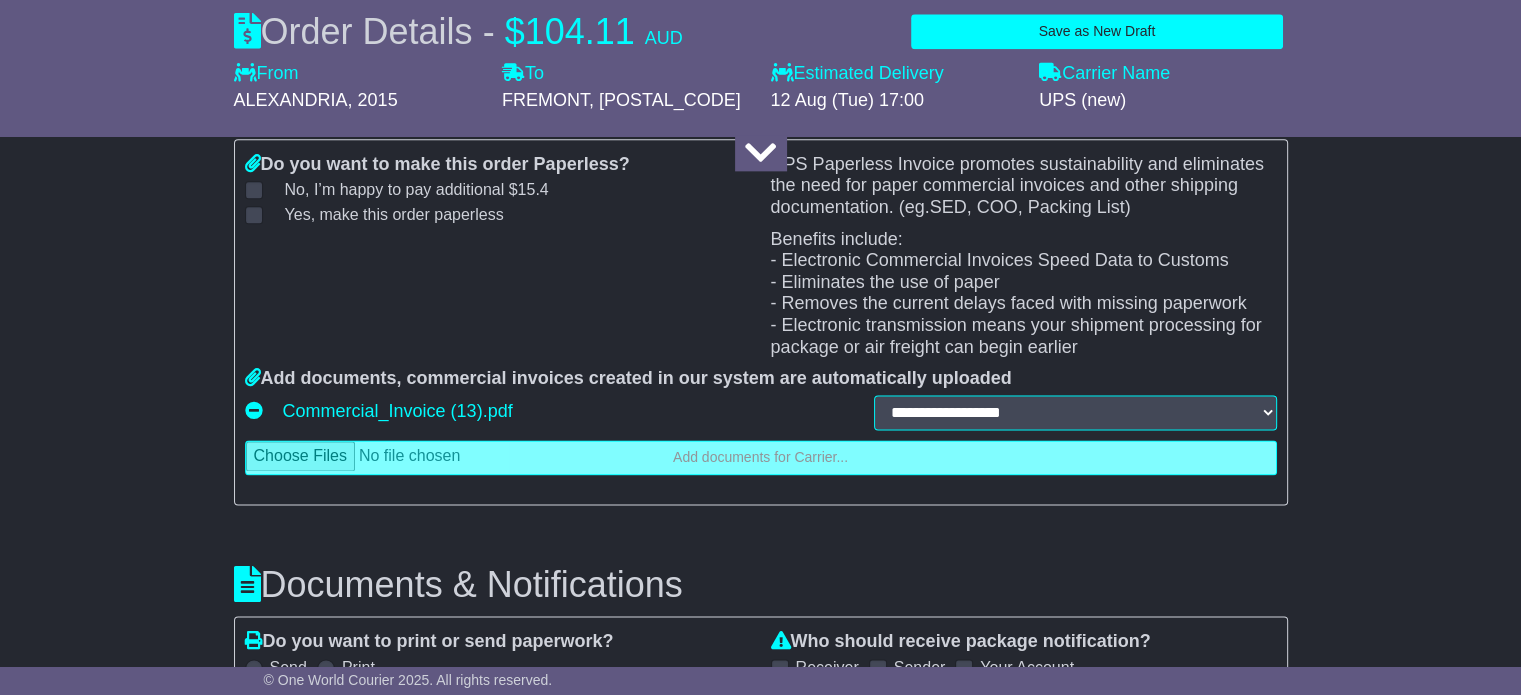scroll, scrollTop: 2612, scrollLeft: 0, axis: vertical 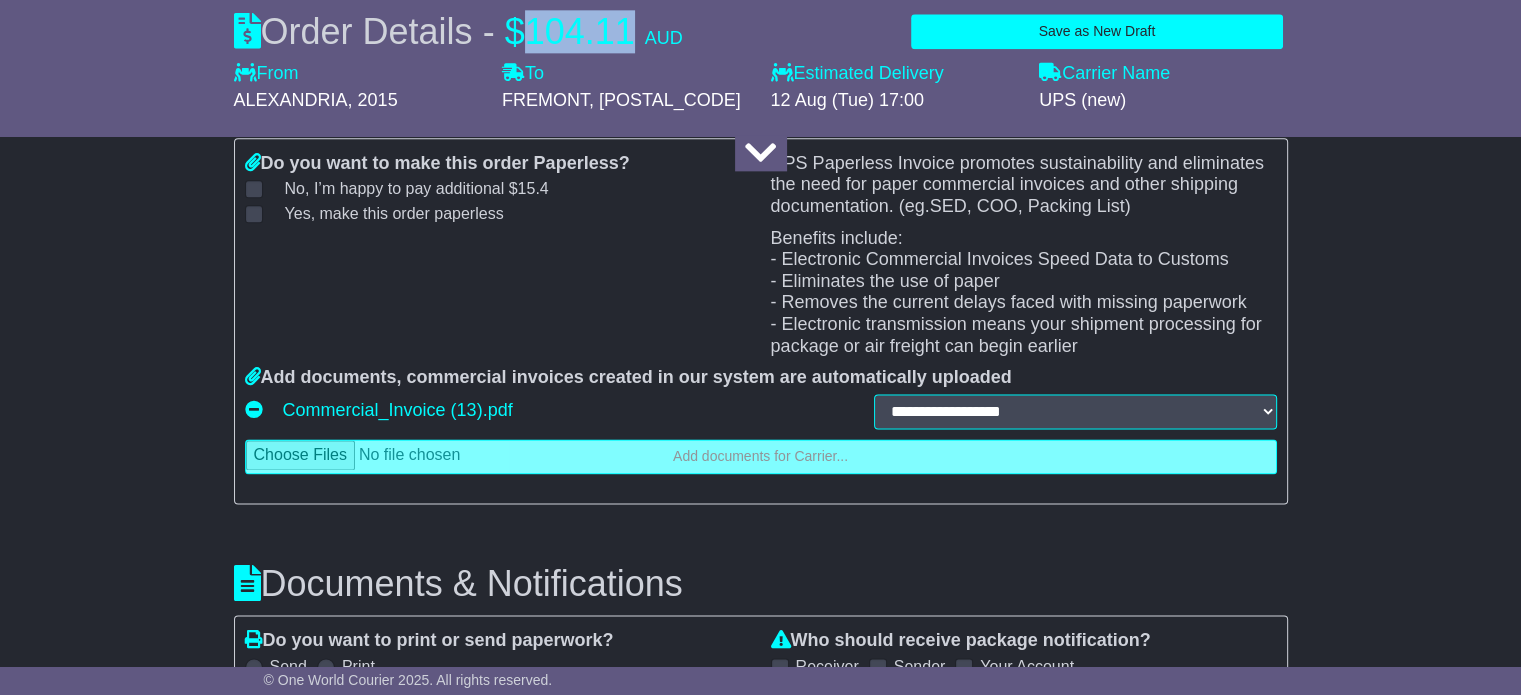 drag, startPoint x: 624, startPoint y: 31, endPoint x: 531, endPoint y: 41, distance: 93.53609 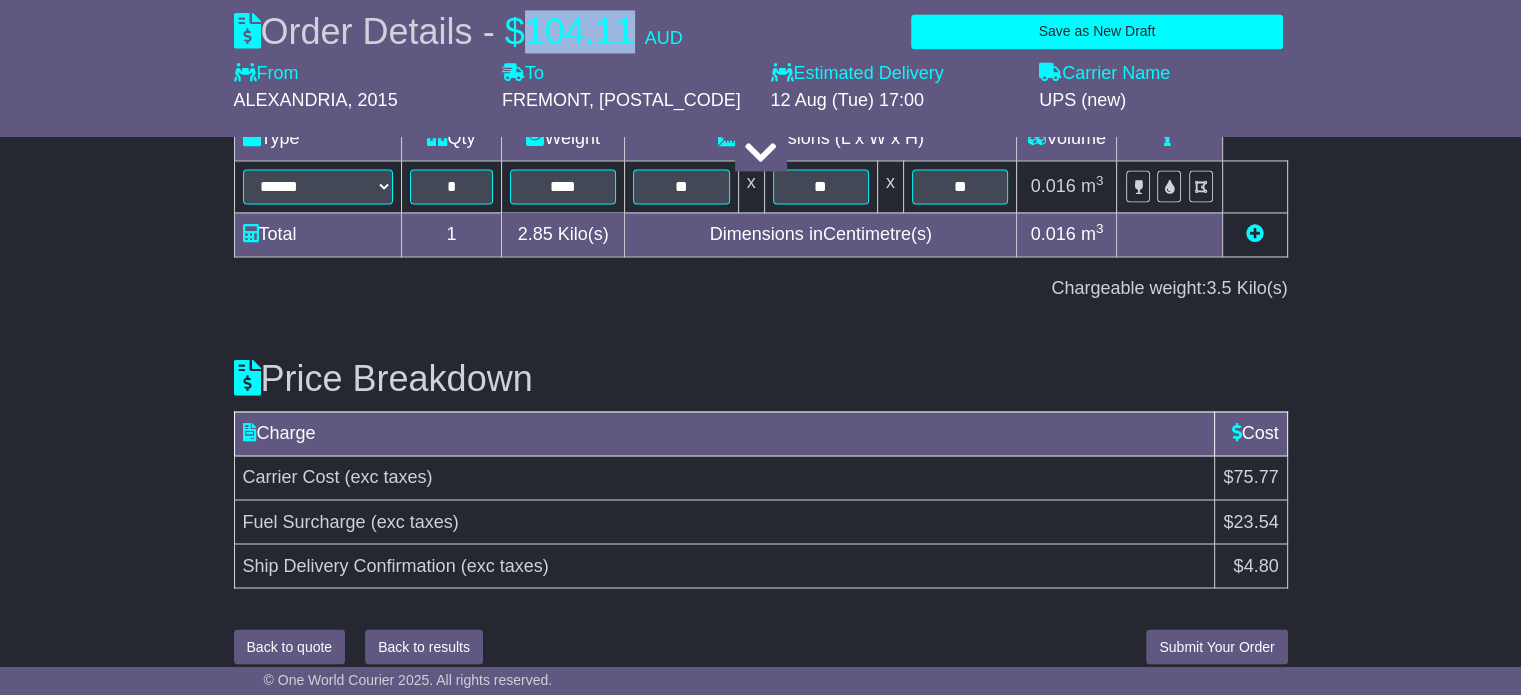scroll, scrollTop: 3312, scrollLeft: 0, axis: vertical 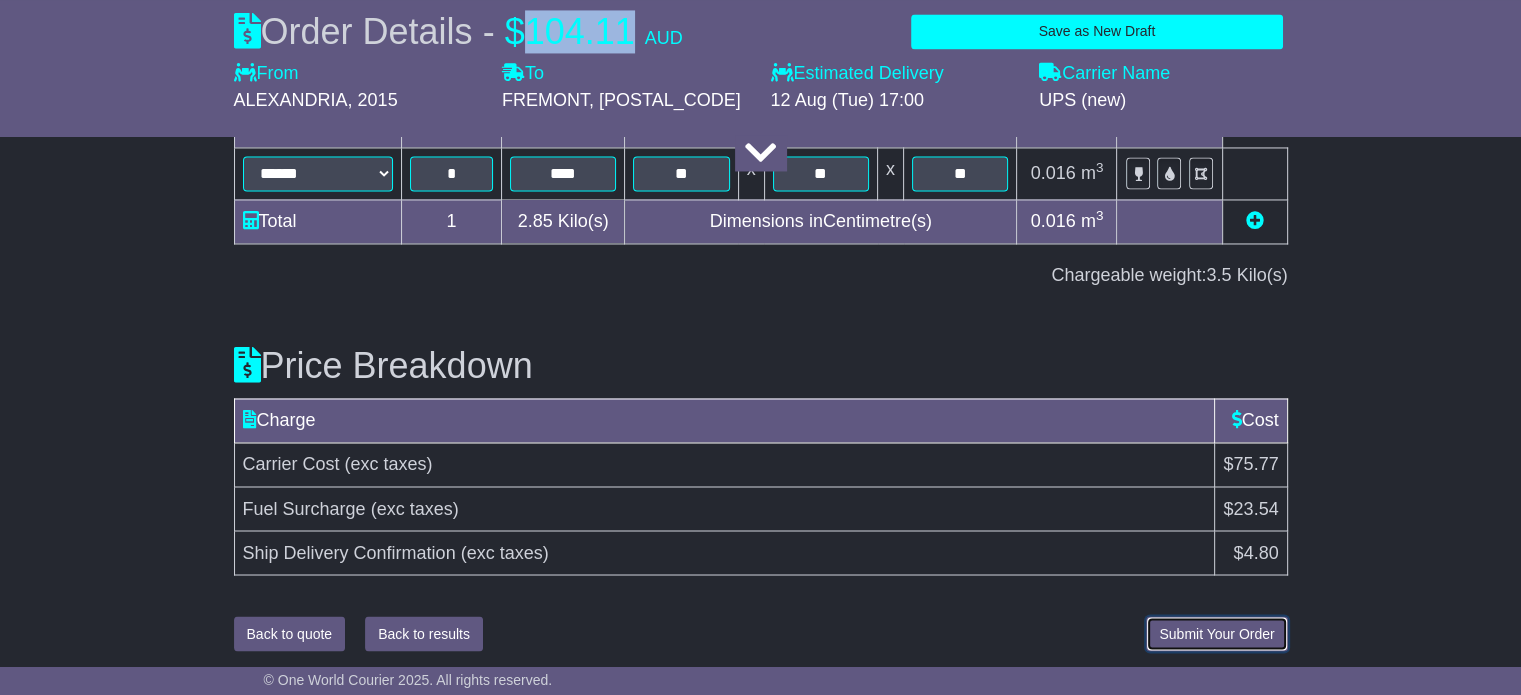 click on "Submit Your Order" at bounding box center (1216, 633) 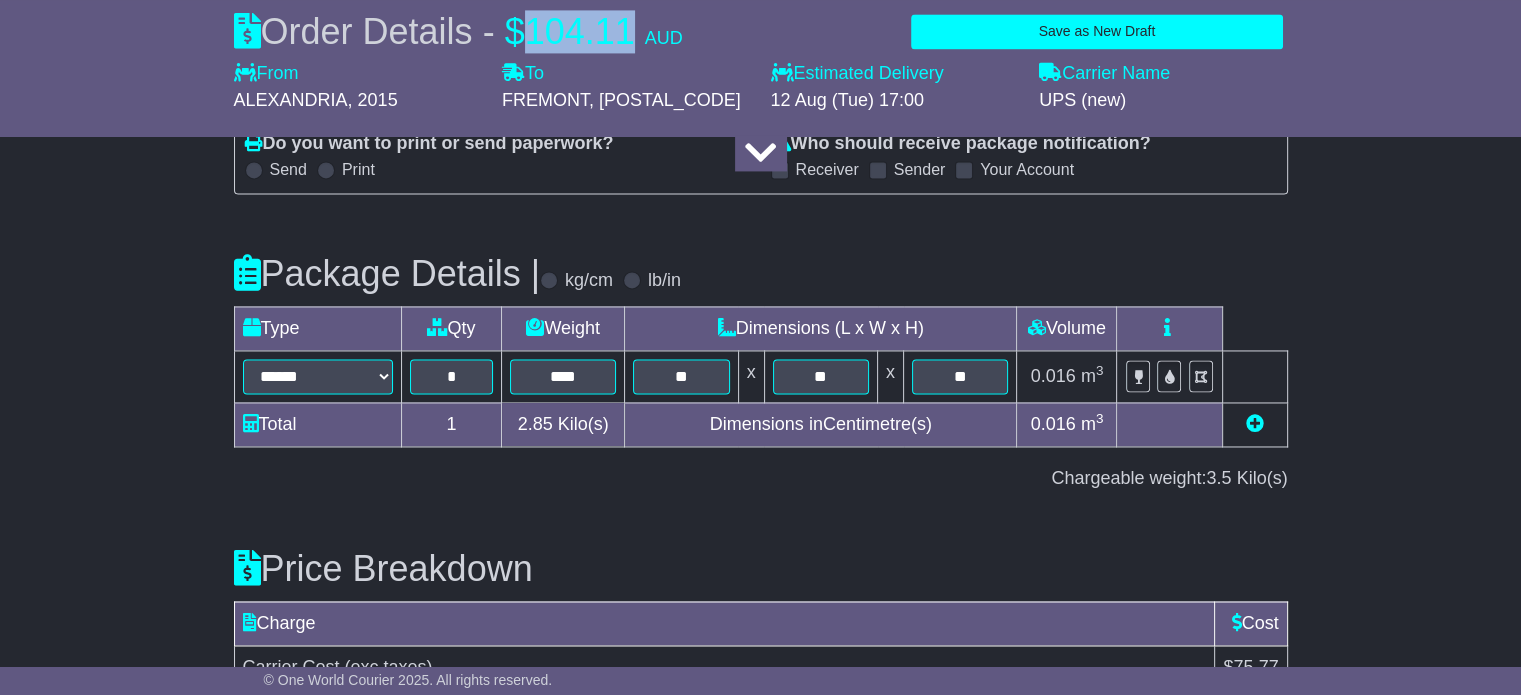 scroll, scrollTop: 3312, scrollLeft: 0, axis: vertical 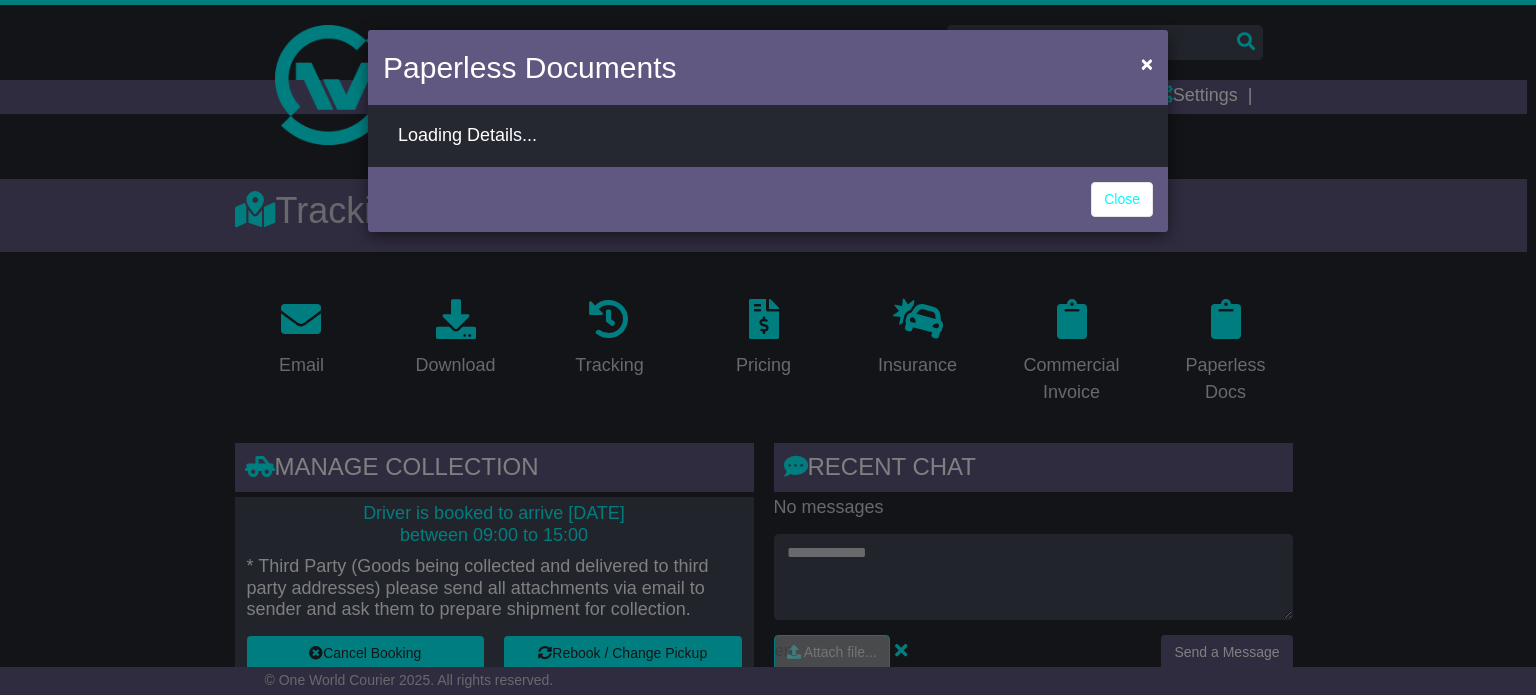 select on "**********" 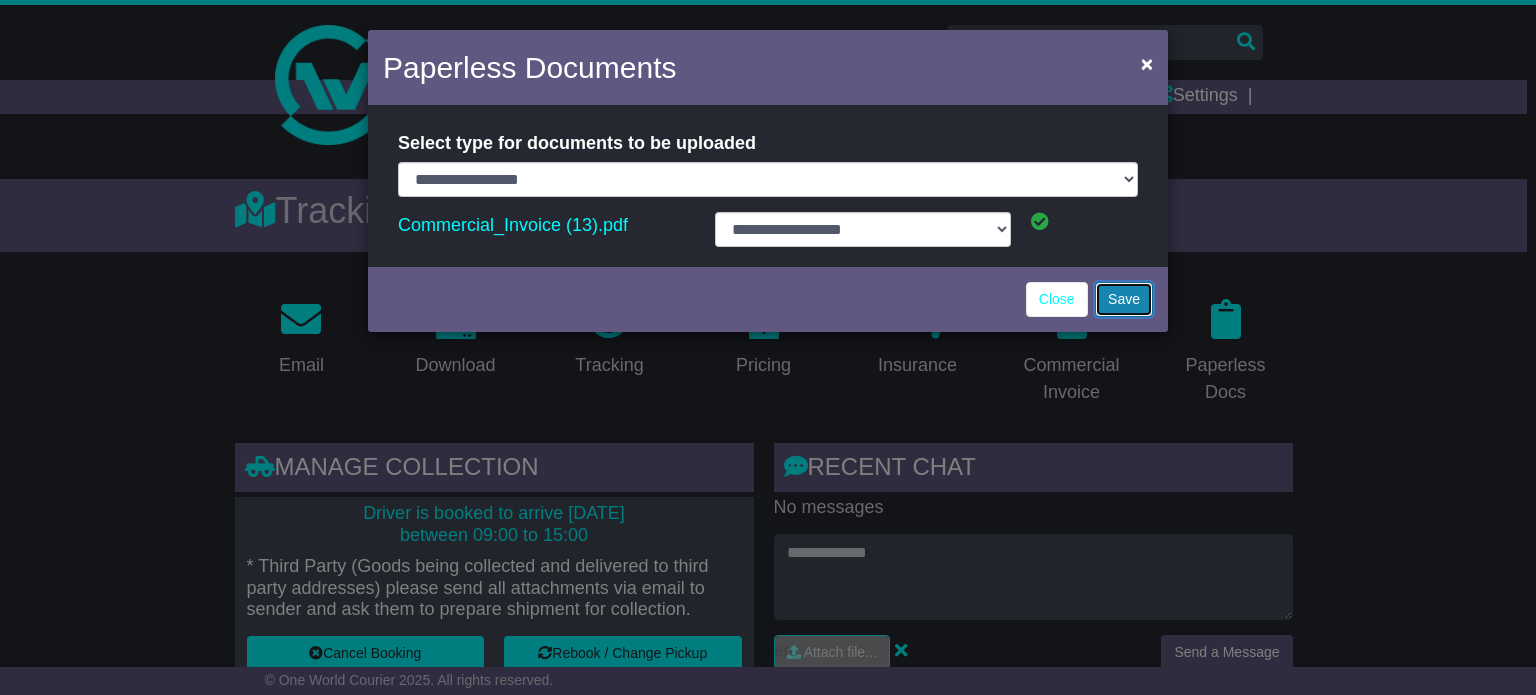 click on "Save" at bounding box center (1124, 299) 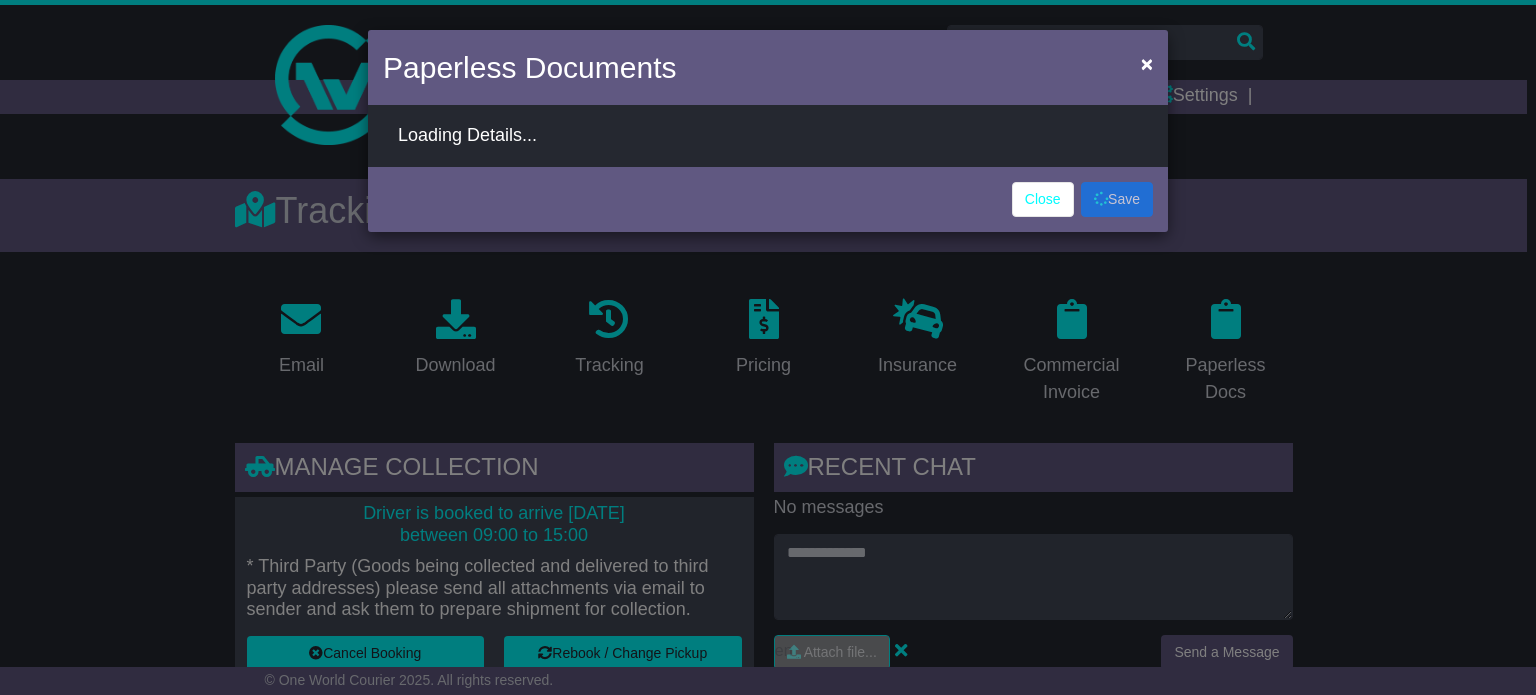 select on "**********" 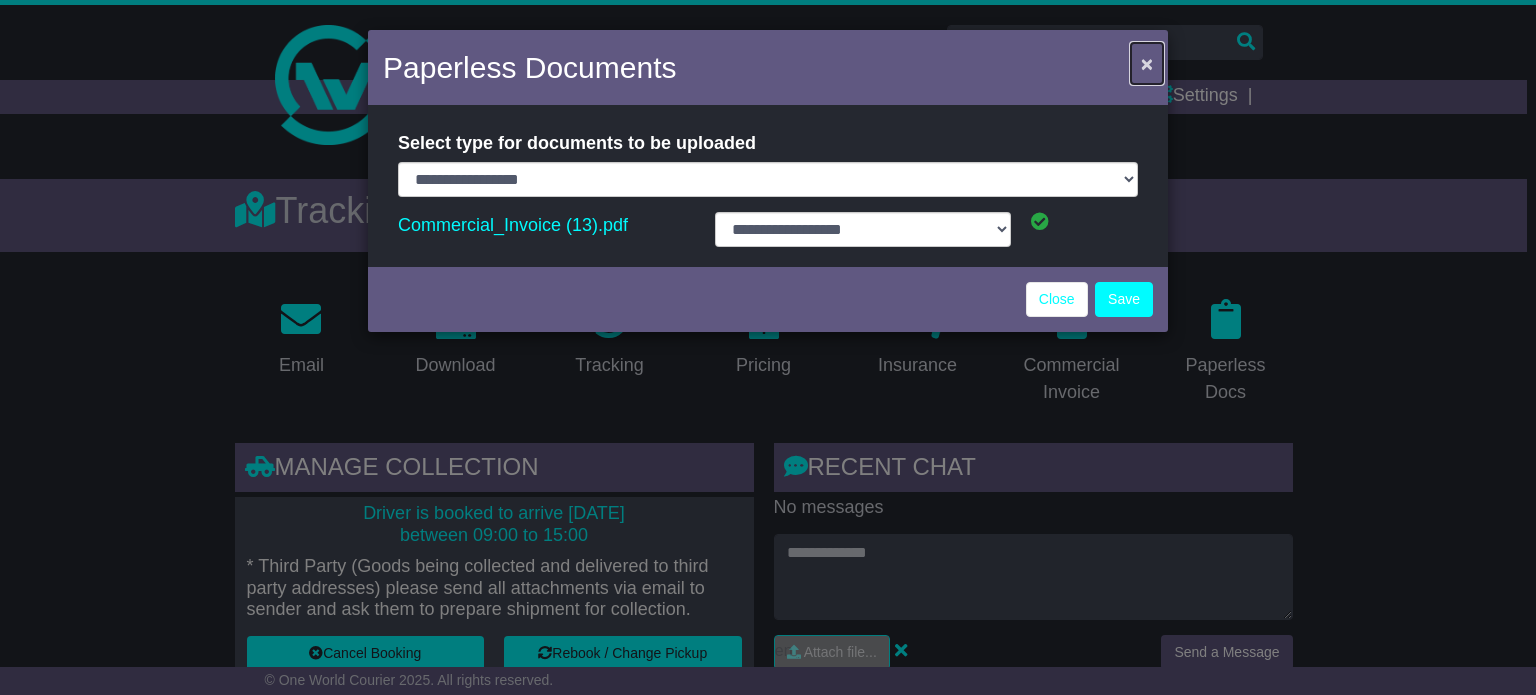 click on "×" at bounding box center (1147, 63) 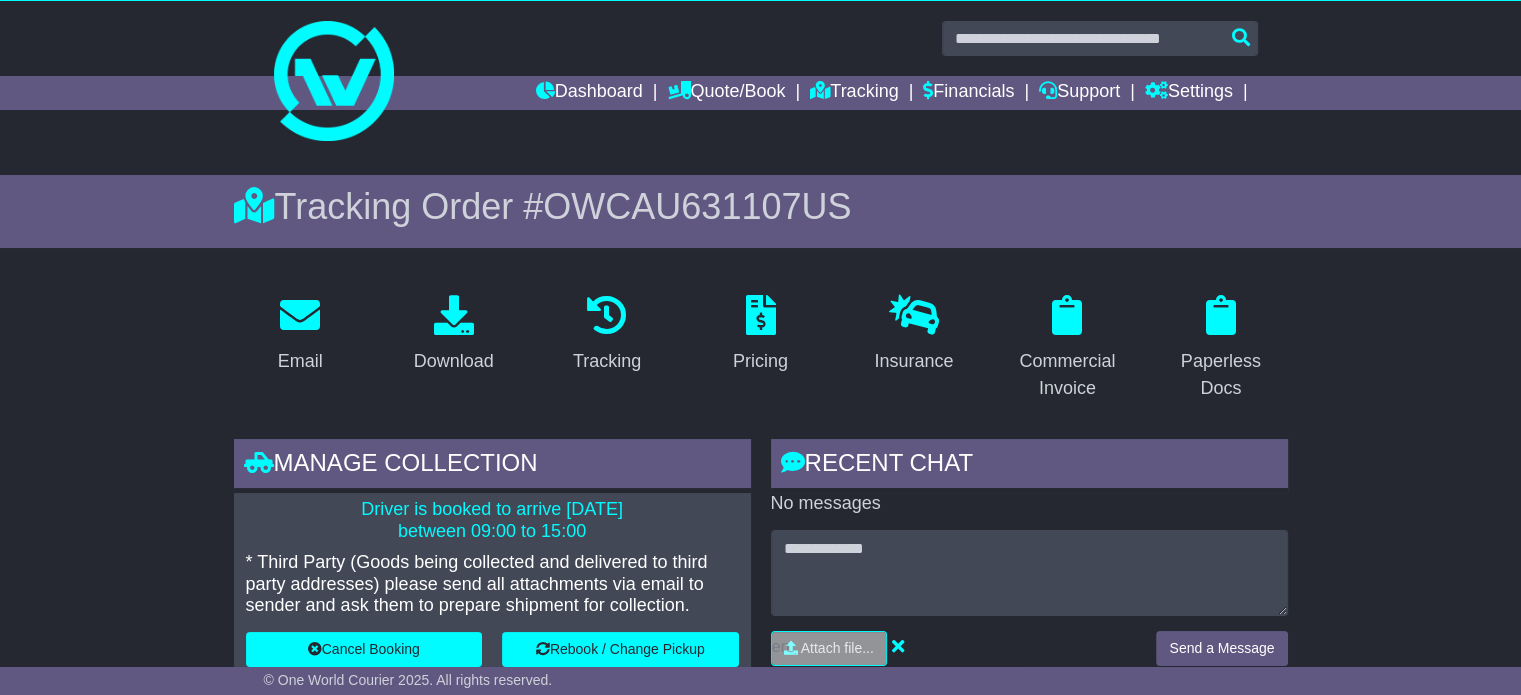 scroll, scrollTop: 0, scrollLeft: 0, axis: both 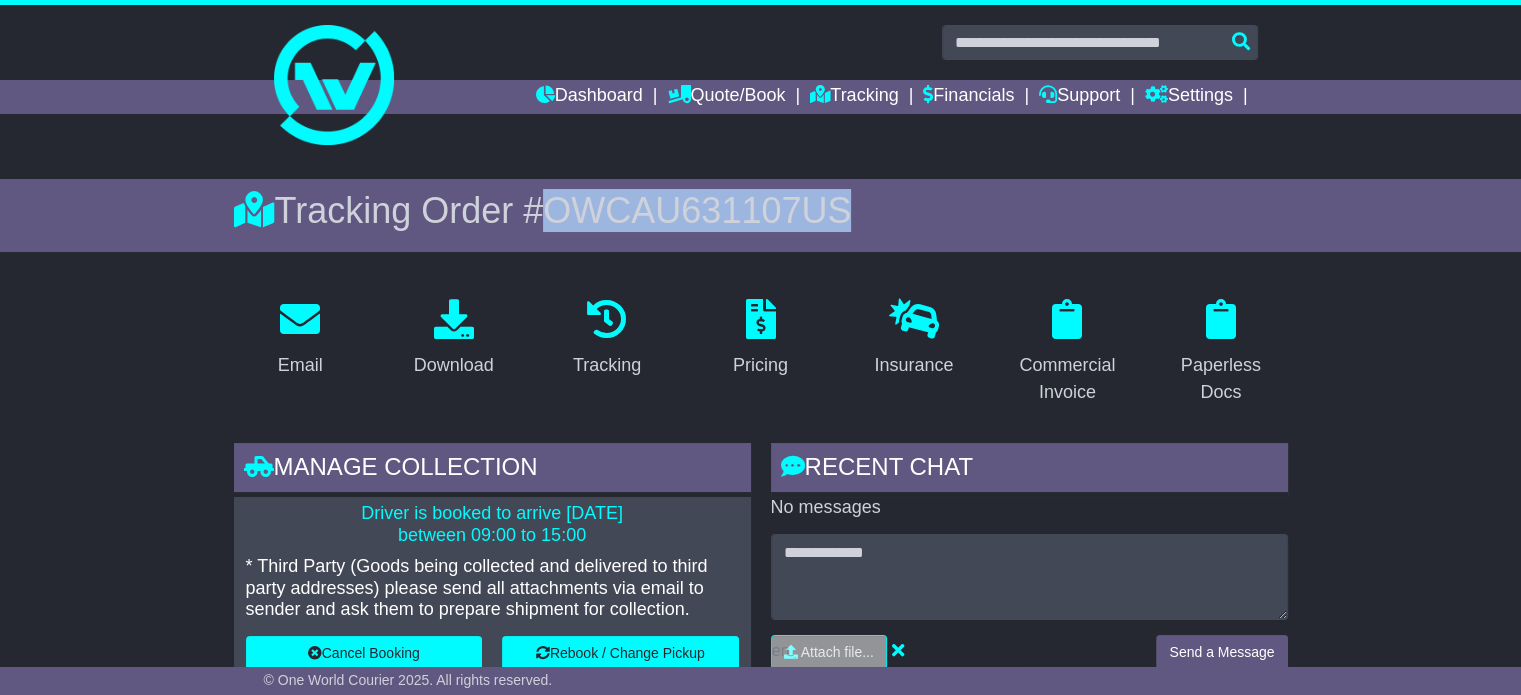 drag, startPoint x: 825, startPoint y: 211, endPoint x: 546, endPoint y: 227, distance: 279.4584 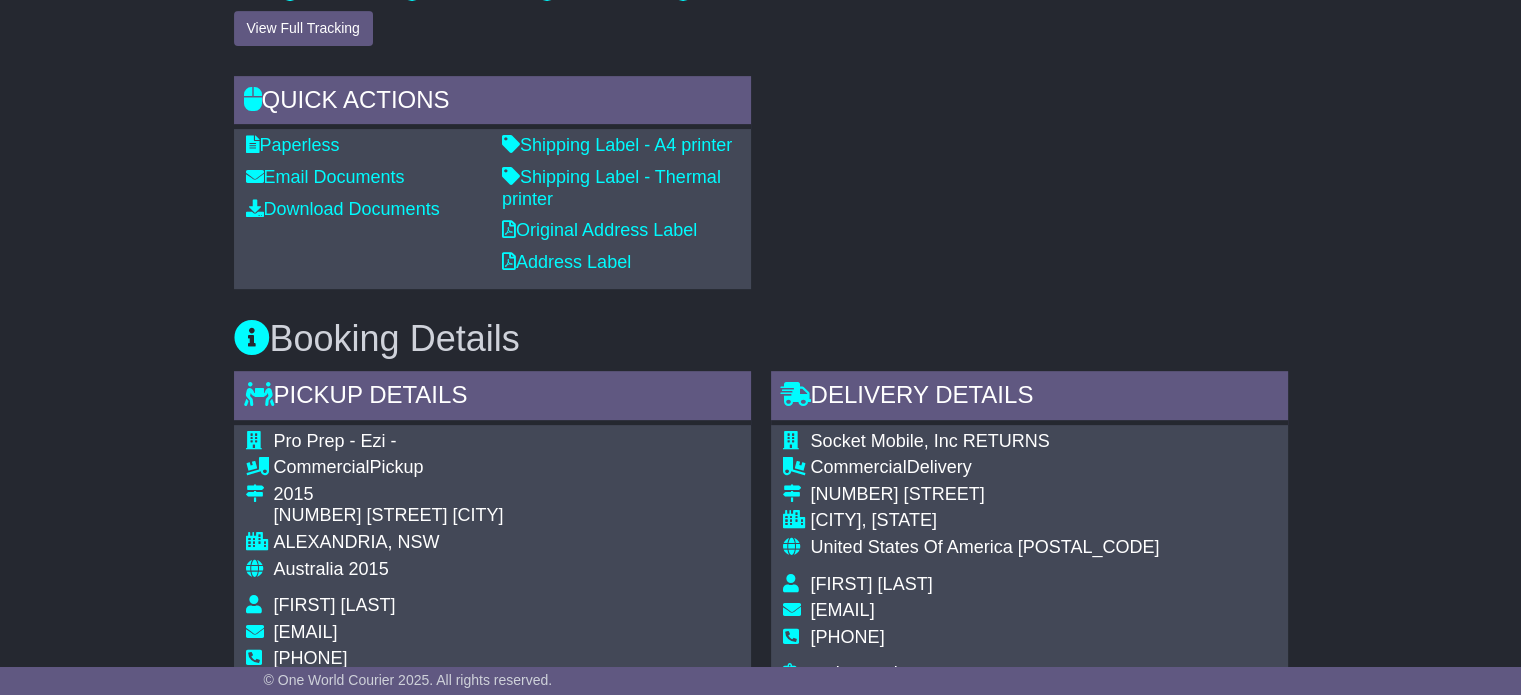 scroll, scrollTop: 1400, scrollLeft: 0, axis: vertical 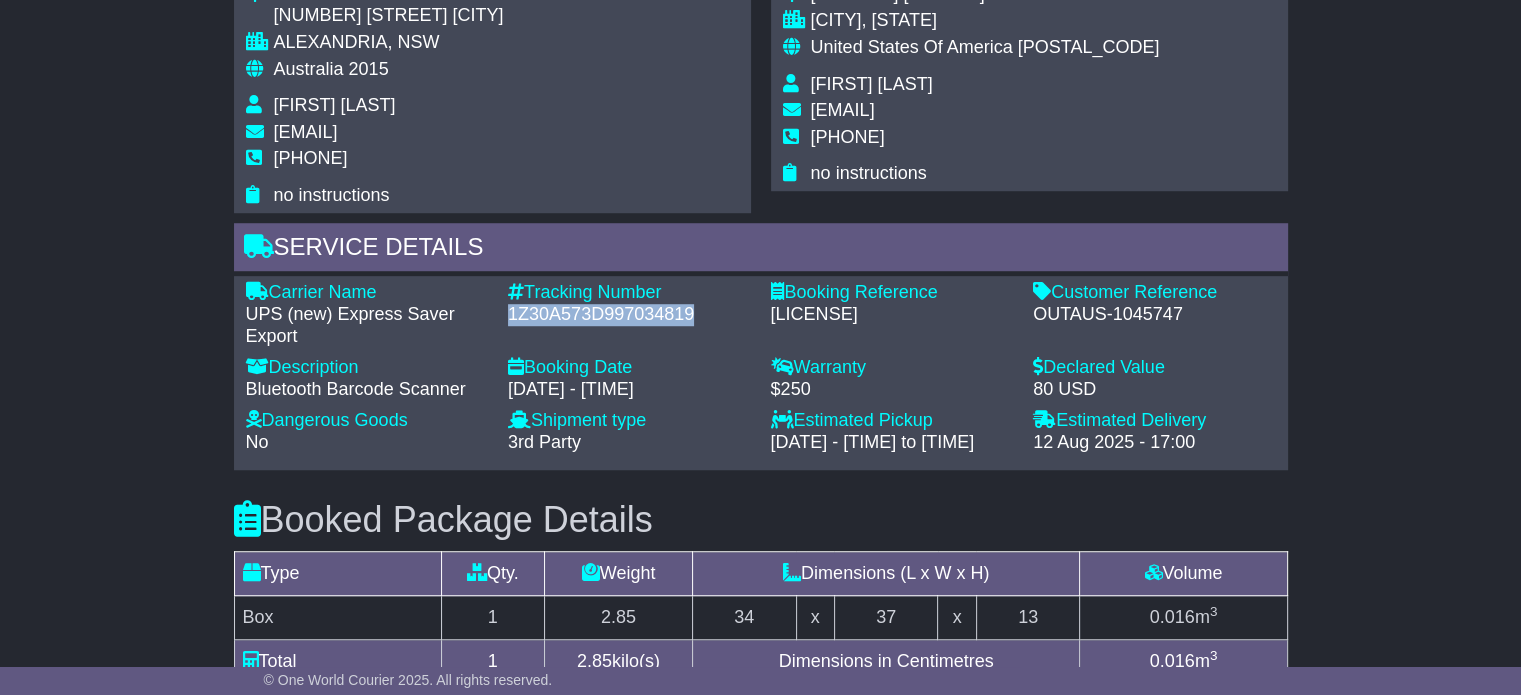 drag, startPoint x: 692, startPoint y: 309, endPoint x: 505, endPoint y: 319, distance: 187.26718 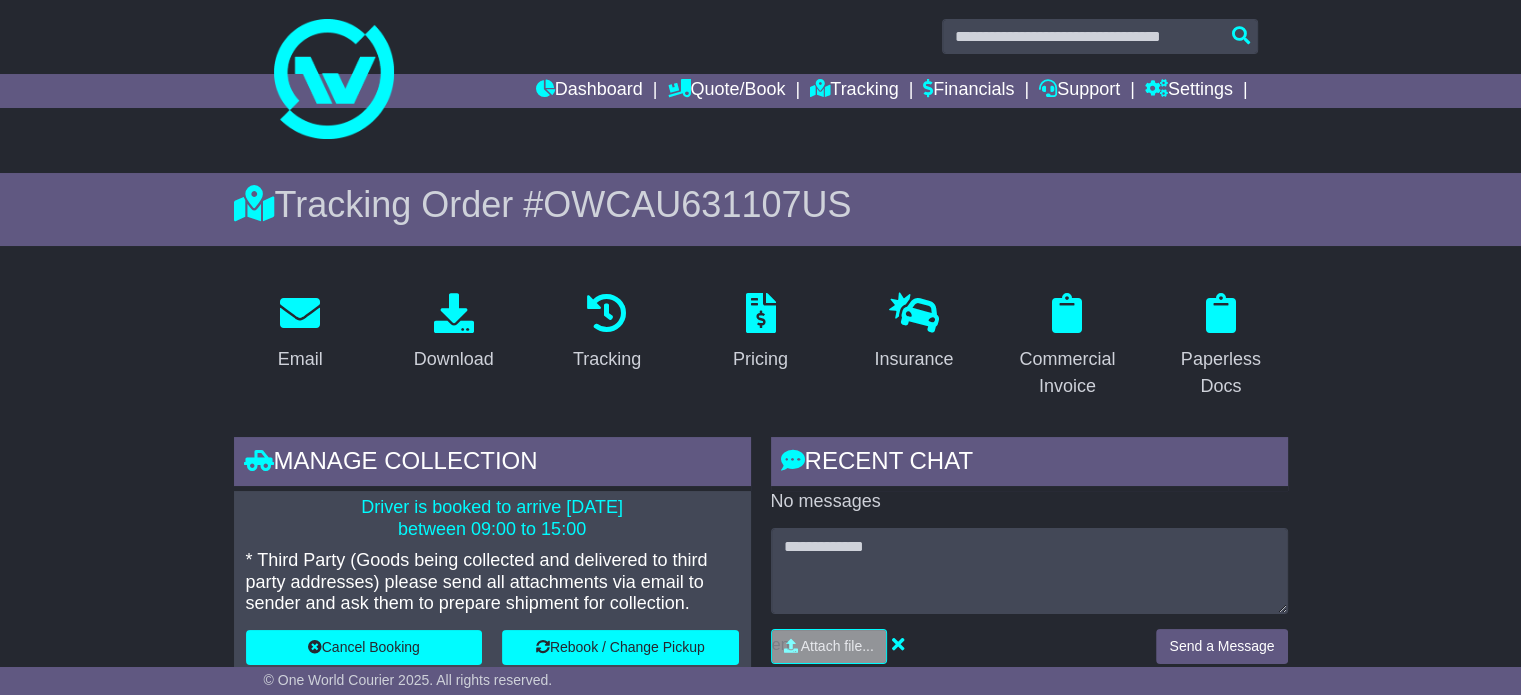 scroll, scrollTop: 0, scrollLeft: 0, axis: both 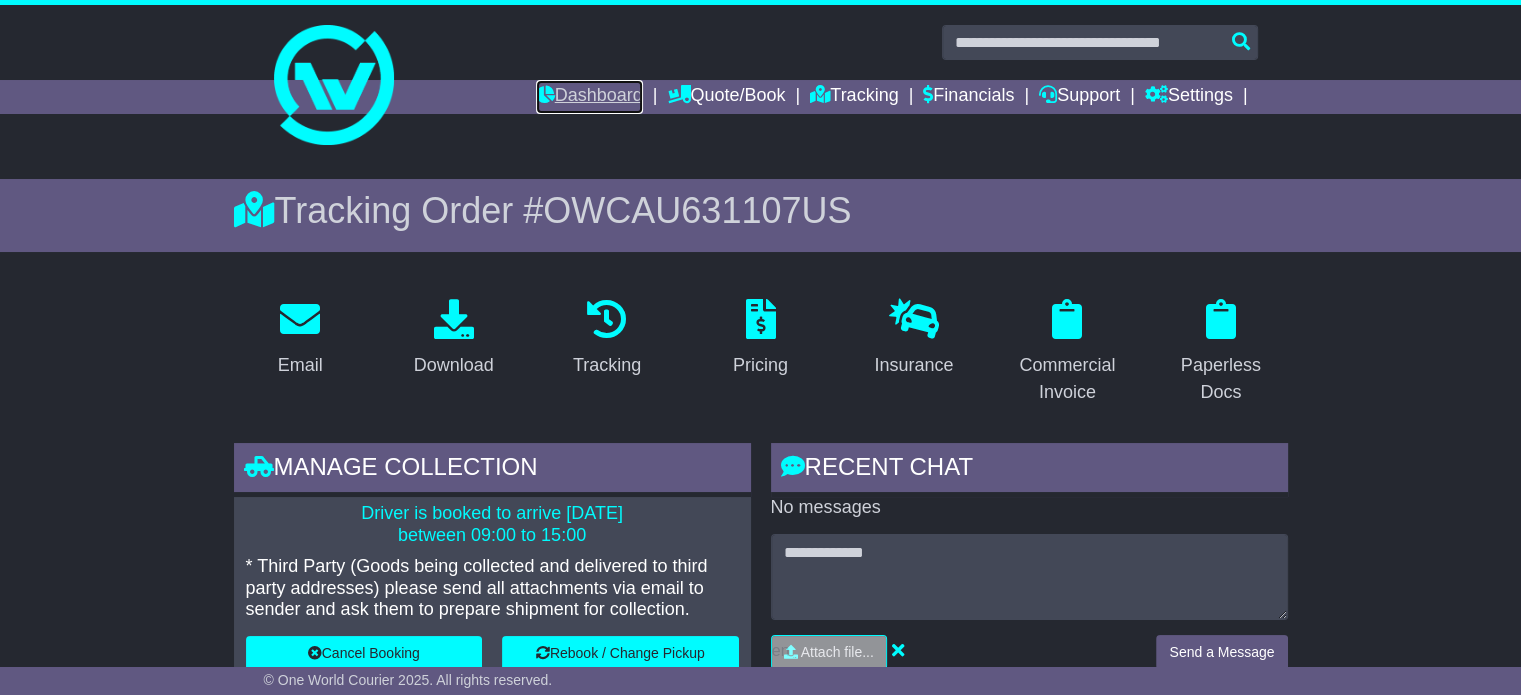 click on "Dashboard" at bounding box center [589, 97] 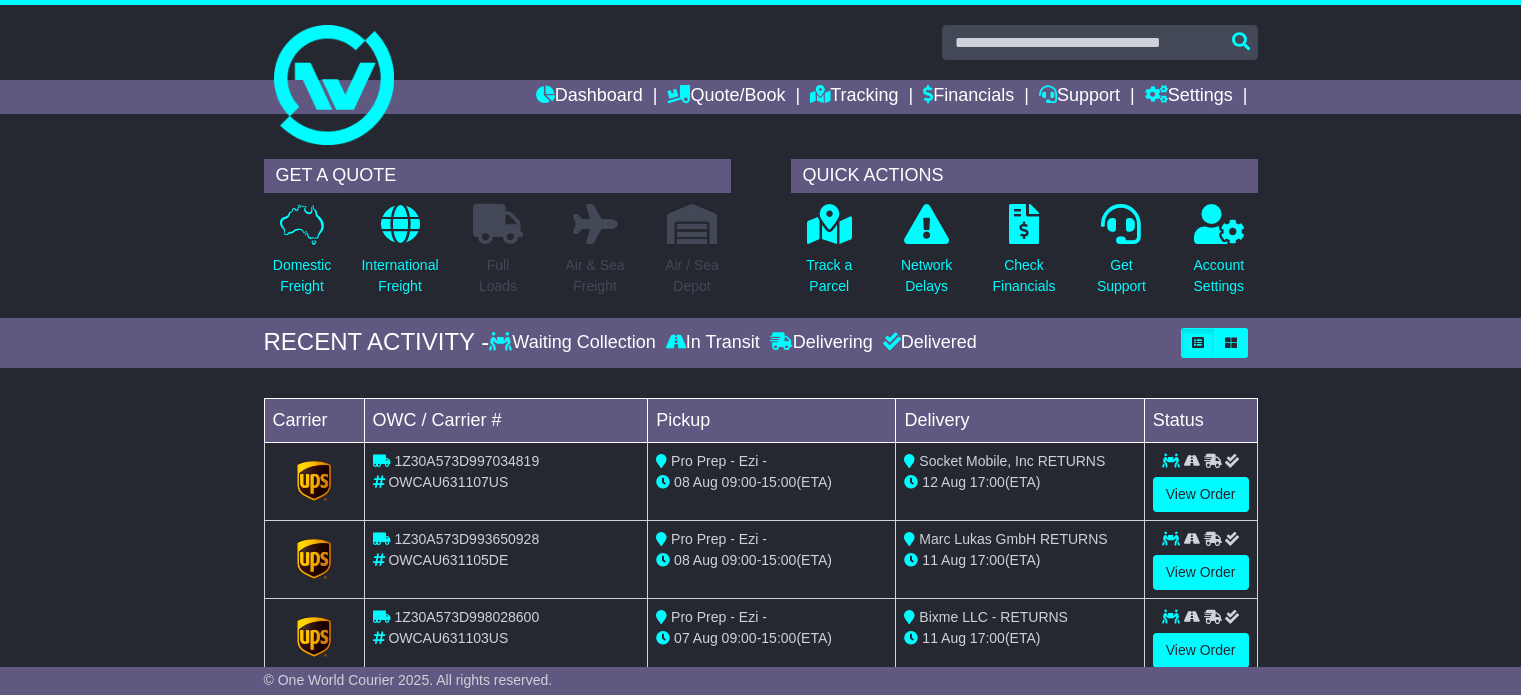 scroll, scrollTop: 0, scrollLeft: 0, axis: both 